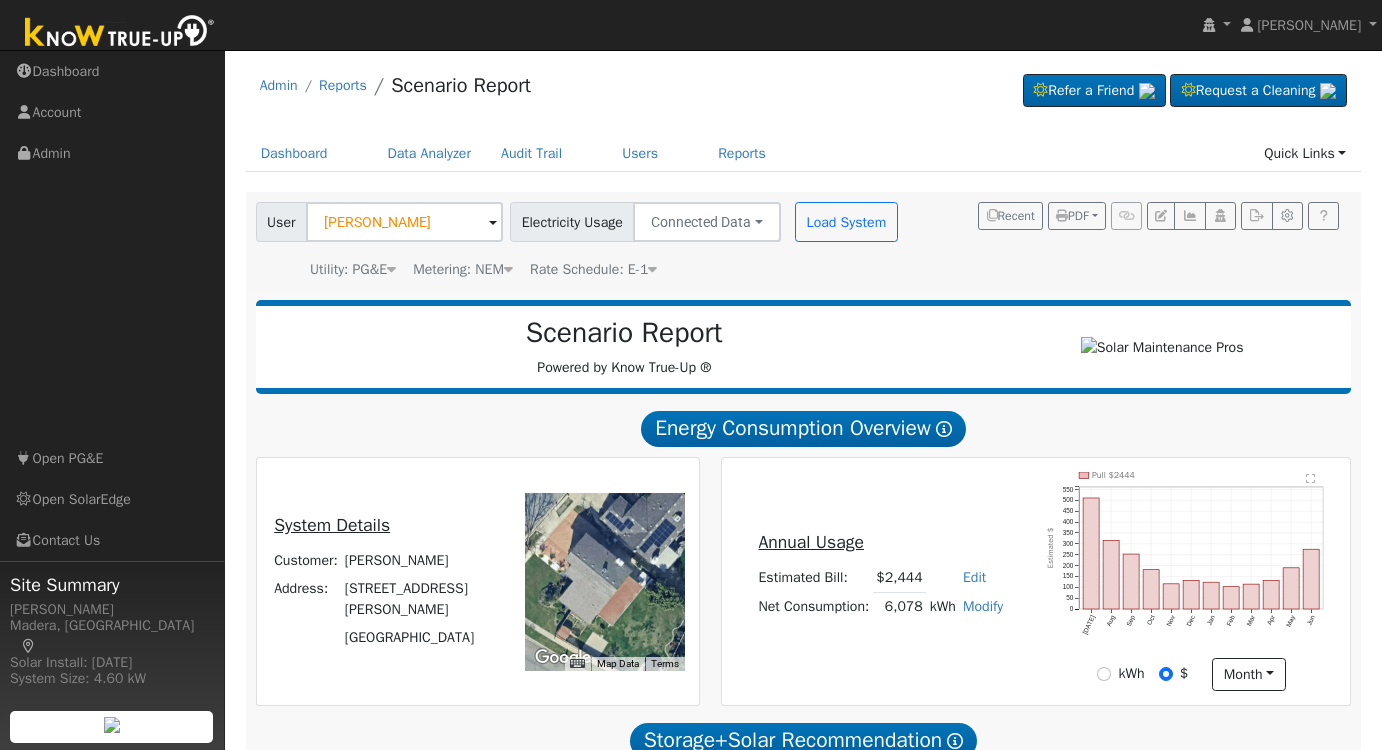 scroll, scrollTop: 0, scrollLeft: 0, axis: both 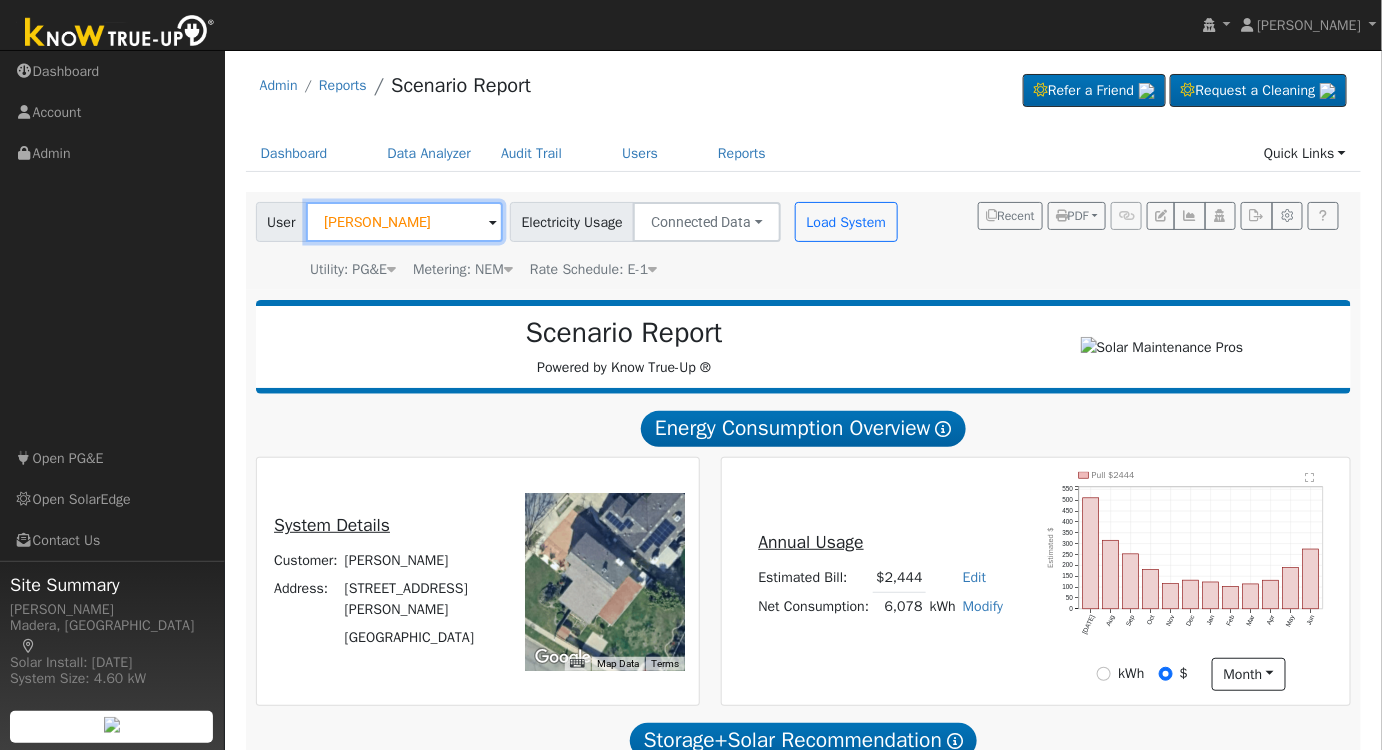 click on "[PERSON_NAME]" at bounding box center (404, 222) 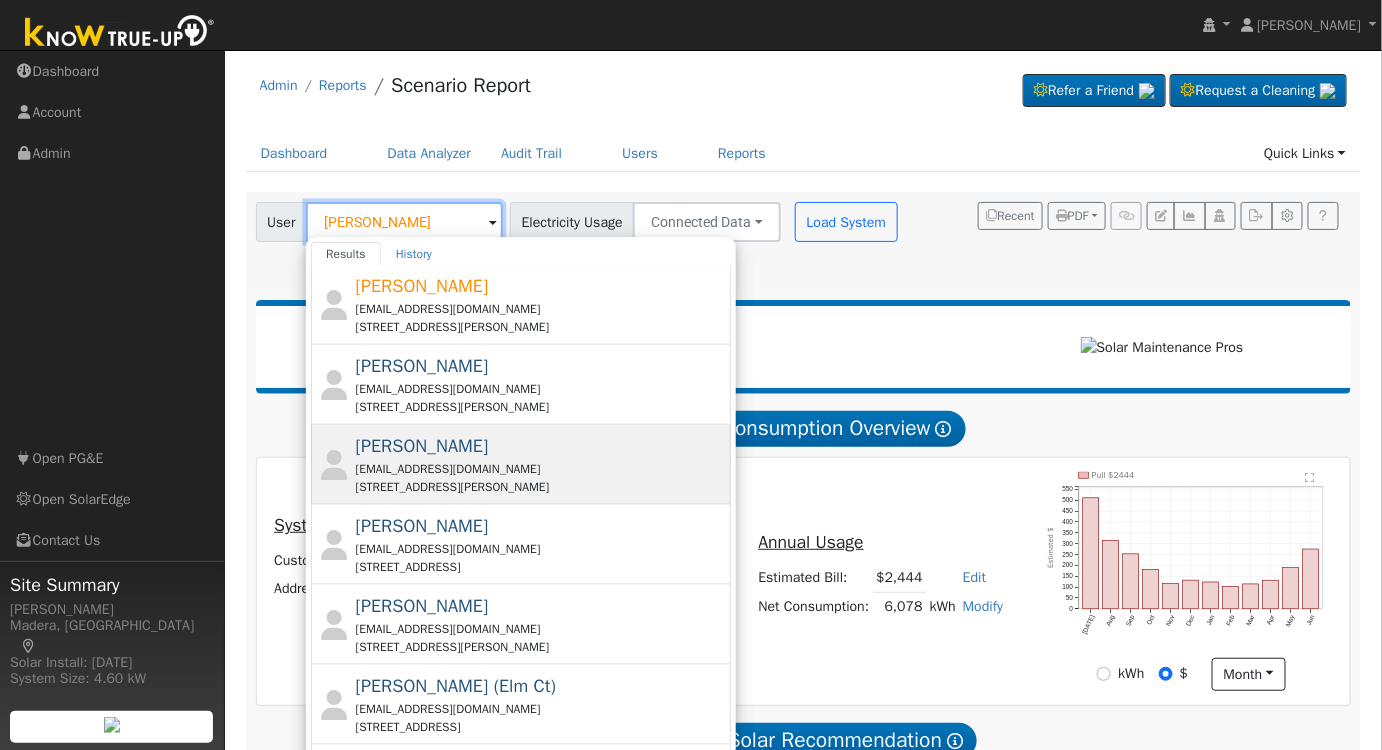 scroll, scrollTop: 758, scrollLeft: 0, axis: vertical 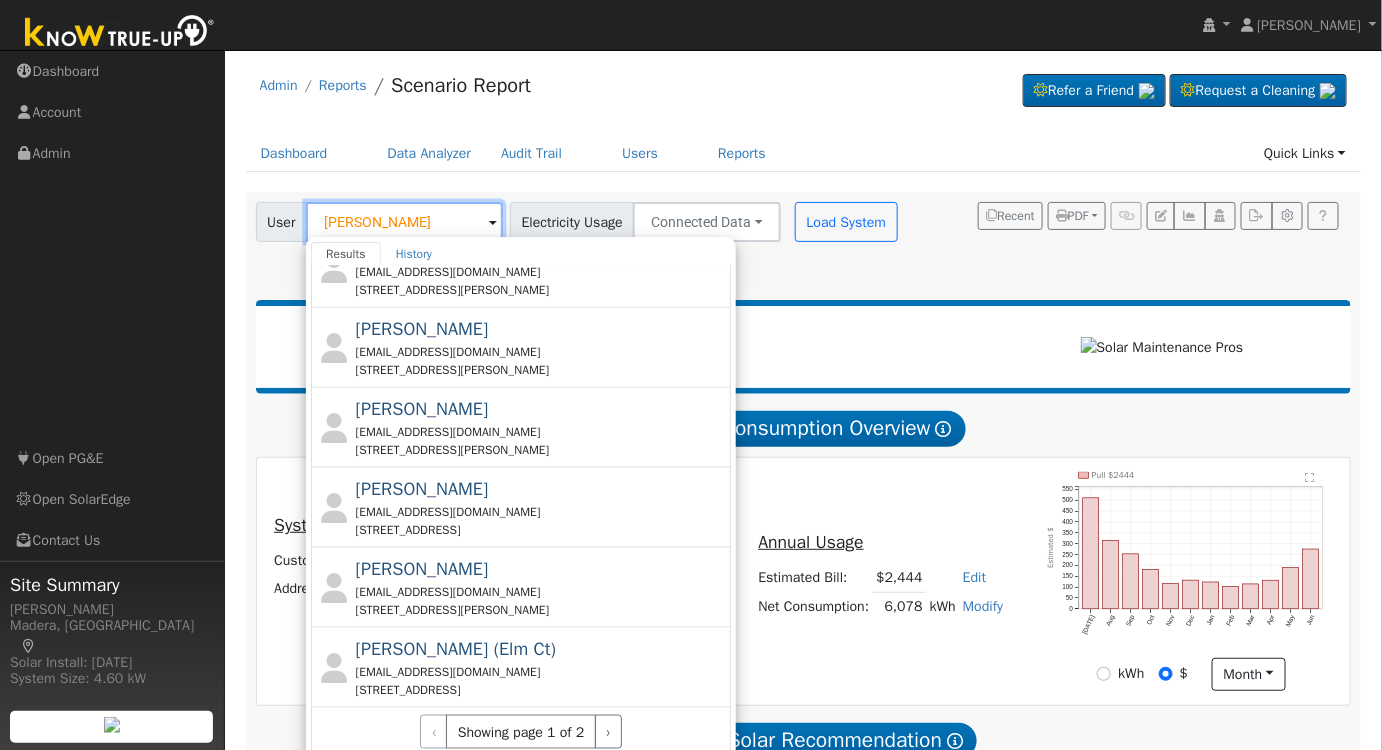 drag, startPoint x: 425, startPoint y: 220, endPoint x: 170, endPoint y: 207, distance: 255.33116 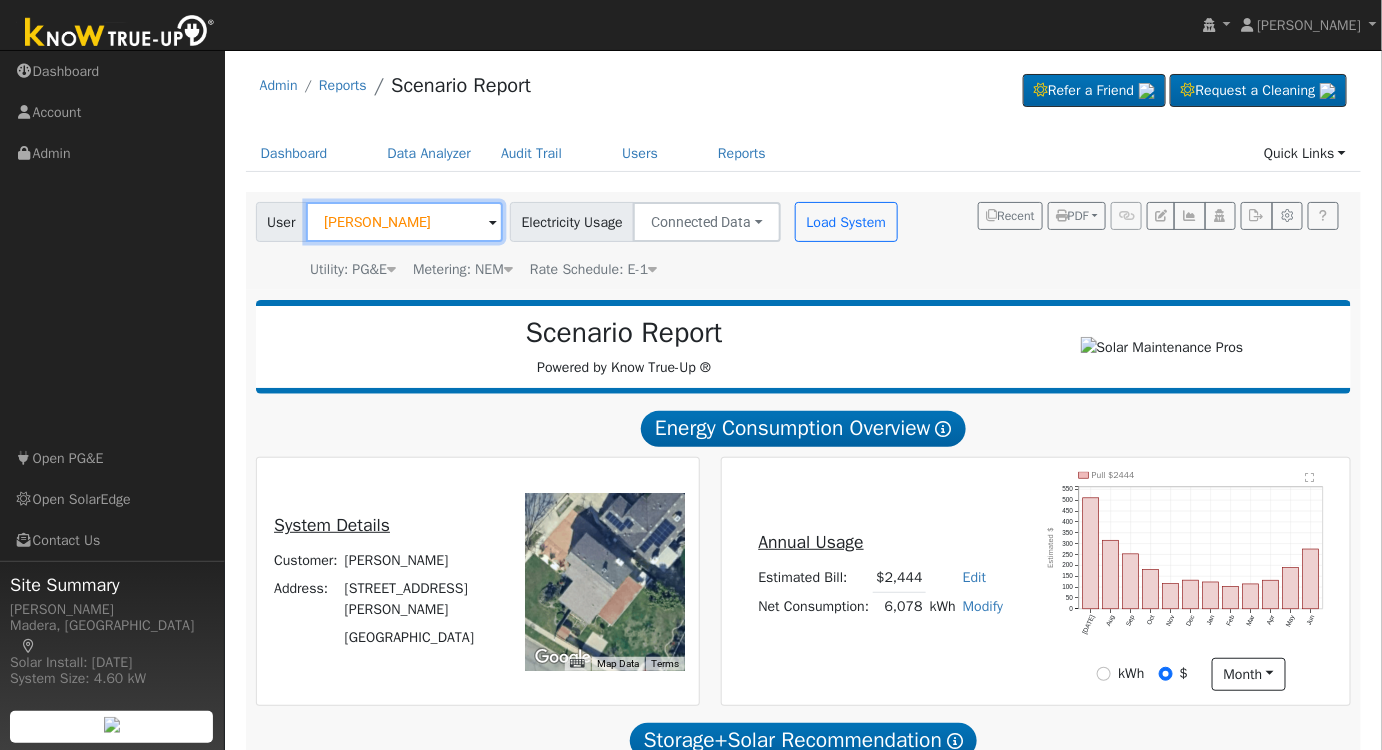 drag, startPoint x: 467, startPoint y: 220, endPoint x: 251, endPoint y: 198, distance: 217.11748 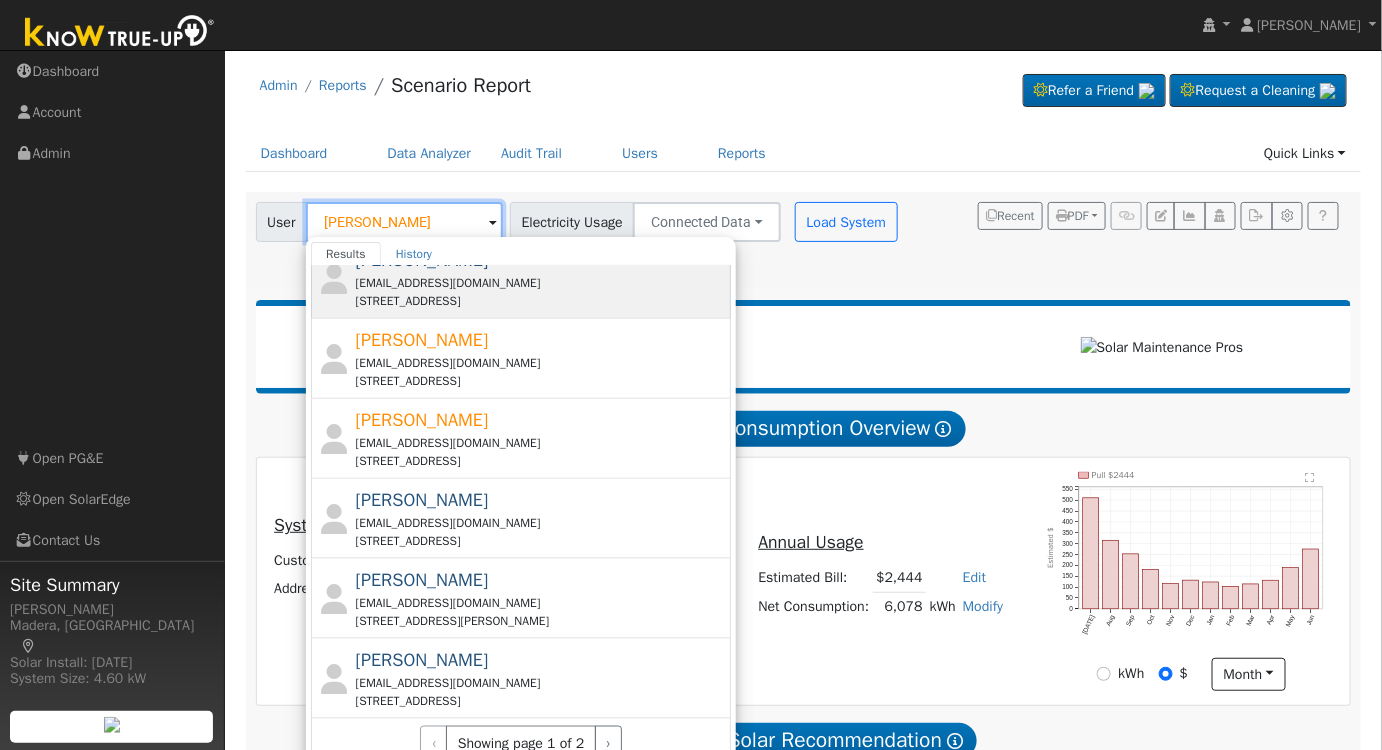 scroll, scrollTop: 741, scrollLeft: 0, axis: vertical 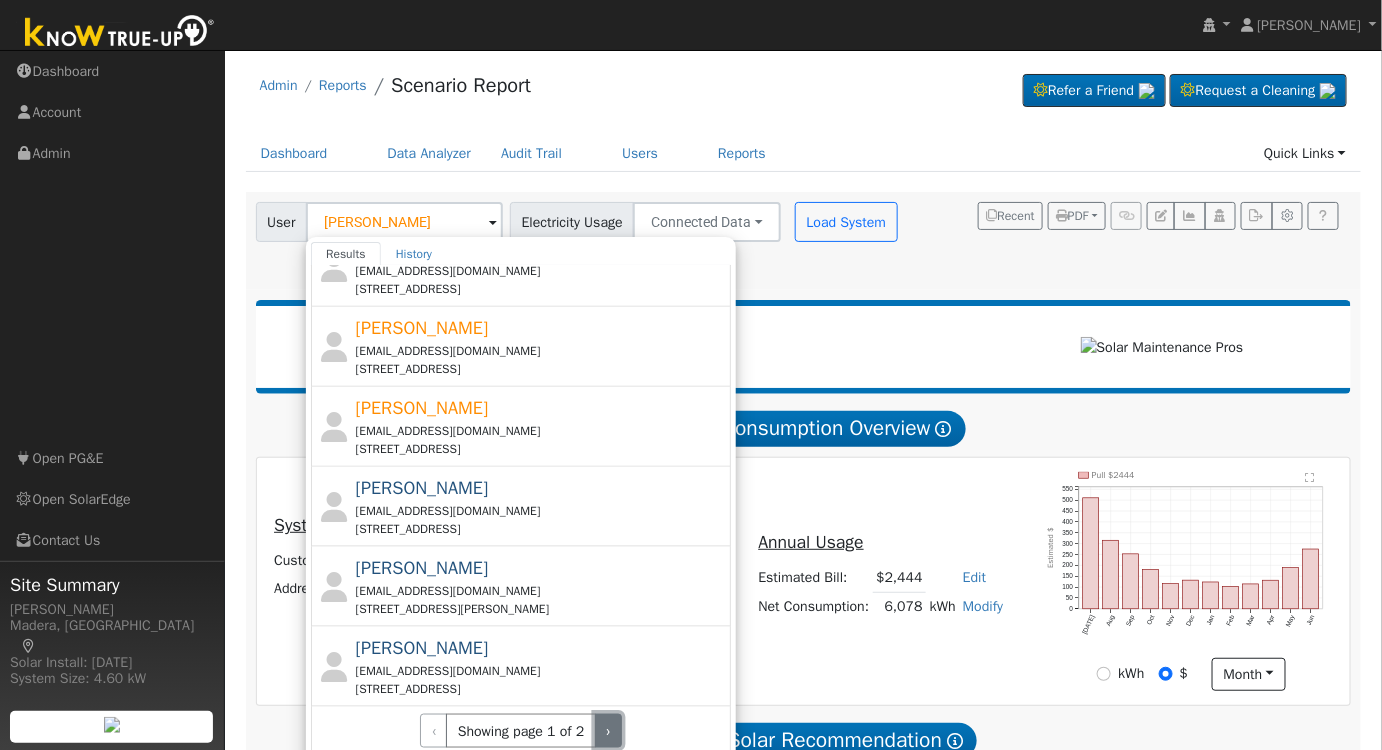 click on "›" at bounding box center (608, 731) 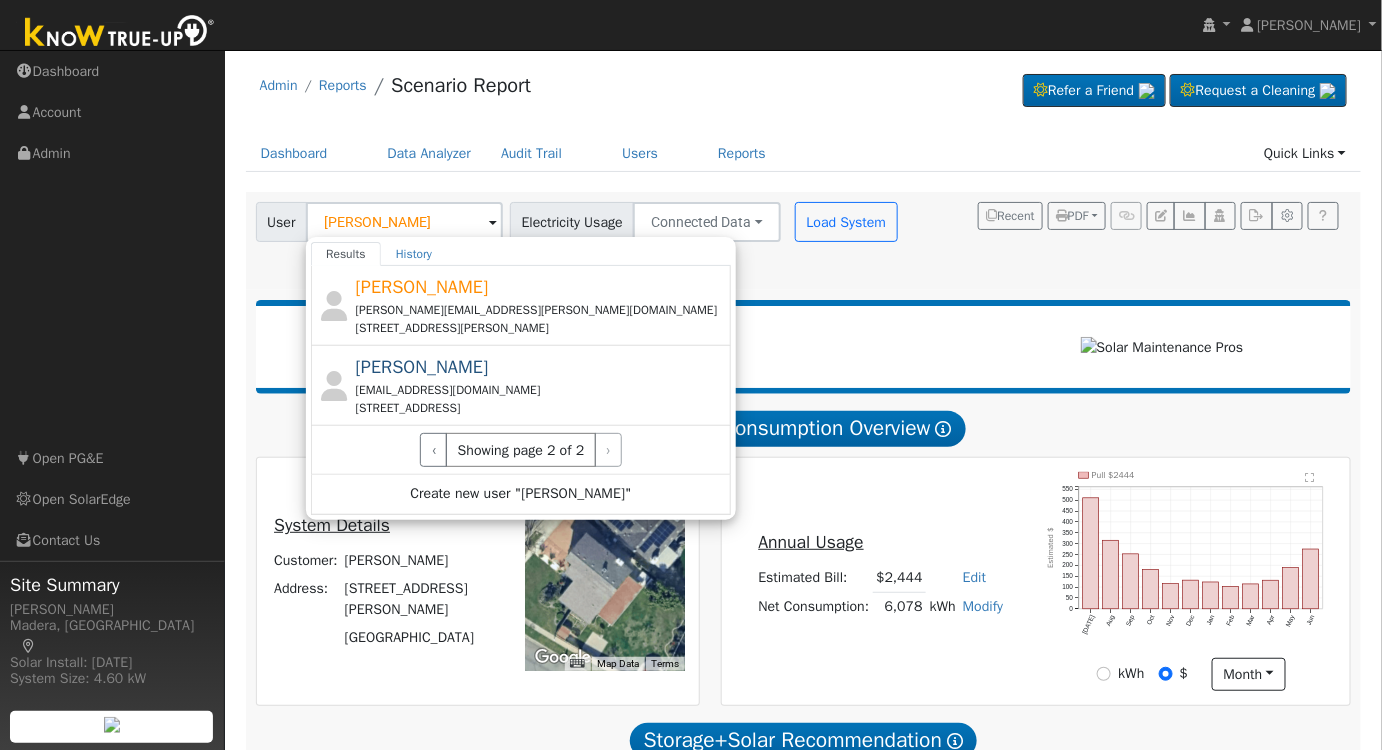 scroll, scrollTop: 0, scrollLeft: 0, axis: both 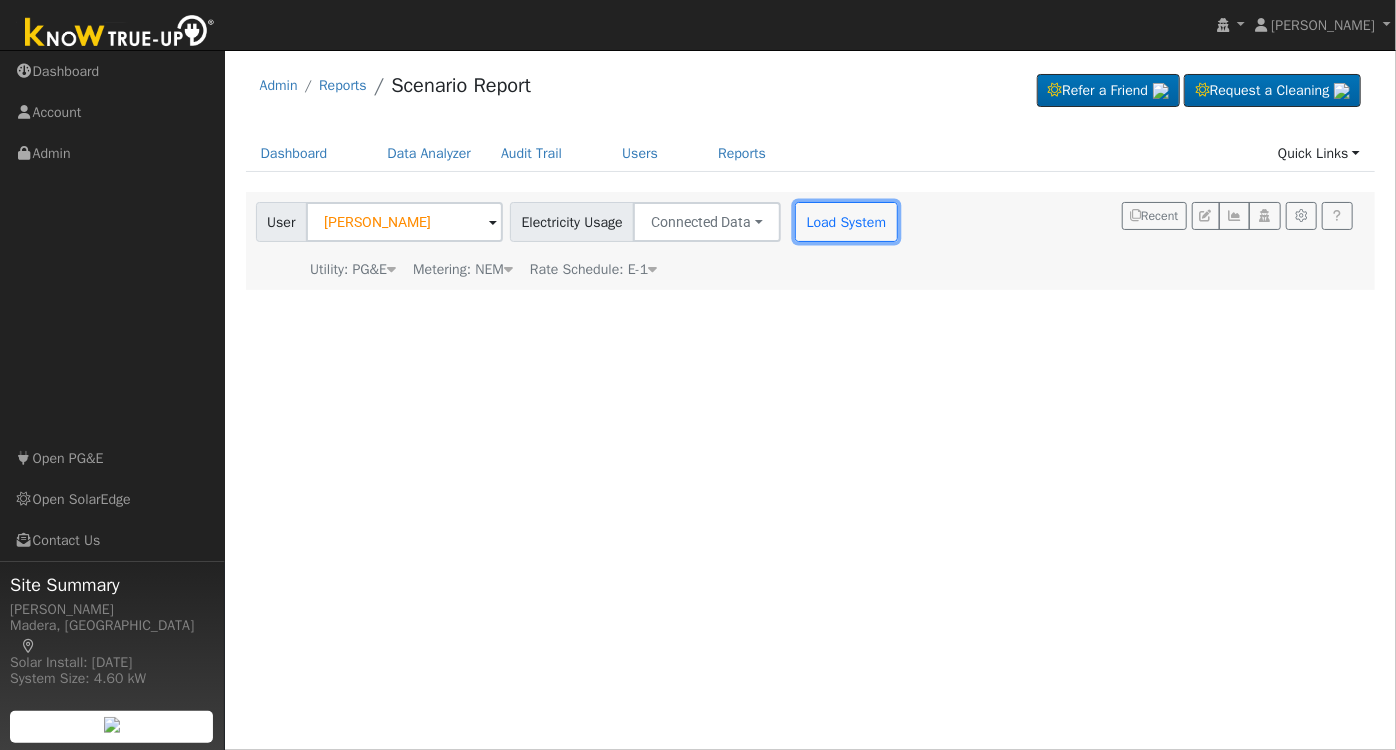 click on "Load System" at bounding box center [846, 222] 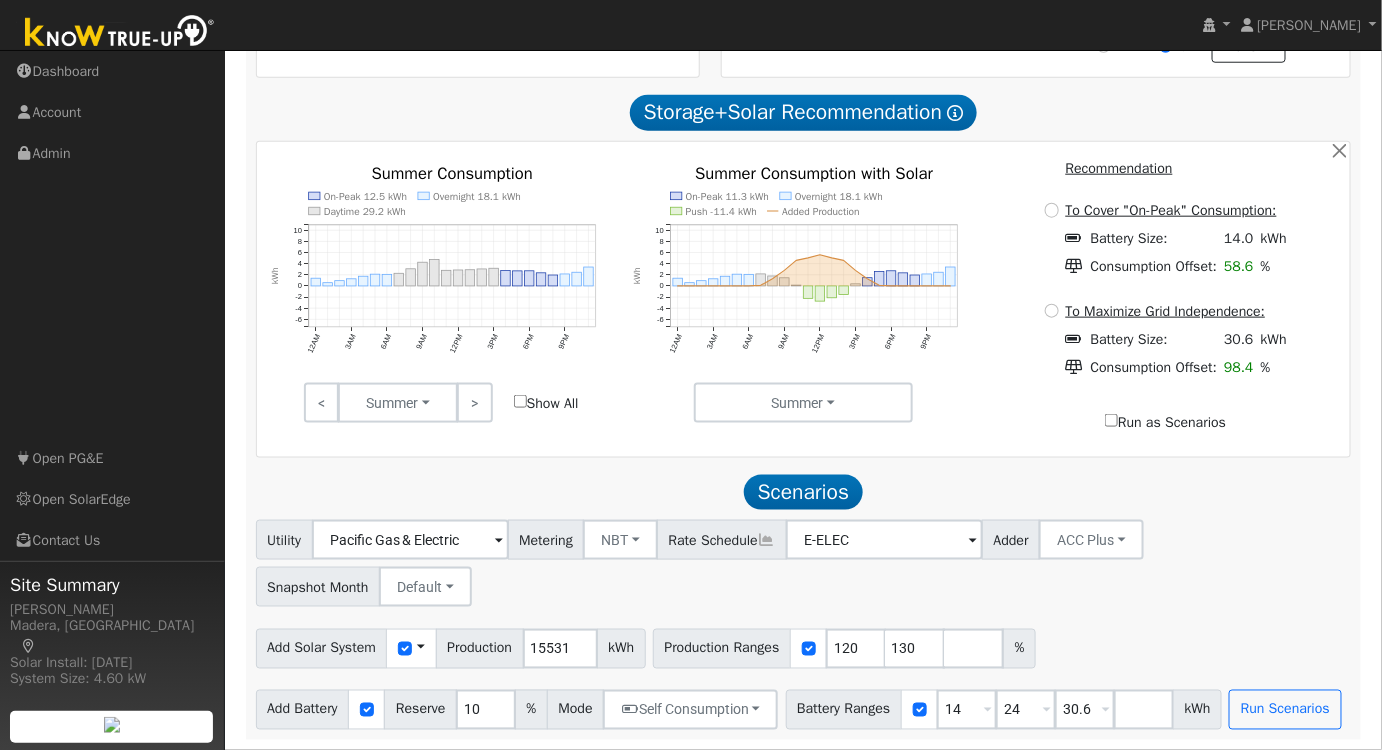 scroll, scrollTop: 632, scrollLeft: 0, axis: vertical 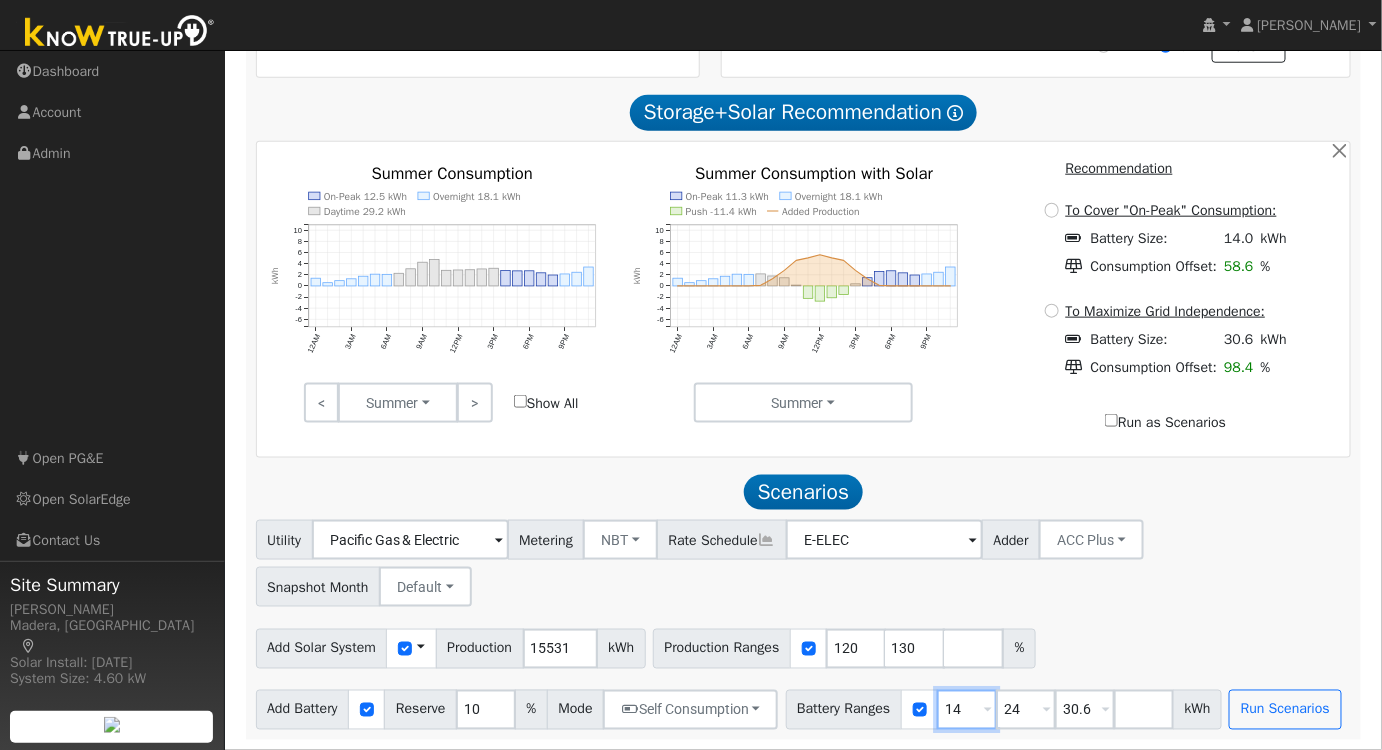 drag, startPoint x: 978, startPoint y: 708, endPoint x: 813, endPoint y: 710, distance: 165.01212 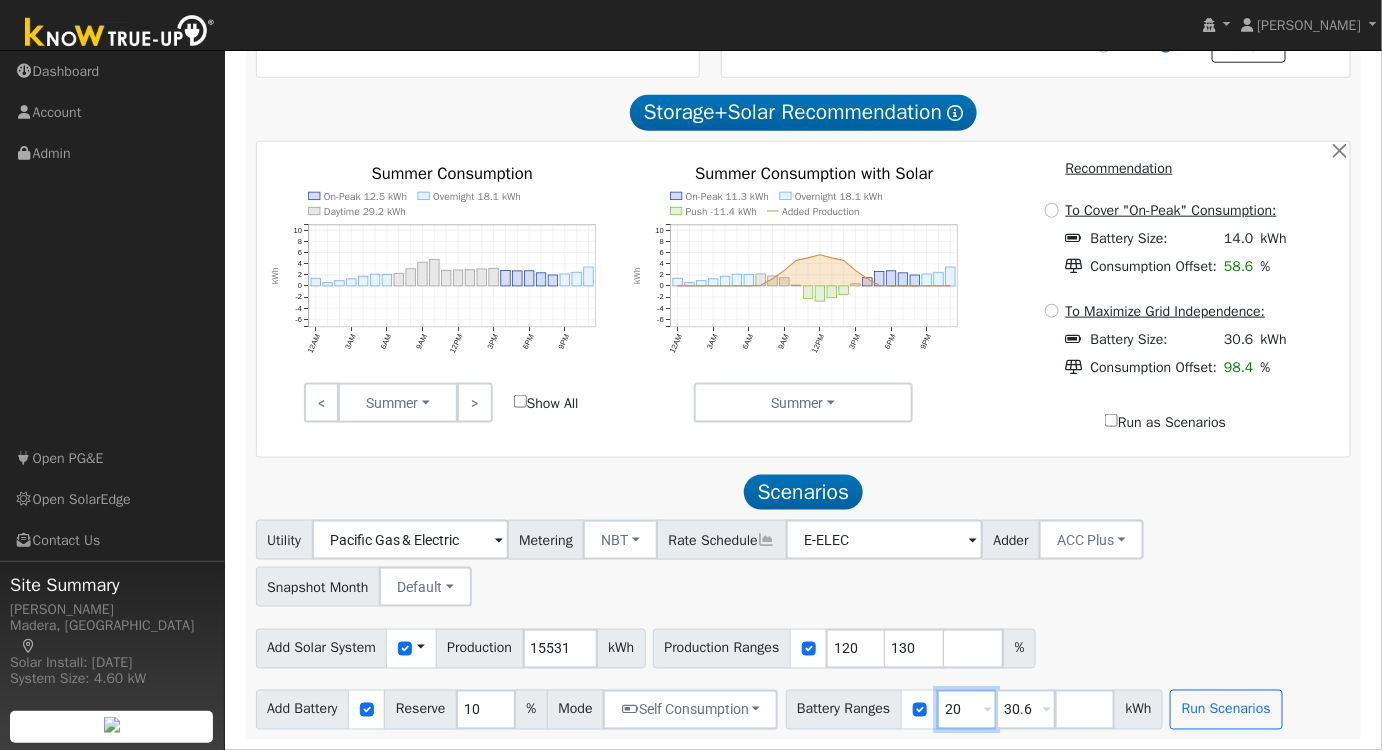 type on "20" 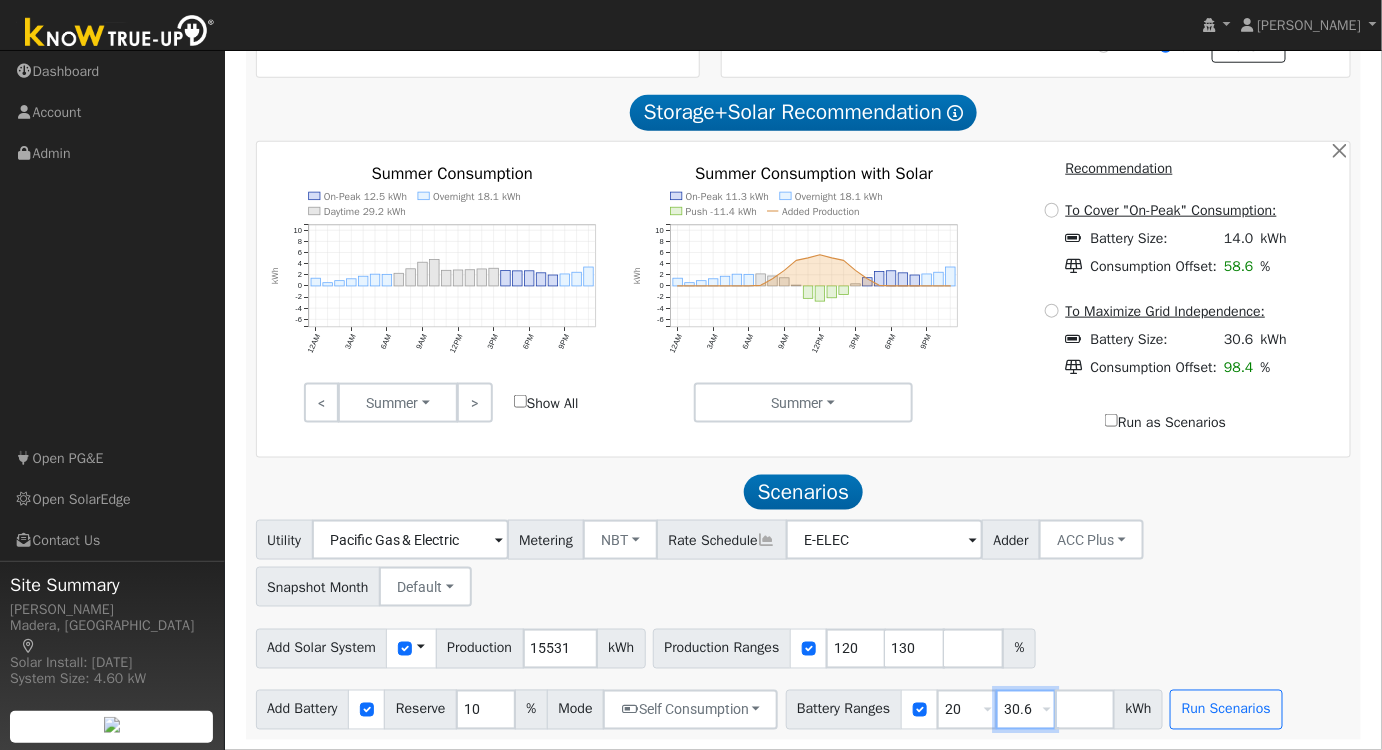 drag, startPoint x: 1041, startPoint y: 704, endPoint x: 904, endPoint y: 710, distance: 137.13132 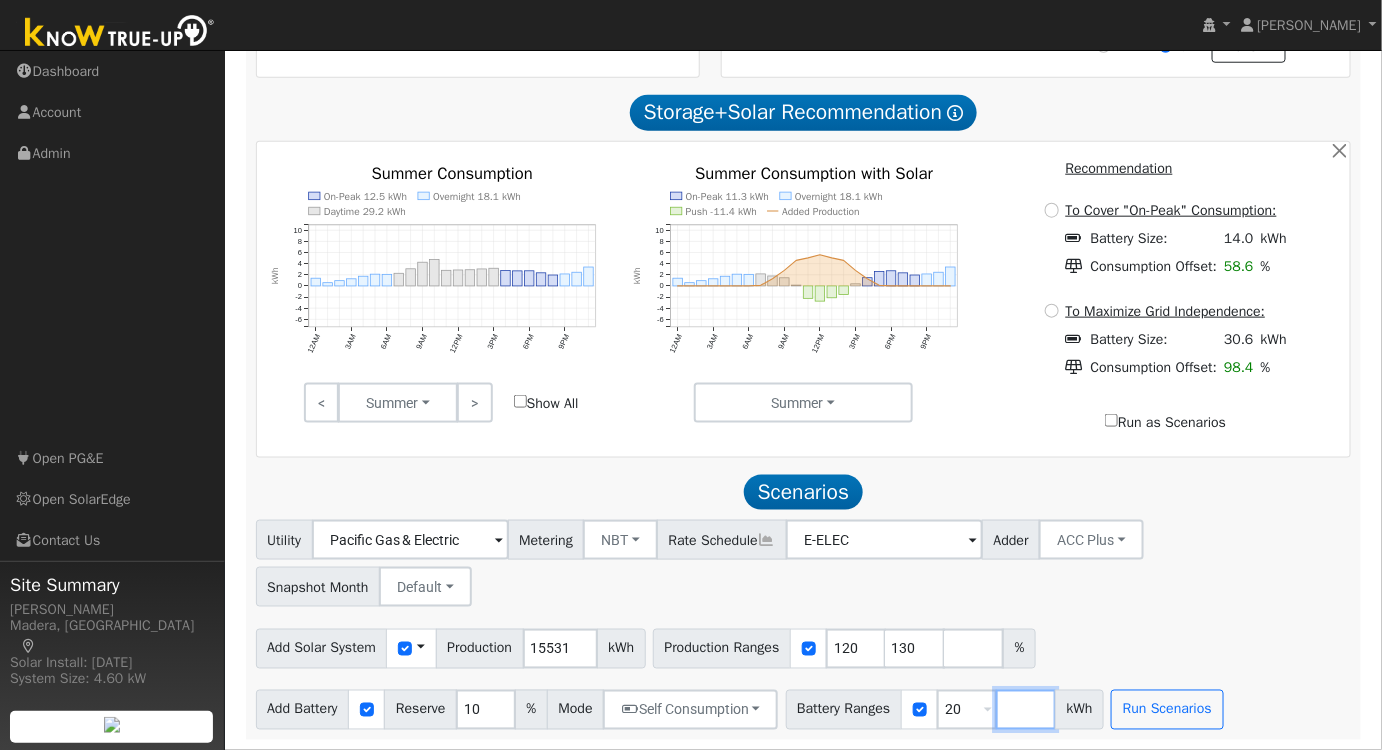 type 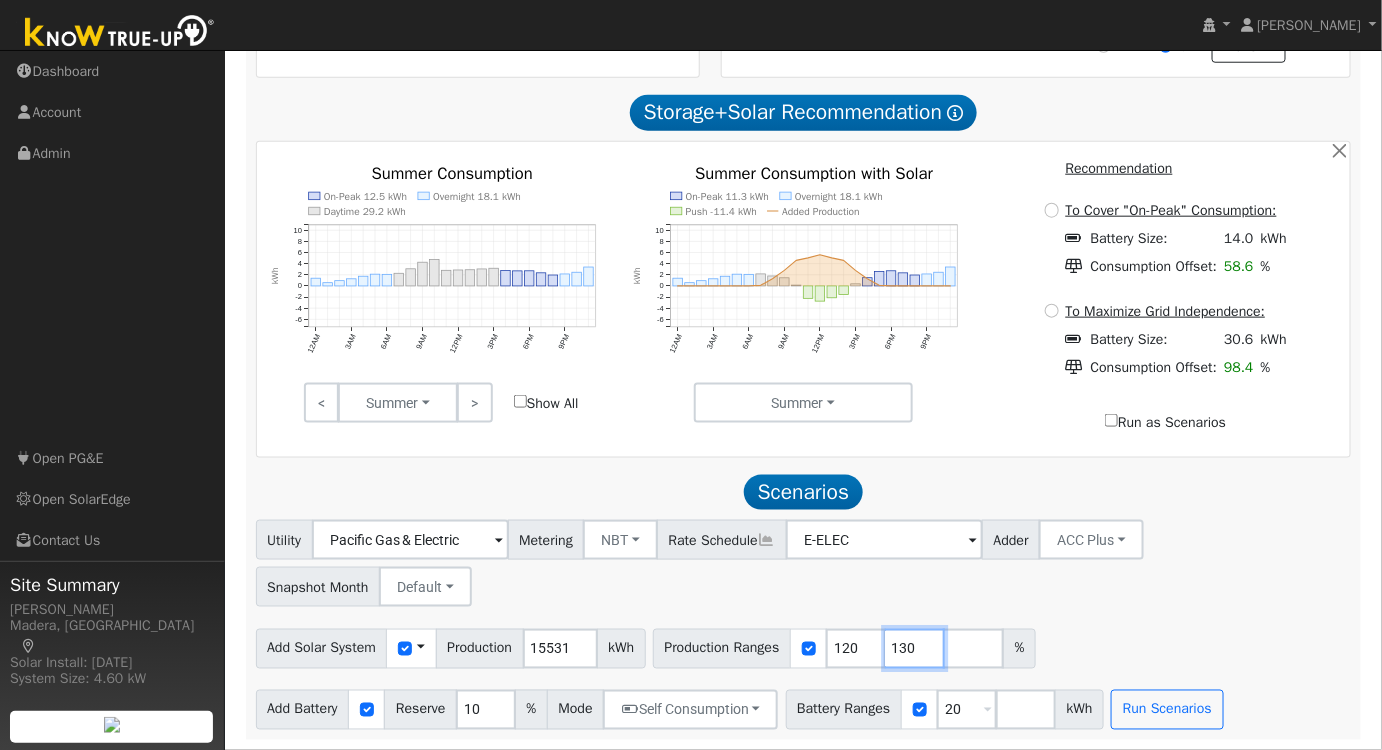 drag, startPoint x: 922, startPoint y: 653, endPoint x: 842, endPoint y: 656, distance: 80.05623 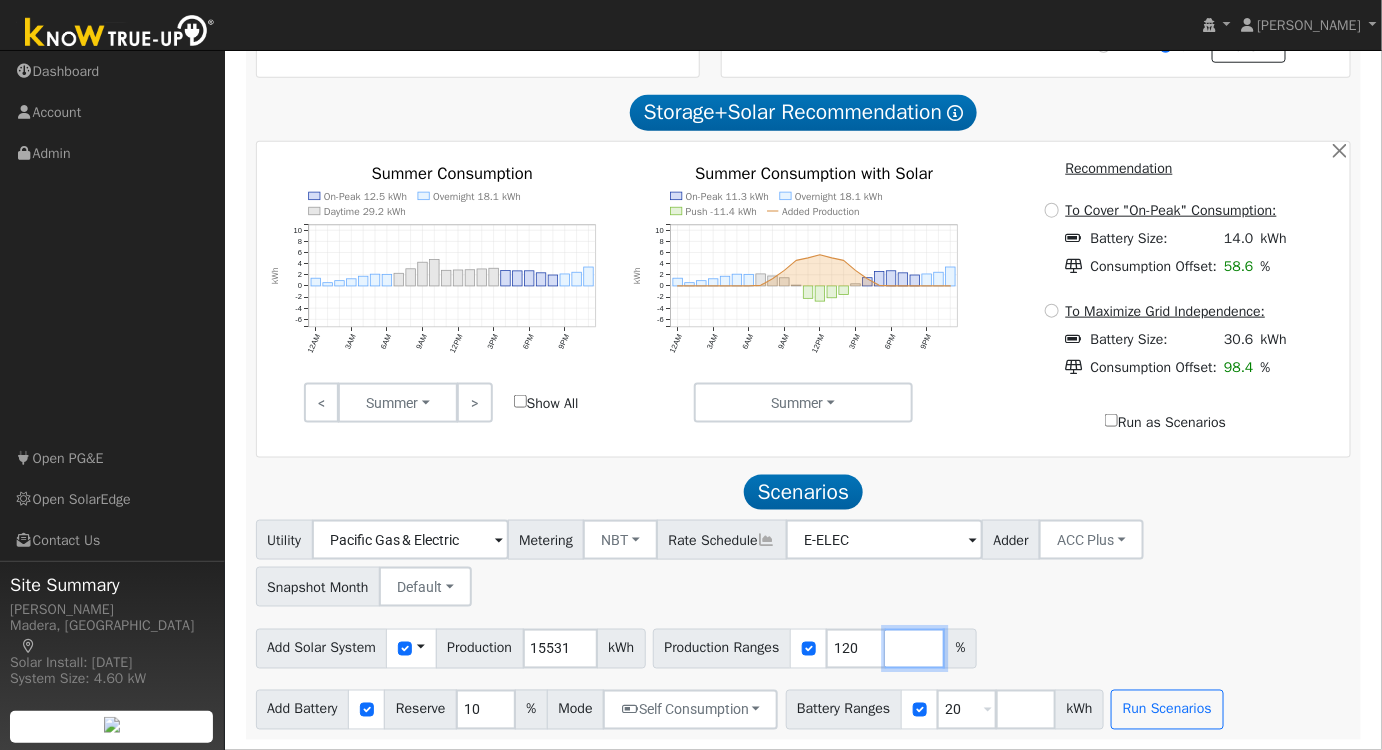 type 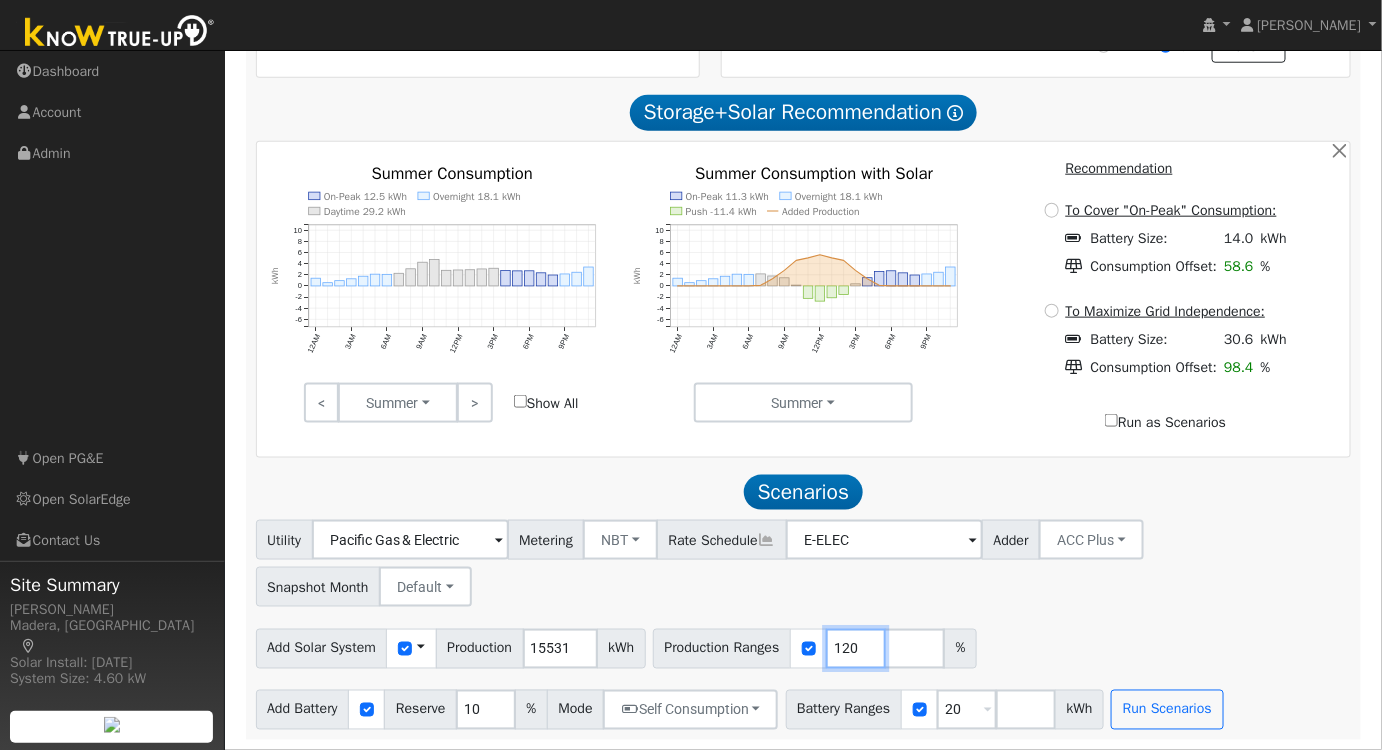 click on "120" at bounding box center (856, 649) 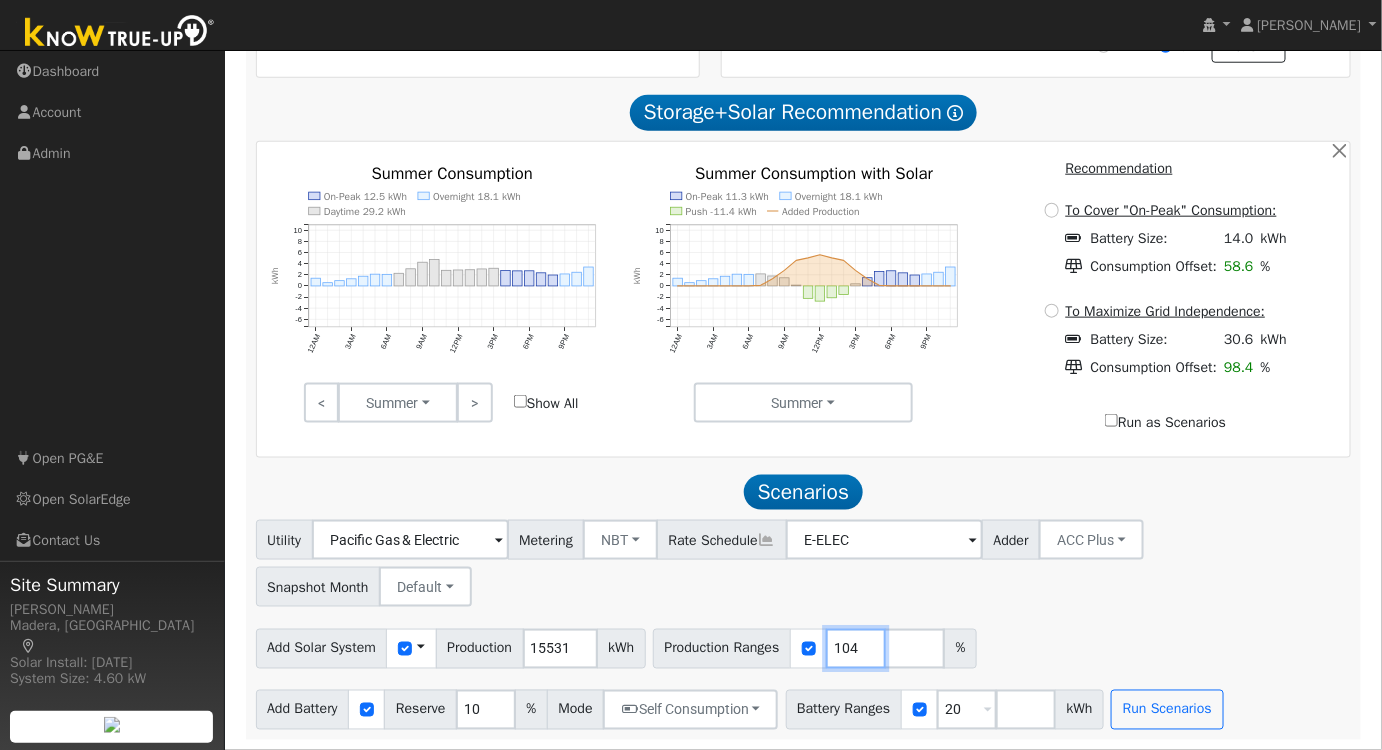 type on "104" 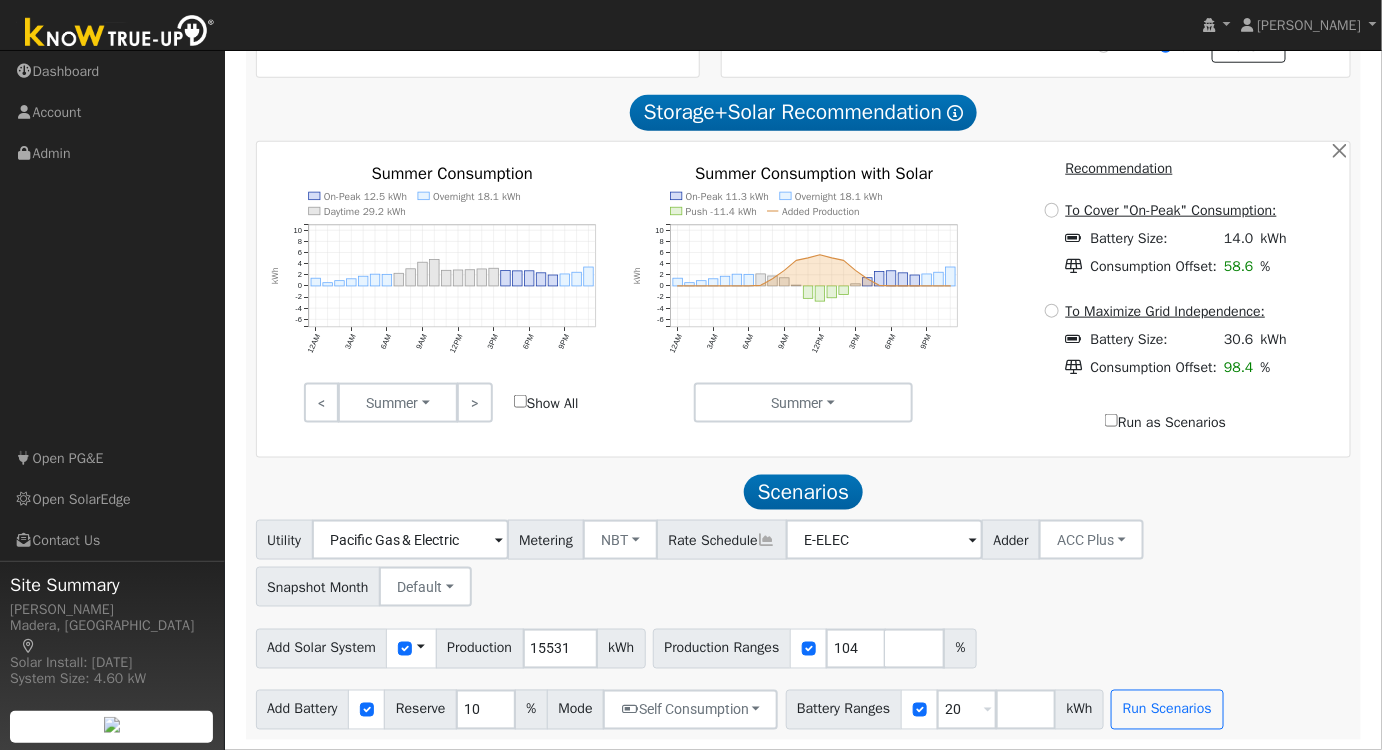 click on "Utility Pacific Gas & Electric Metering NBT NEM NBT  Rate Schedule  E-ELEC Adder ACC Plus - None - ACC Plus SB-535 Snapshot Month Default Jan Feb Mar Apr May Jun Jul Aug Sep Oct Nov Dec" at bounding box center [803, 560] 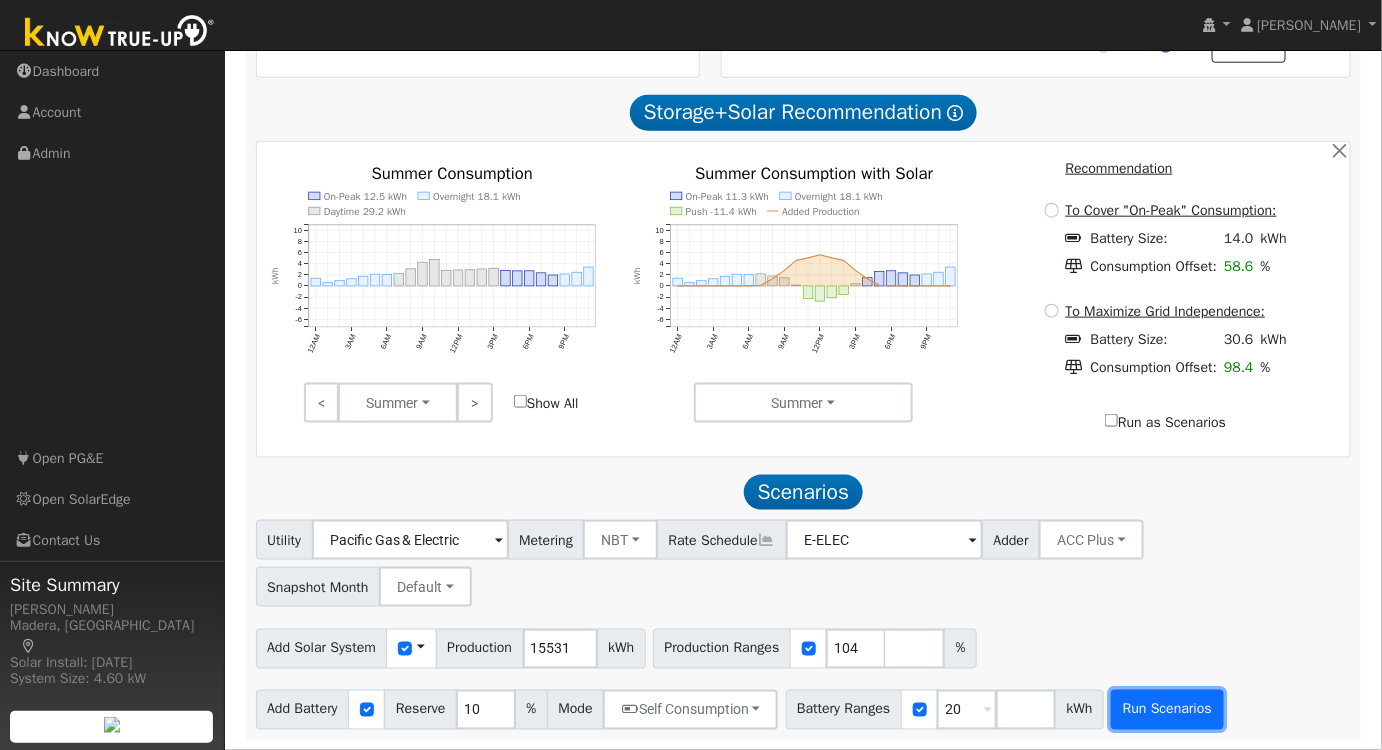 click on "Run Scenarios" at bounding box center (1167, 710) 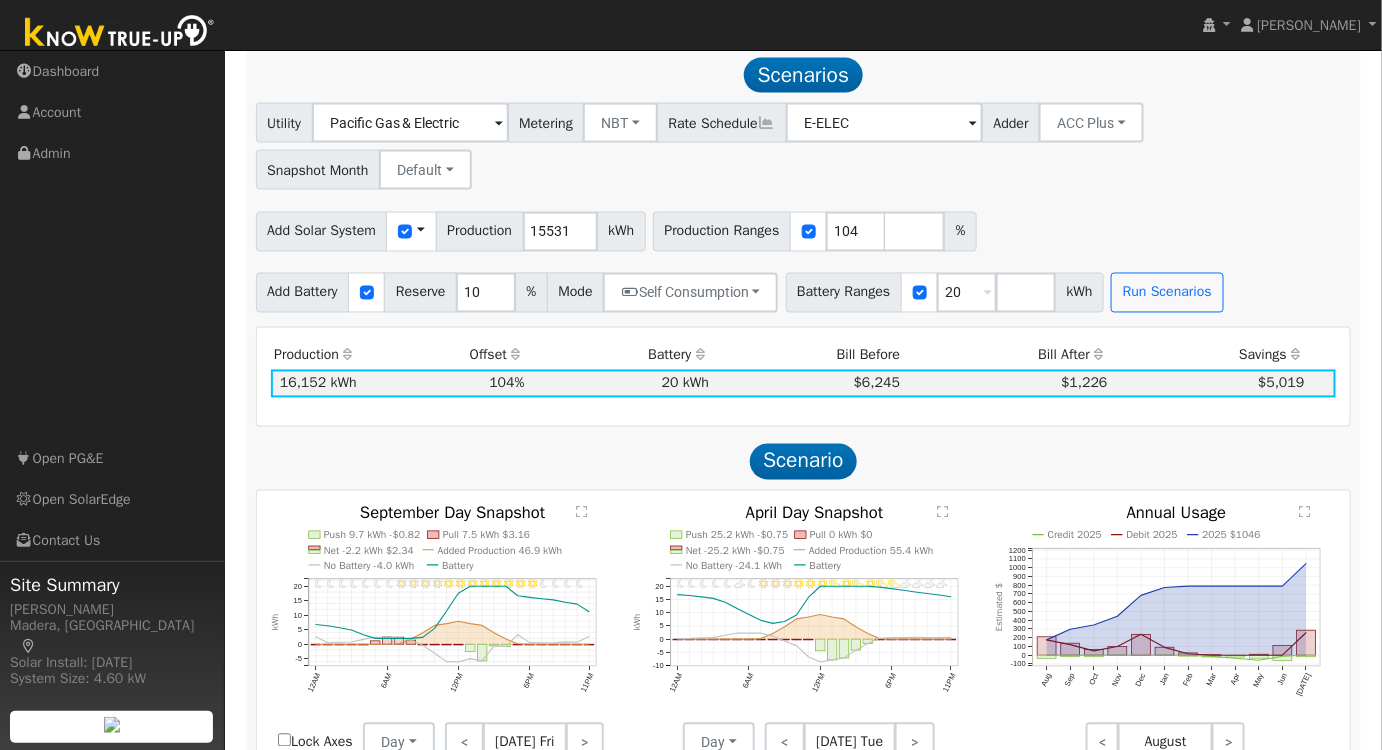 scroll, scrollTop: 1046, scrollLeft: 0, axis: vertical 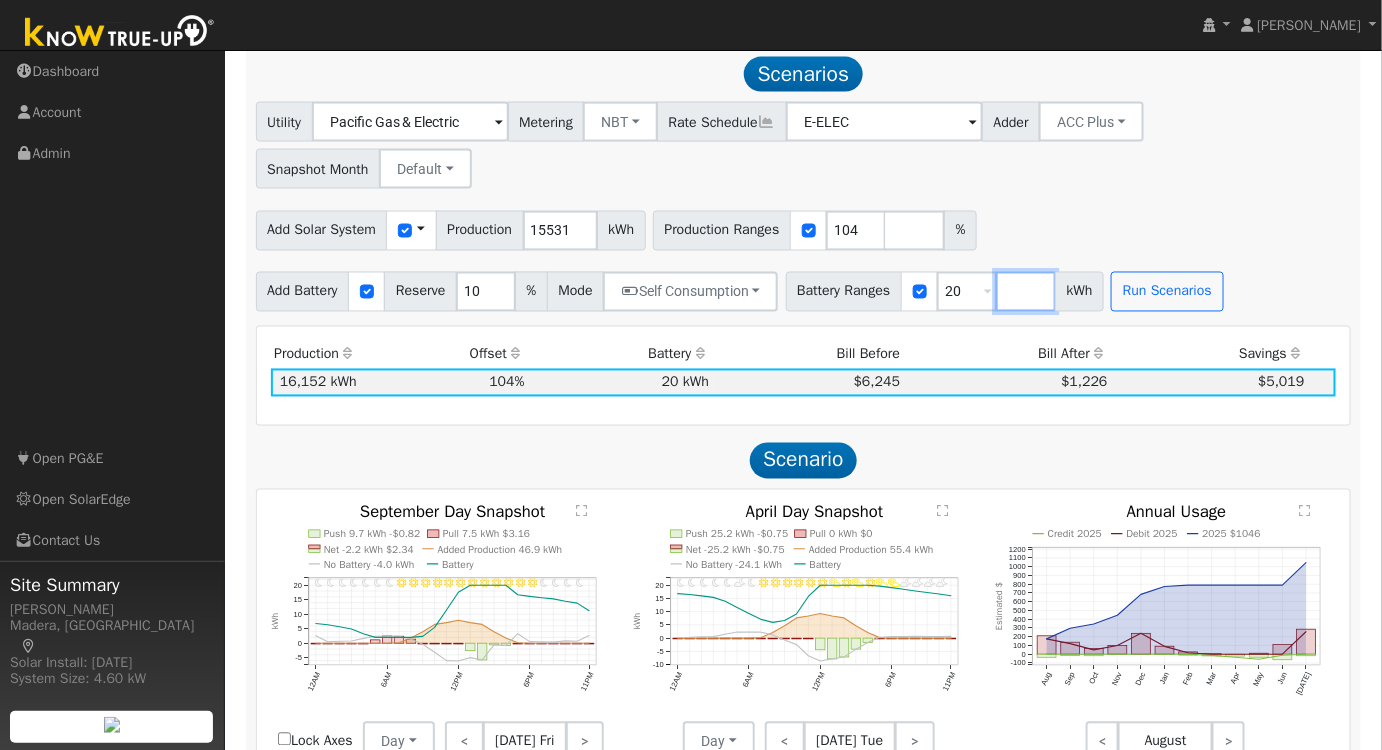 click at bounding box center (1026, 292) 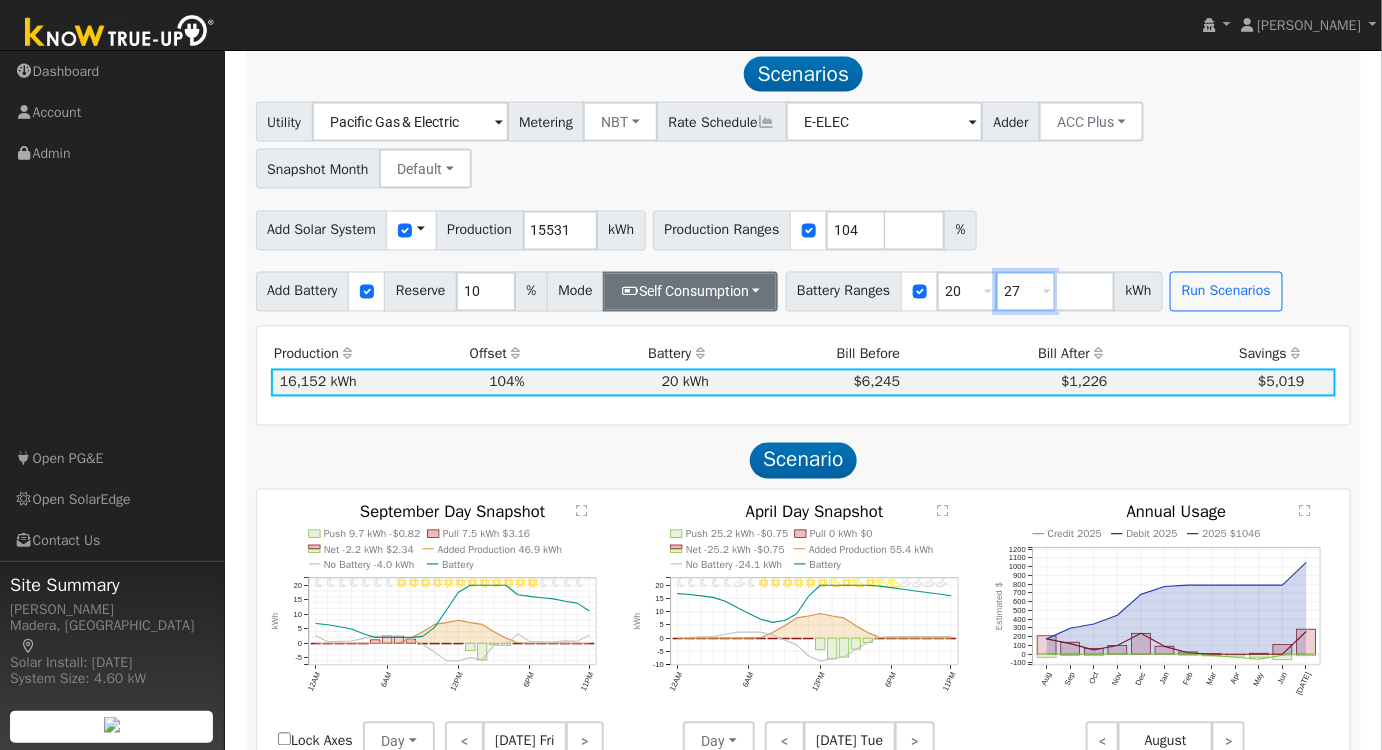 type on "27" 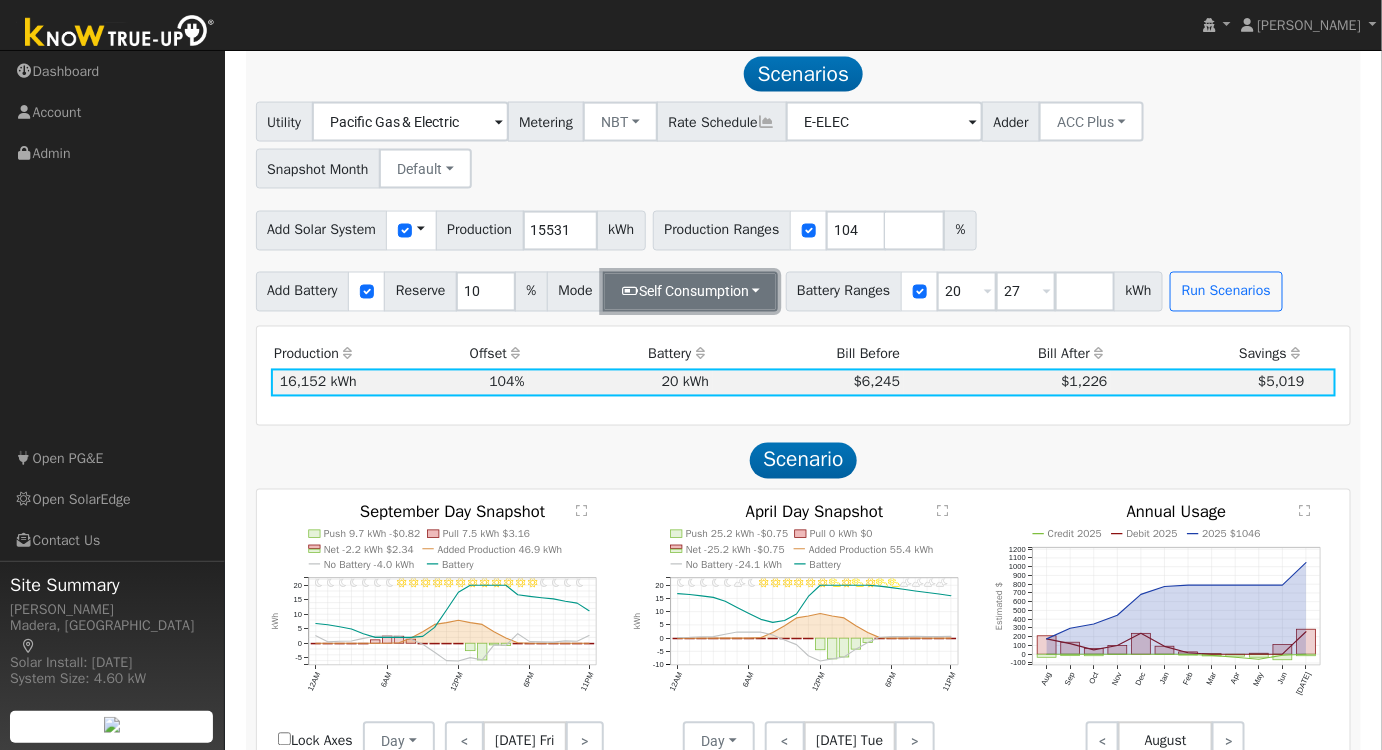 click on "Self Consumption" at bounding box center (690, 292) 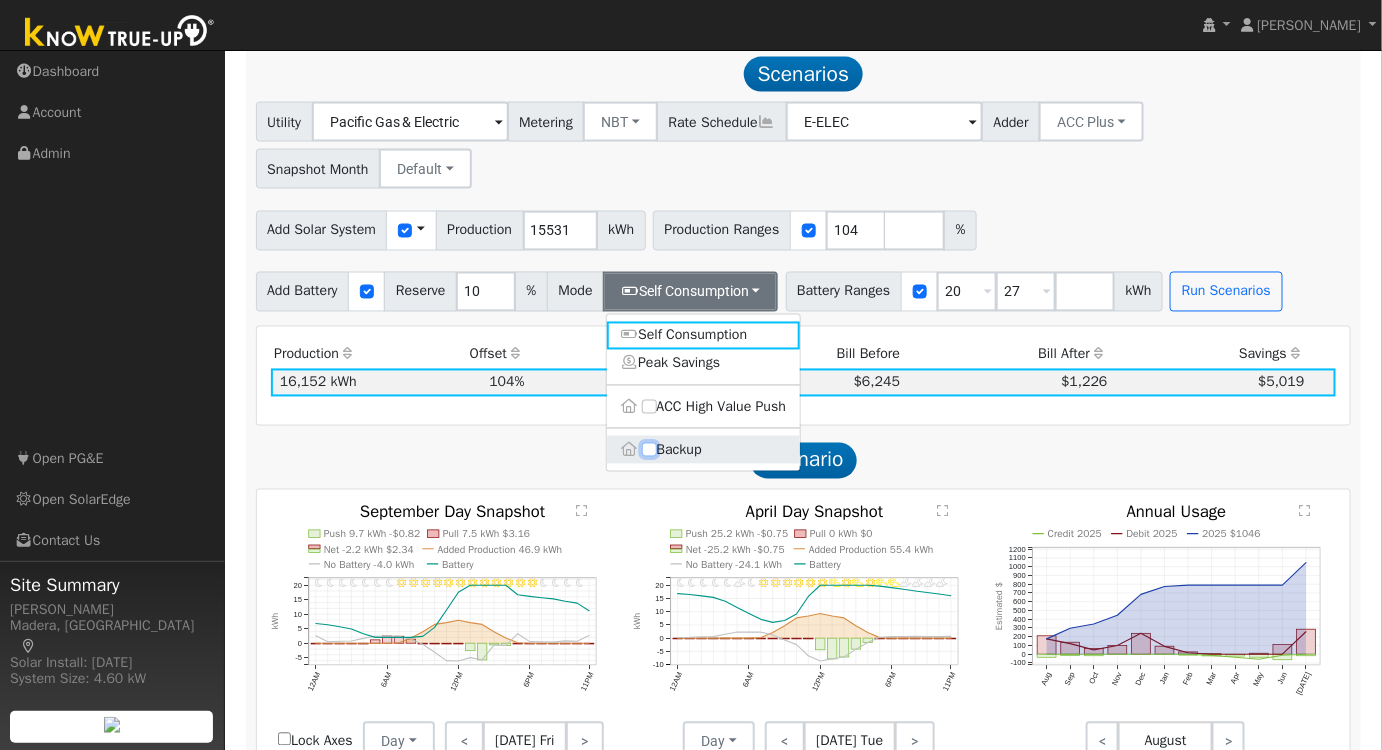 click on "Backup" at bounding box center [649, 450] 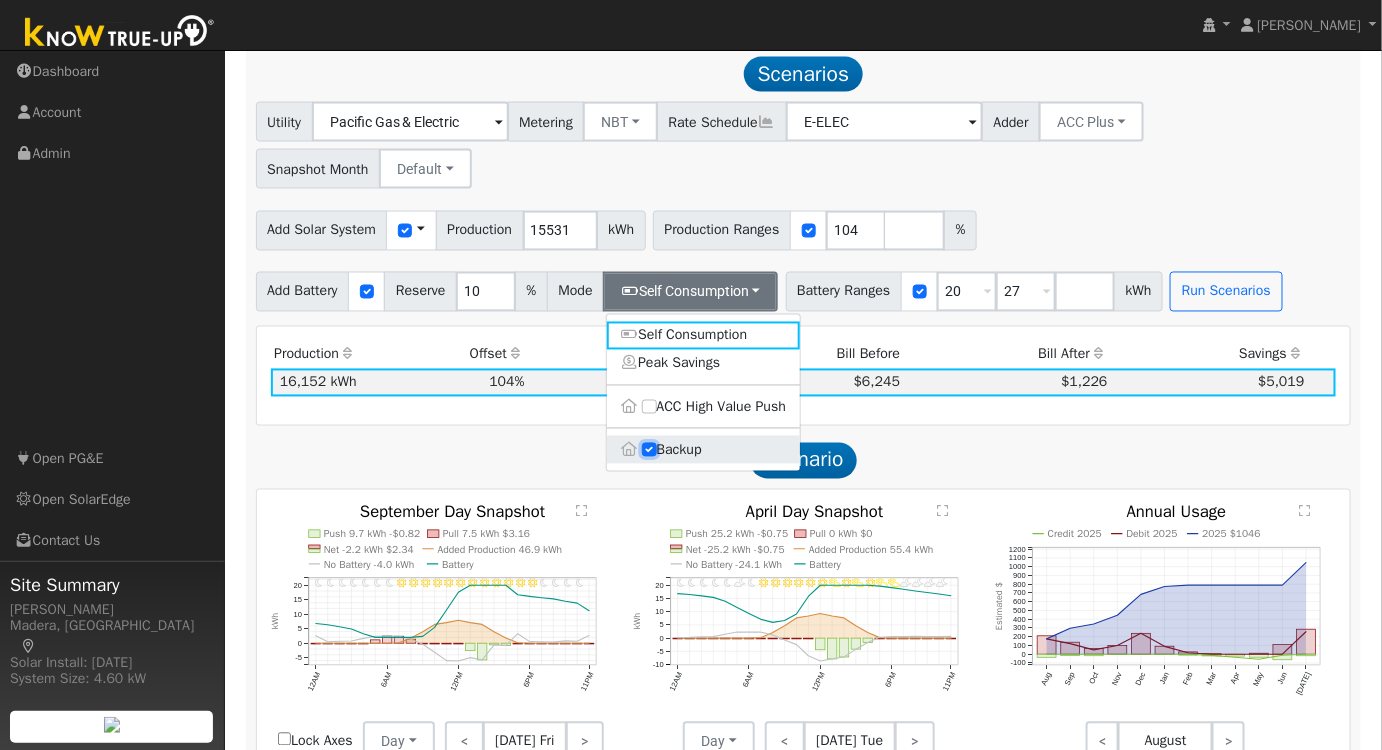 type on "20" 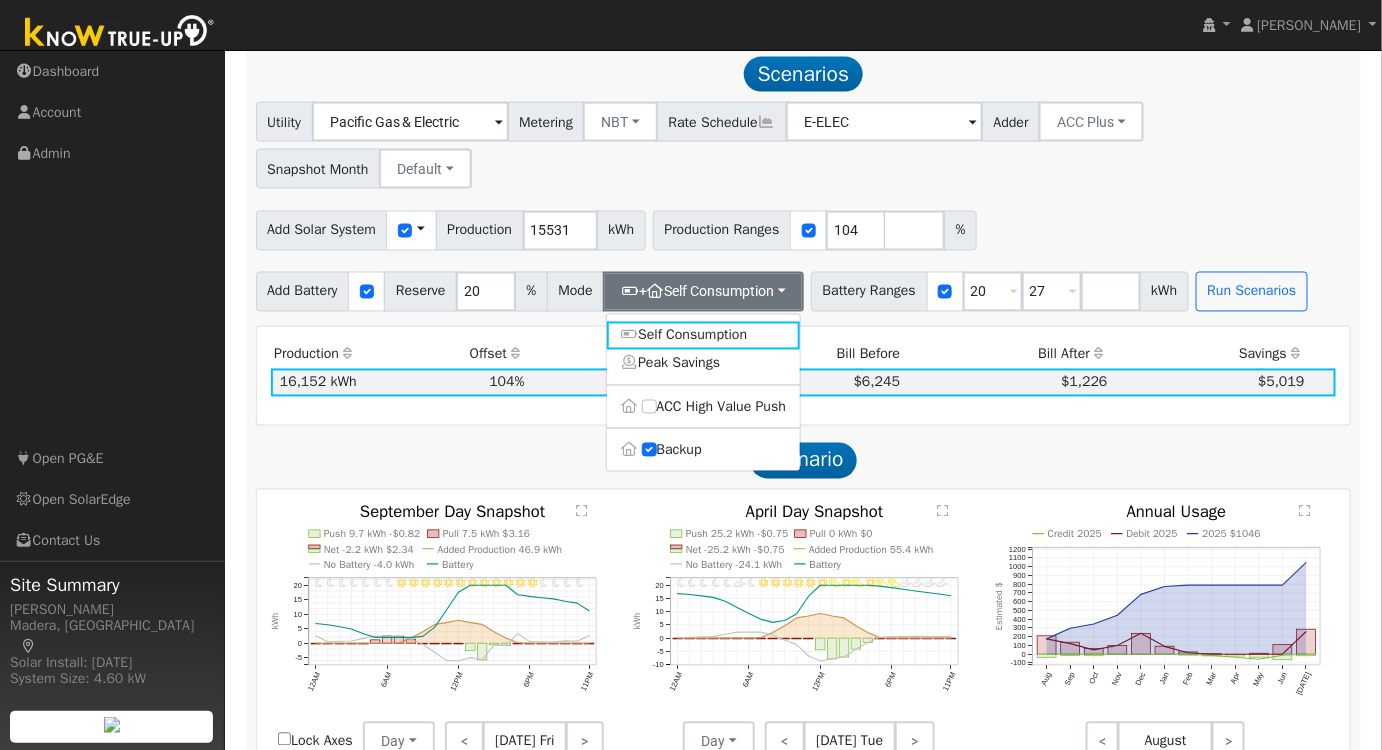 click on "Add Solar System Use CSV Data Production 15531 kWh Production Ranges 104 %" at bounding box center (803, 227) 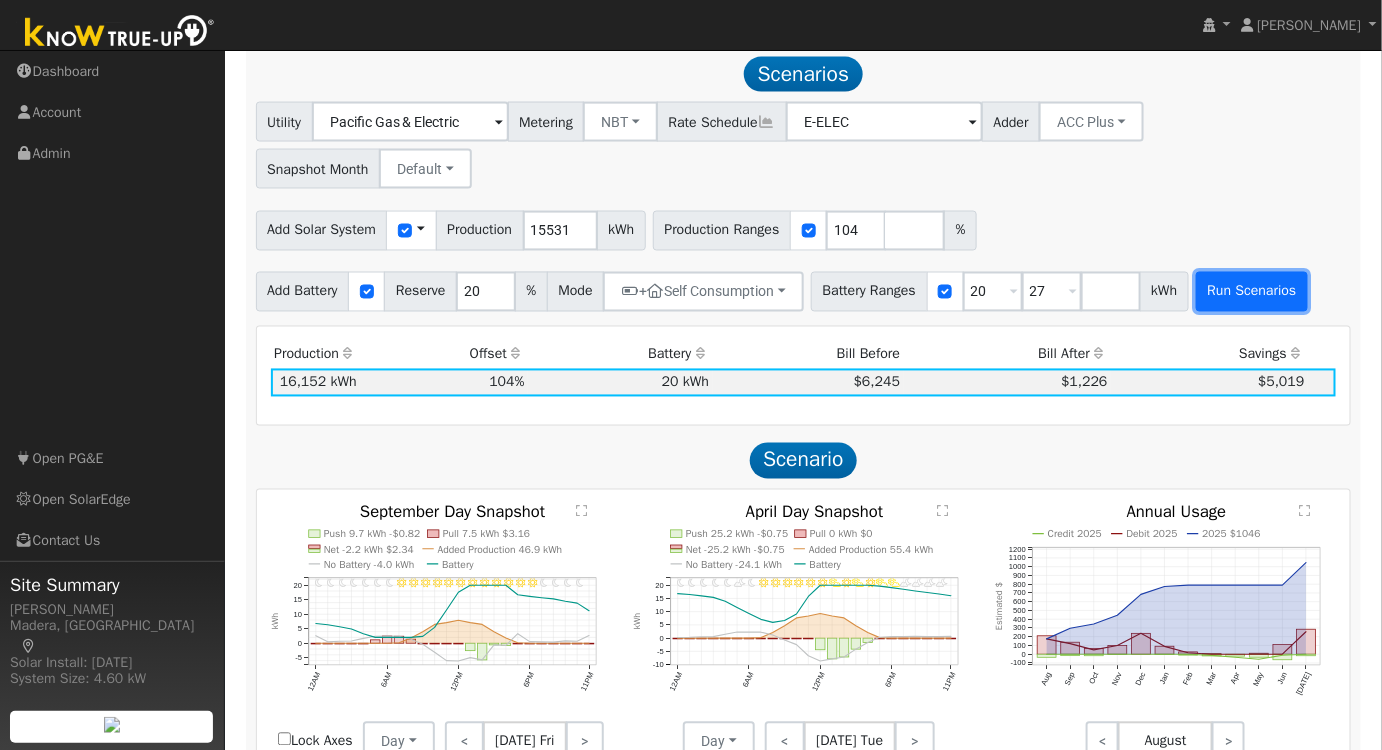 click on "Run Scenarios" at bounding box center (1252, 292) 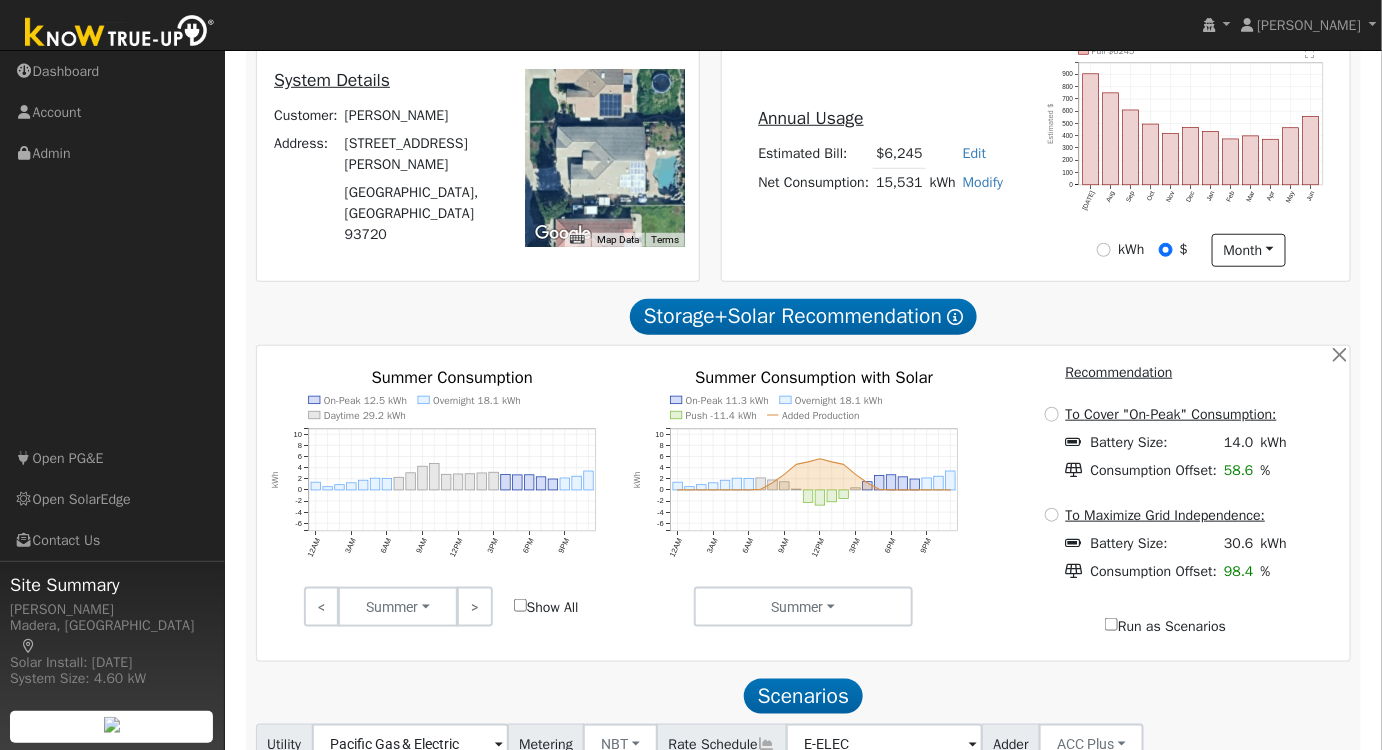 scroll, scrollTop: 454, scrollLeft: 0, axis: vertical 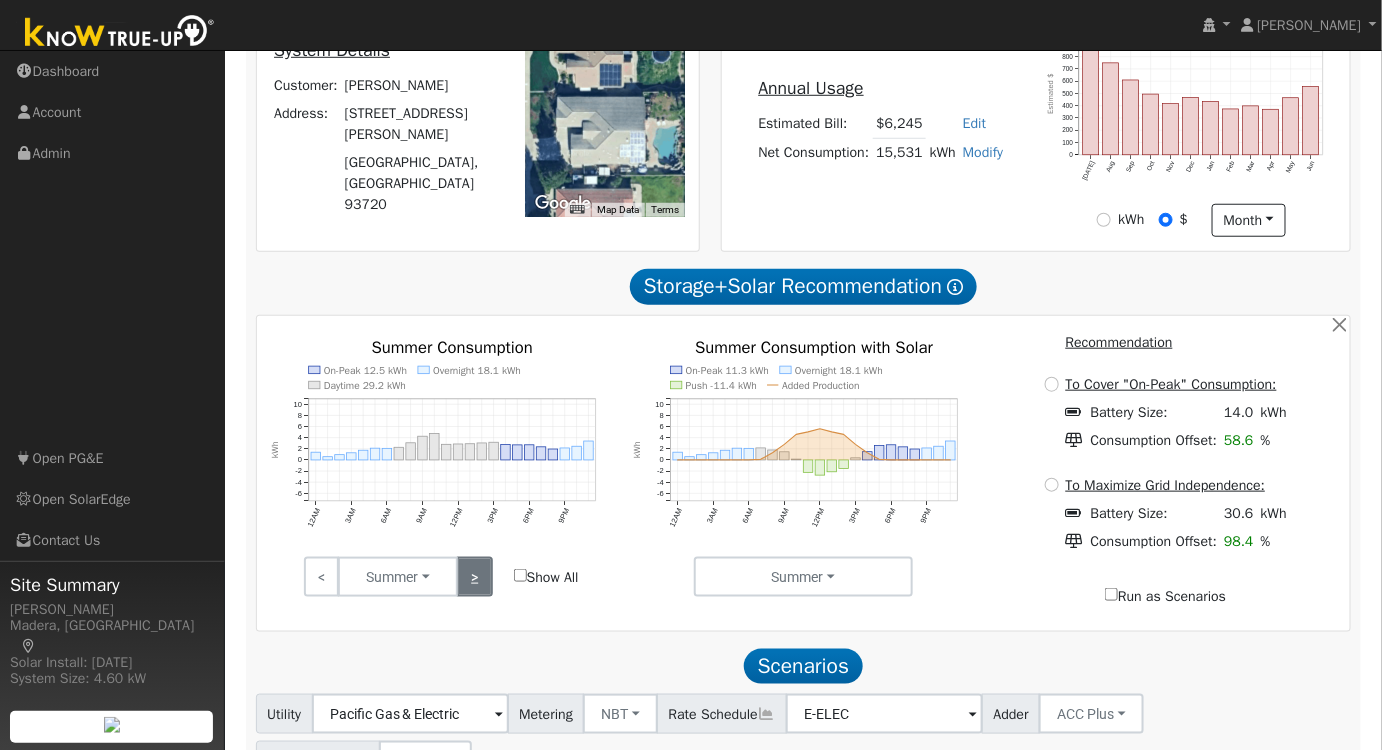 click on ">" at bounding box center (474, 577) 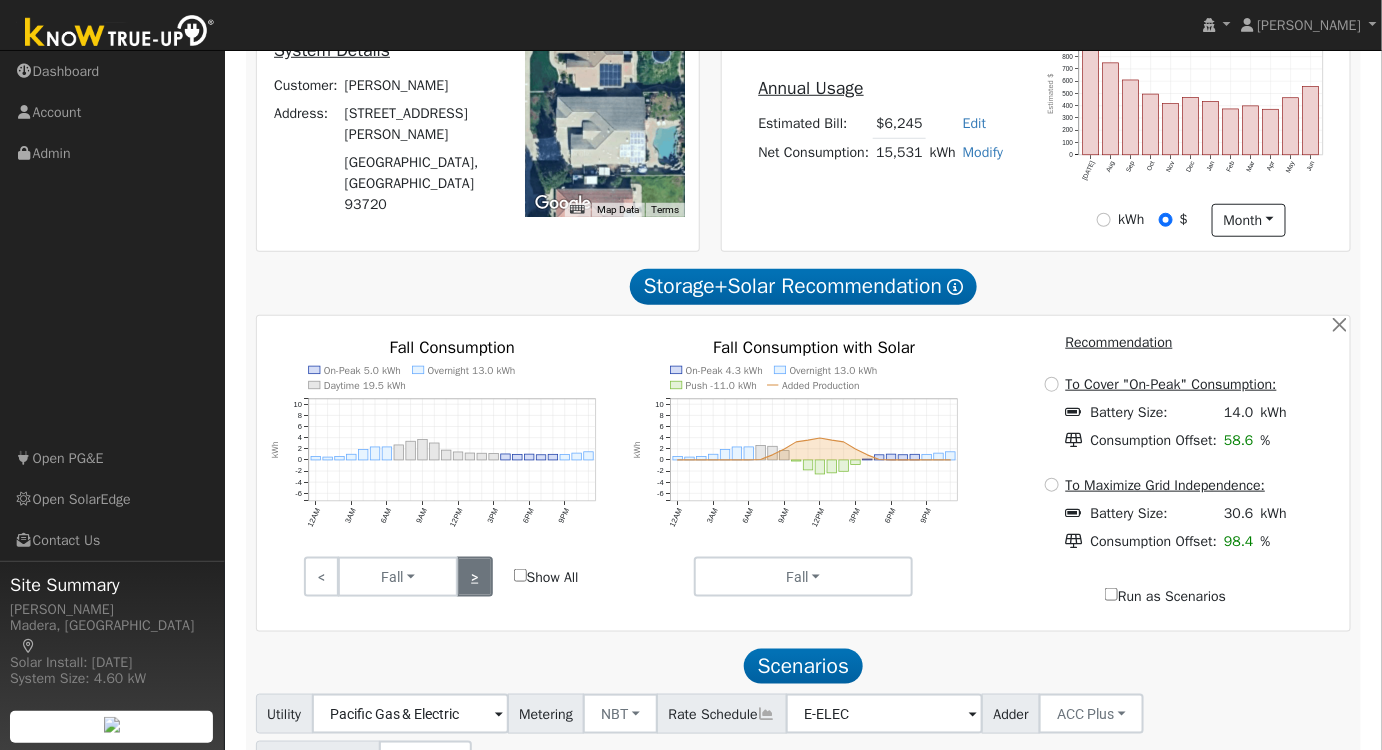 click on ">" at bounding box center [474, 577] 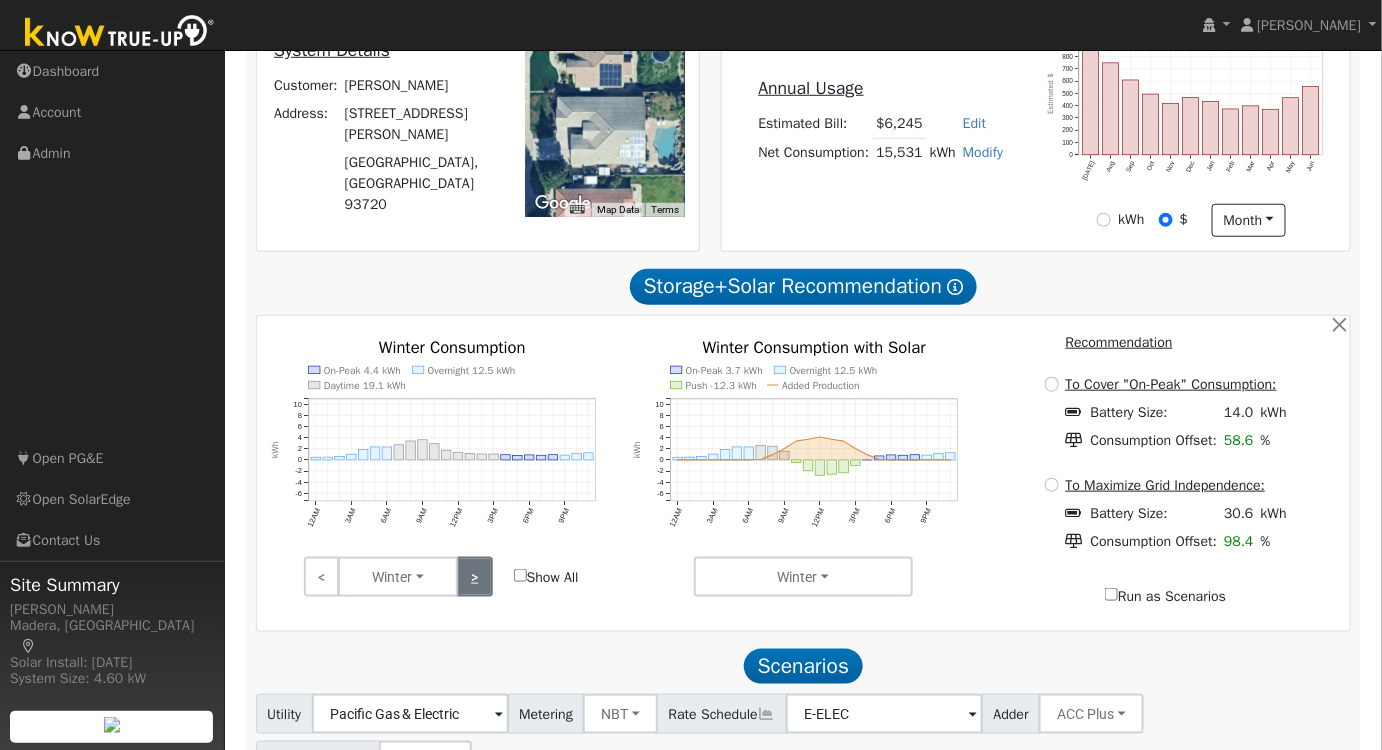 click on ">" at bounding box center (474, 577) 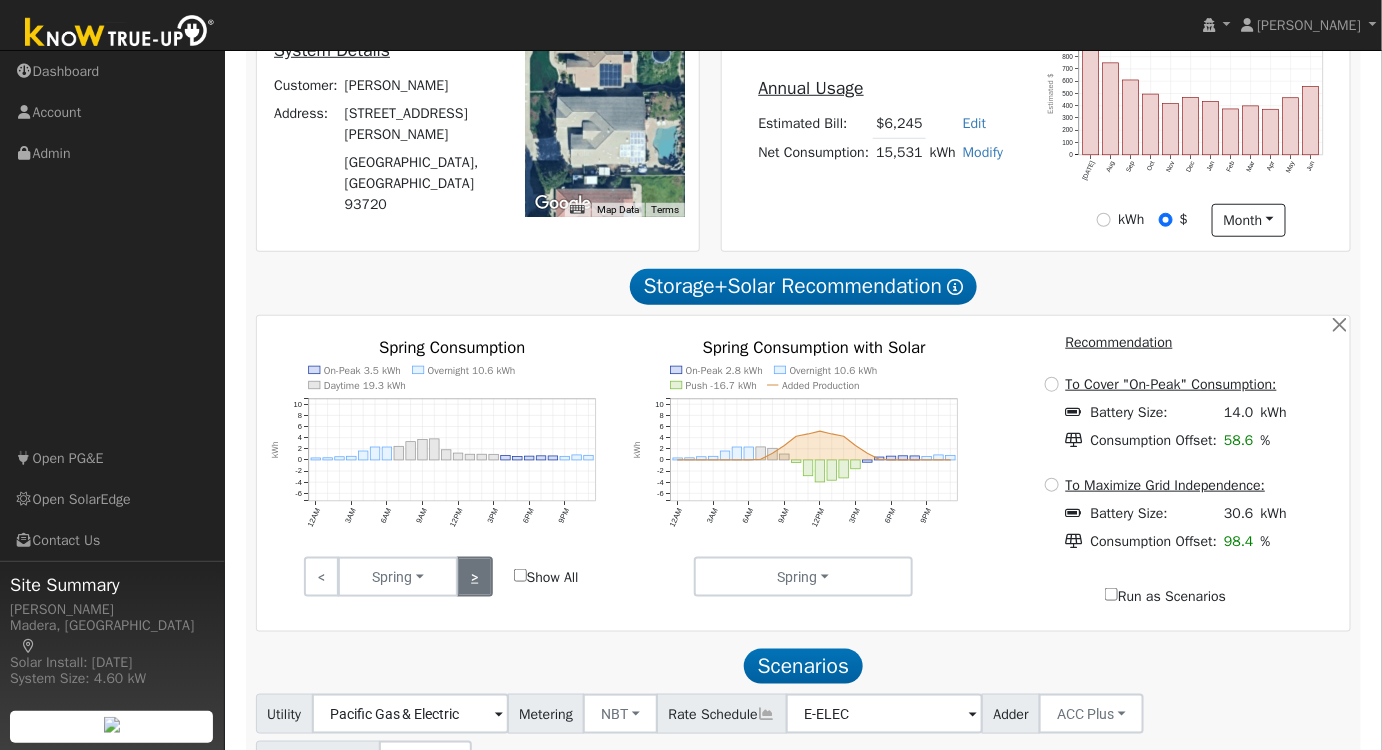 click on ">" at bounding box center [474, 577] 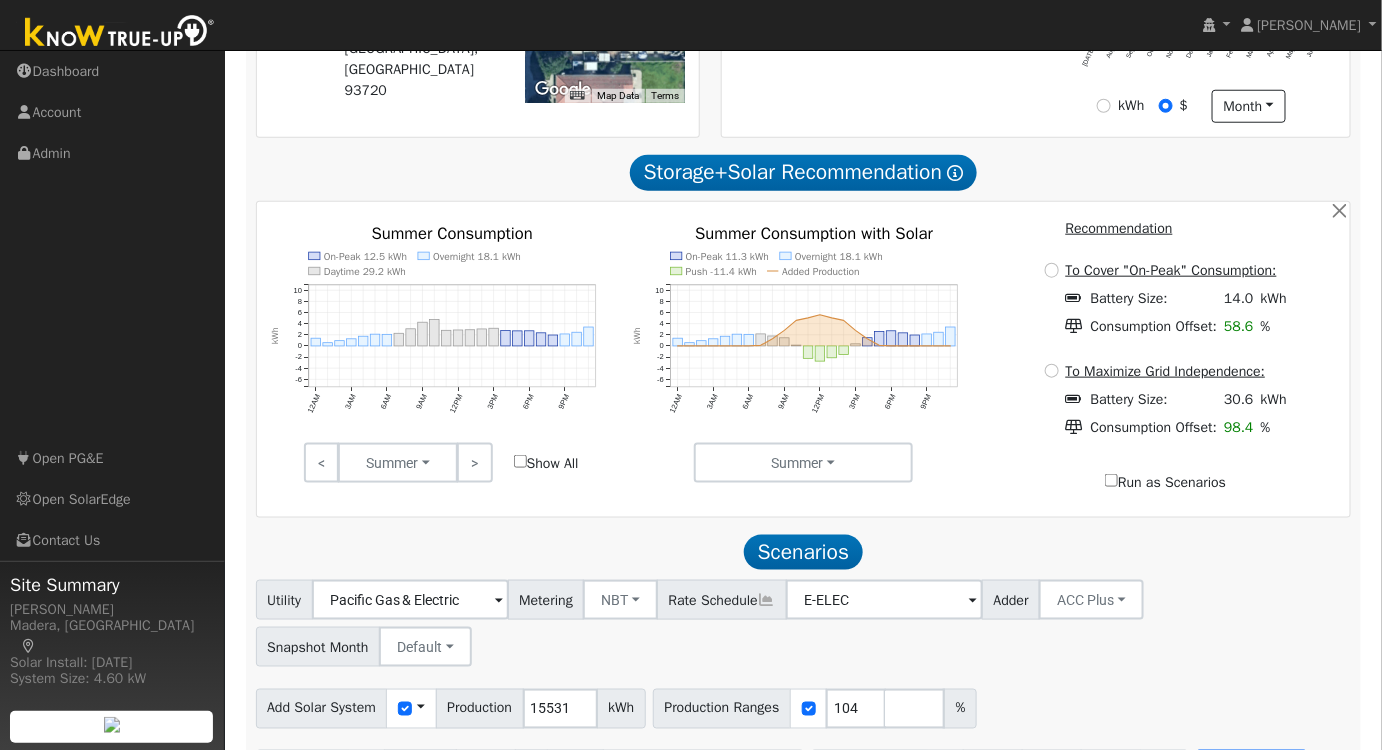 scroll, scrollTop: 818, scrollLeft: 0, axis: vertical 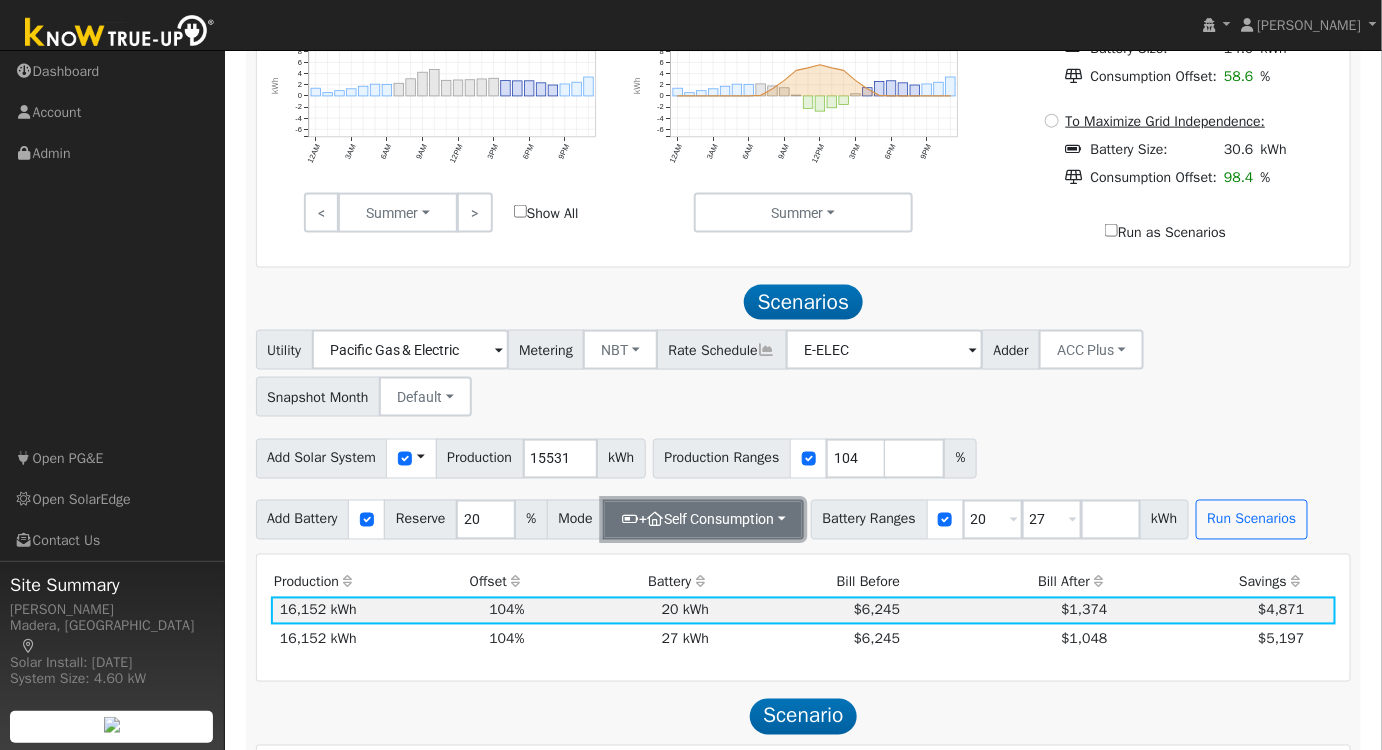 click on "+  Self Consumption" at bounding box center (703, 520) 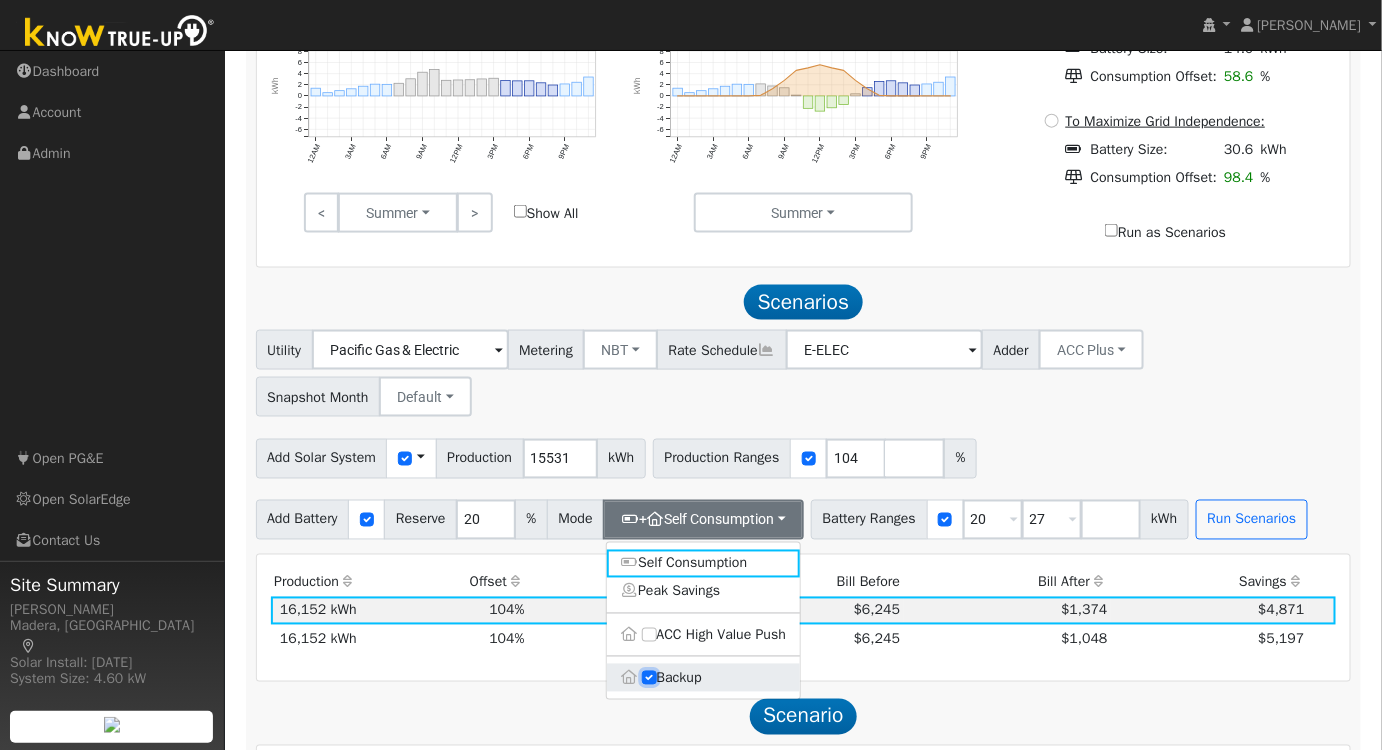 click on "Backup" at bounding box center [649, 678] 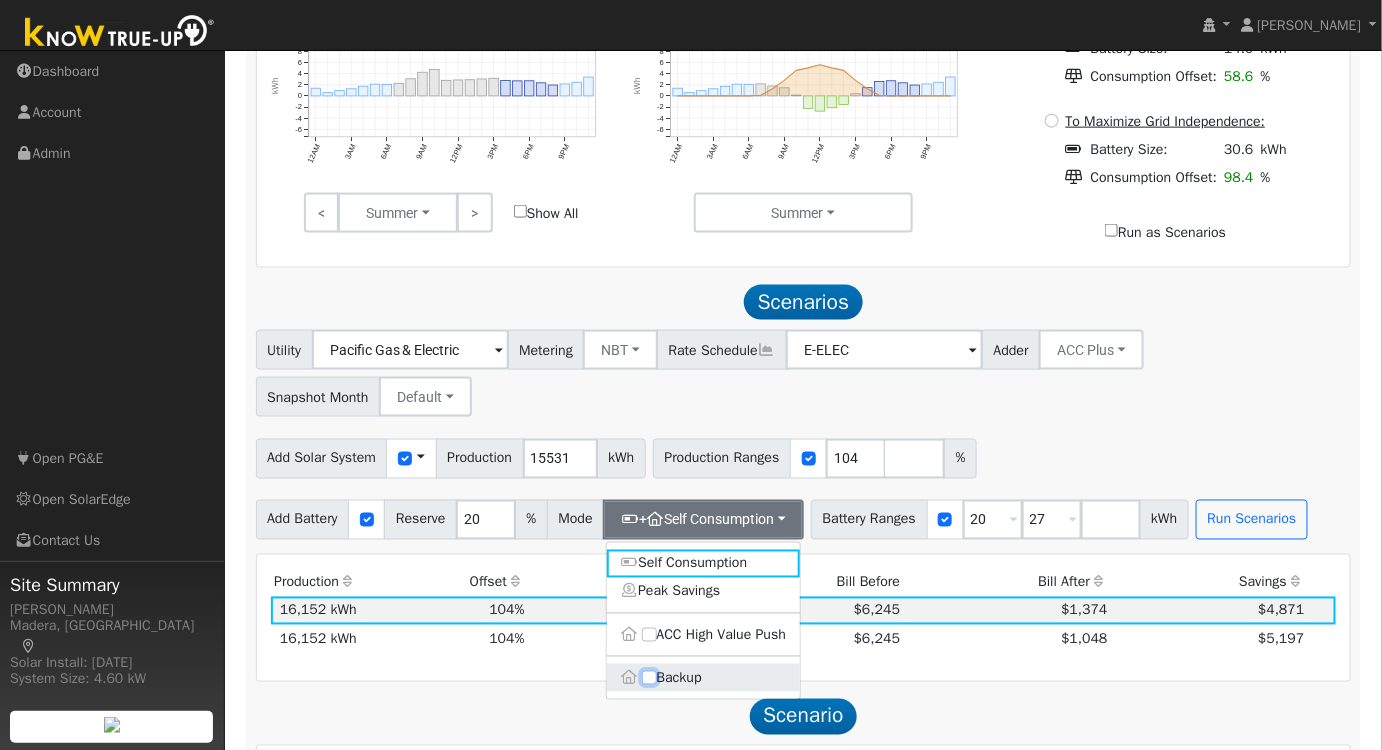 type on "10" 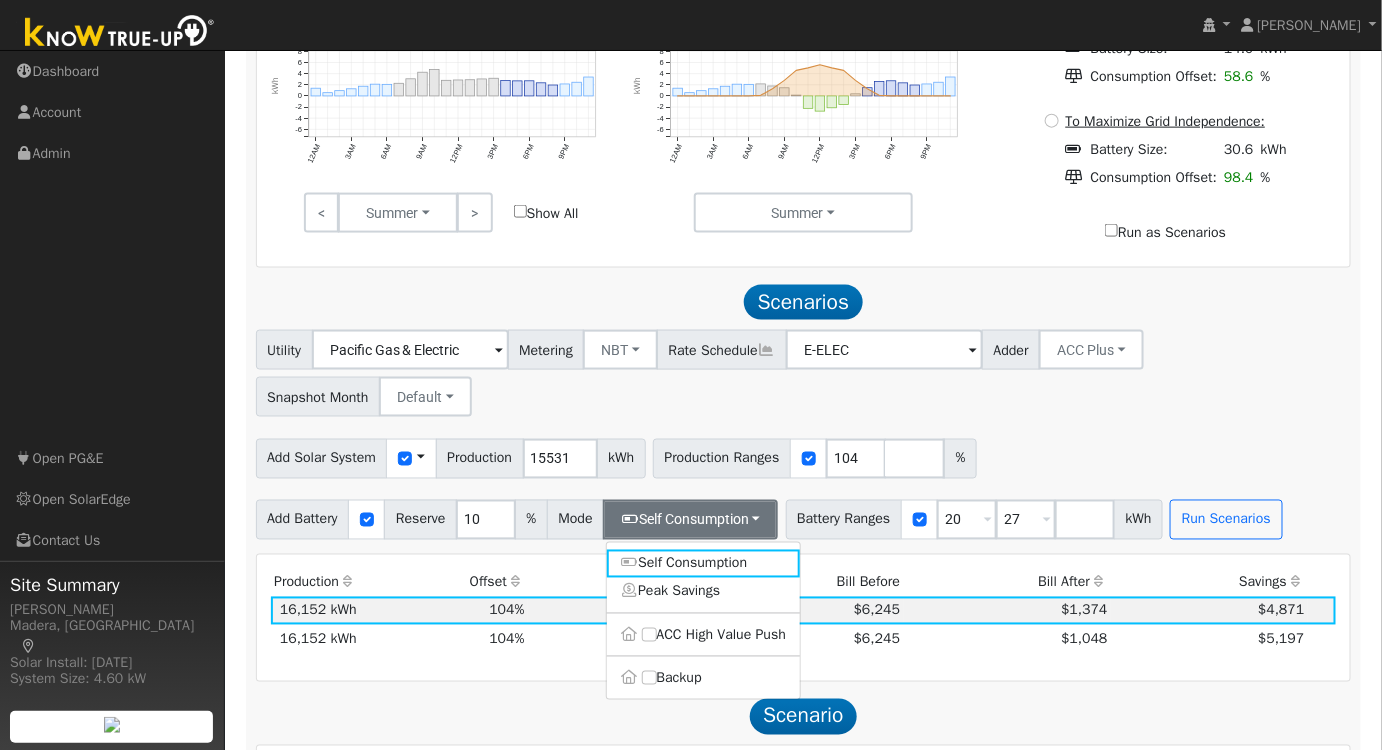 click on "Add Solar System Use CSV Data Production 15531 kWh Production Ranges 104 %" at bounding box center [803, 455] 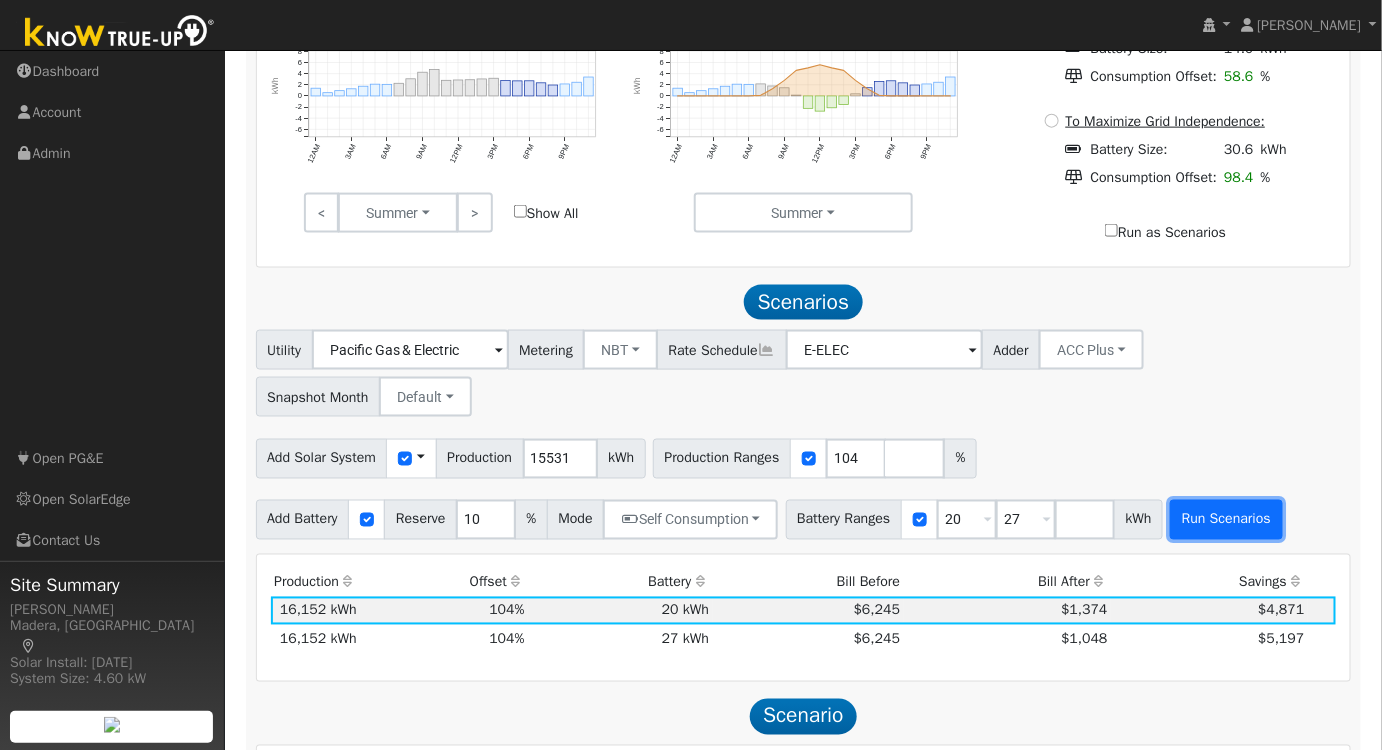 click on "Run Scenarios" at bounding box center (1226, 520) 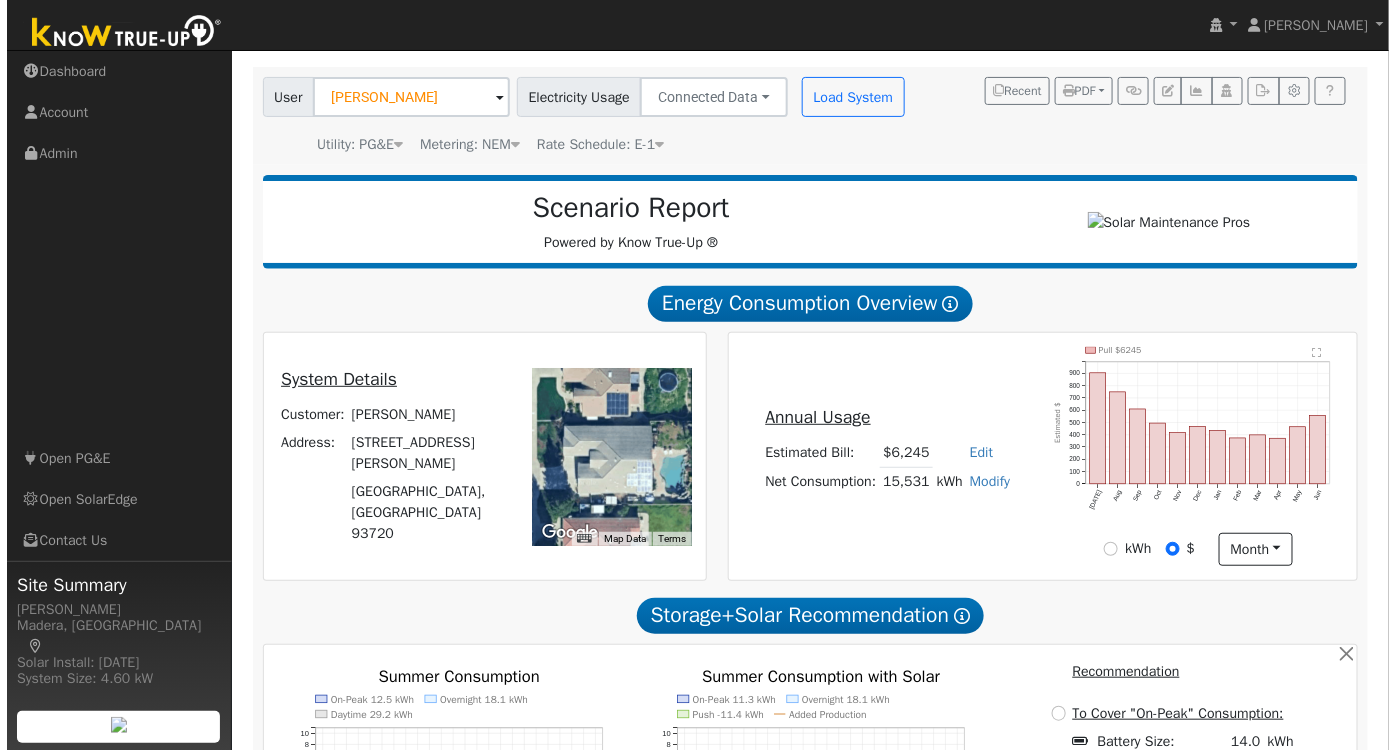 scroll, scrollTop: 0, scrollLeft: 0, axis: both 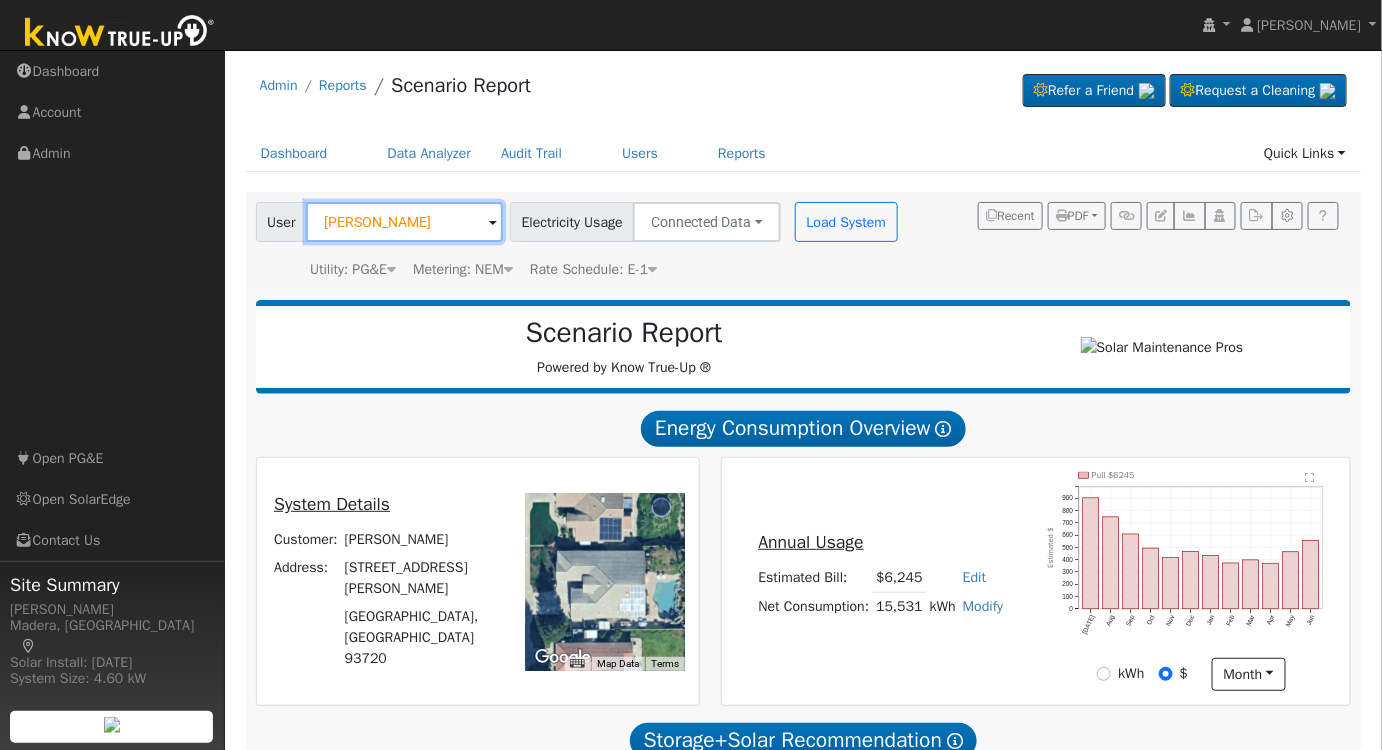 click on "Ralph Ochoa" at bounding box center (404, 222) 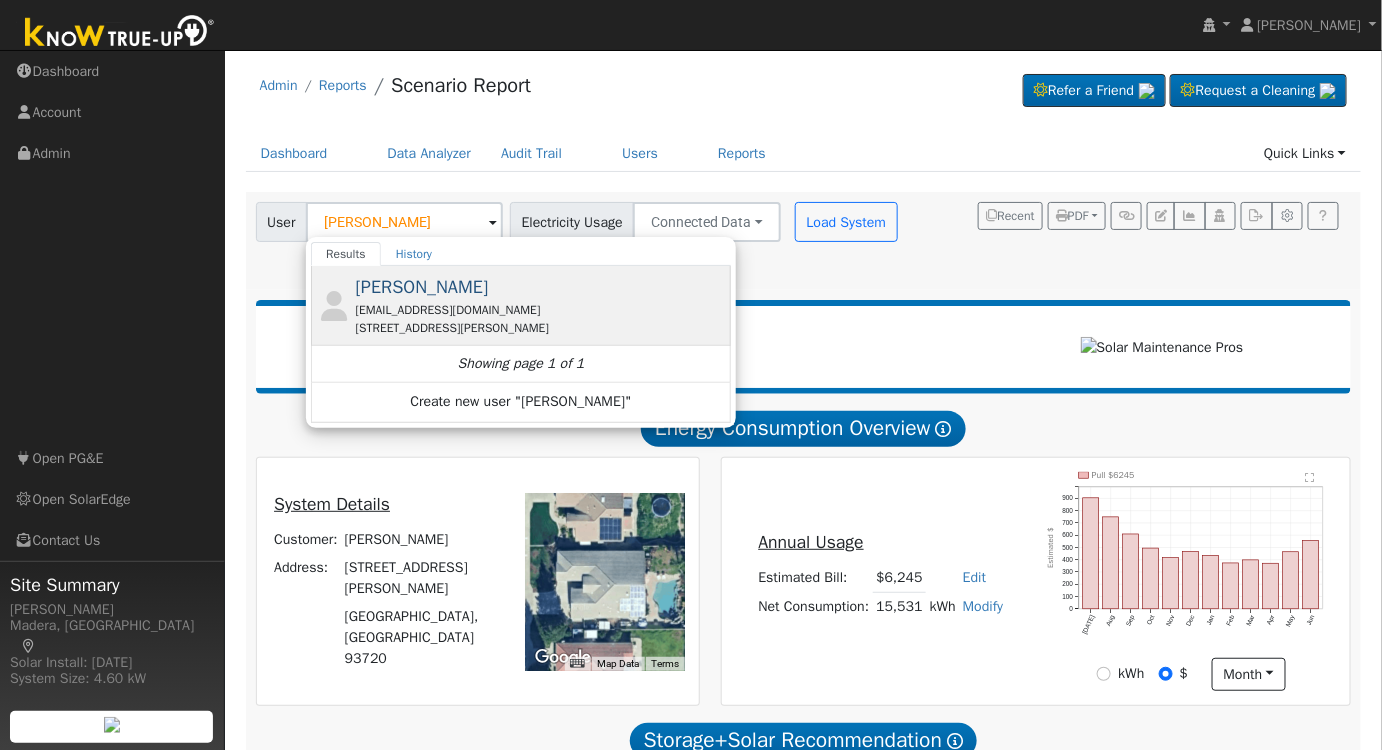 click on "mrmikebishop@yahoo.com" at bounding box center (541, 310) 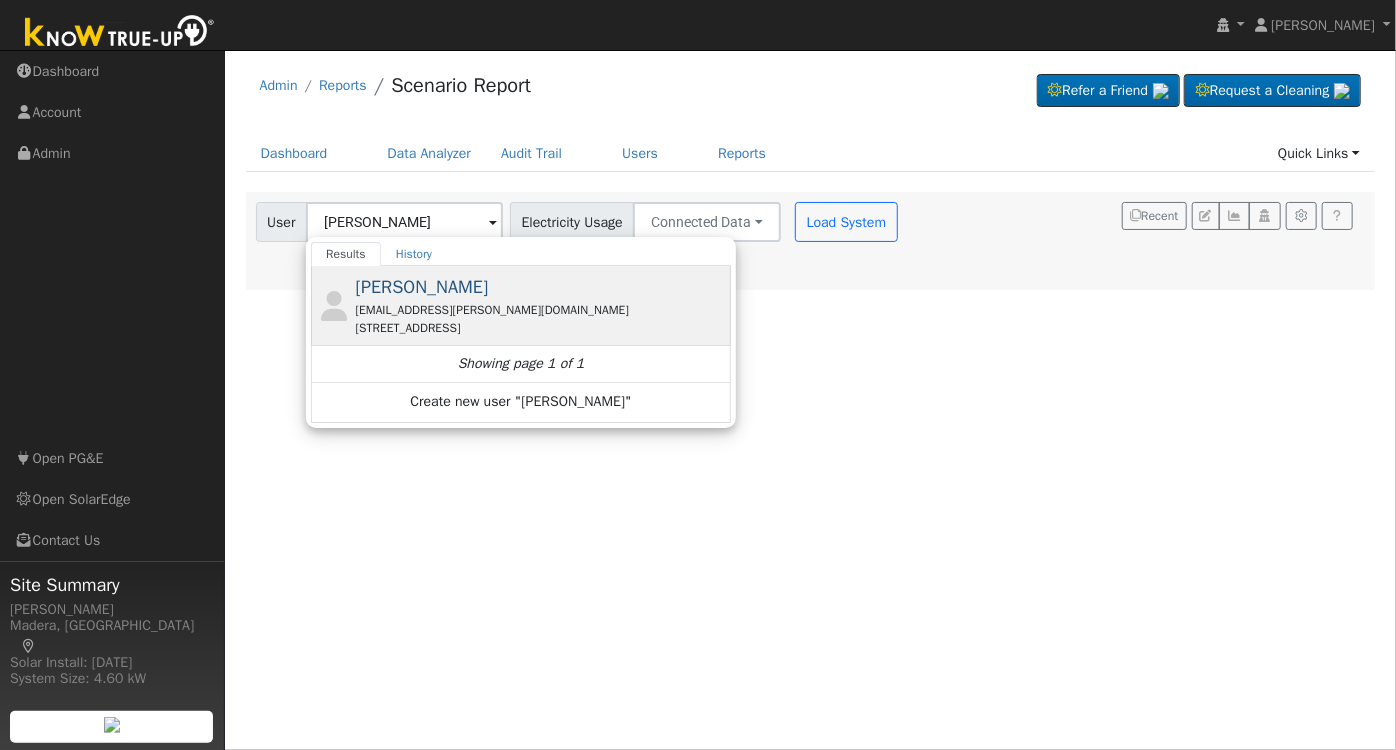 click on "[EMAIL_ADDRESS][PERSON_NAME][DOMAIN_NAME]" at bounding box center (541, 310) 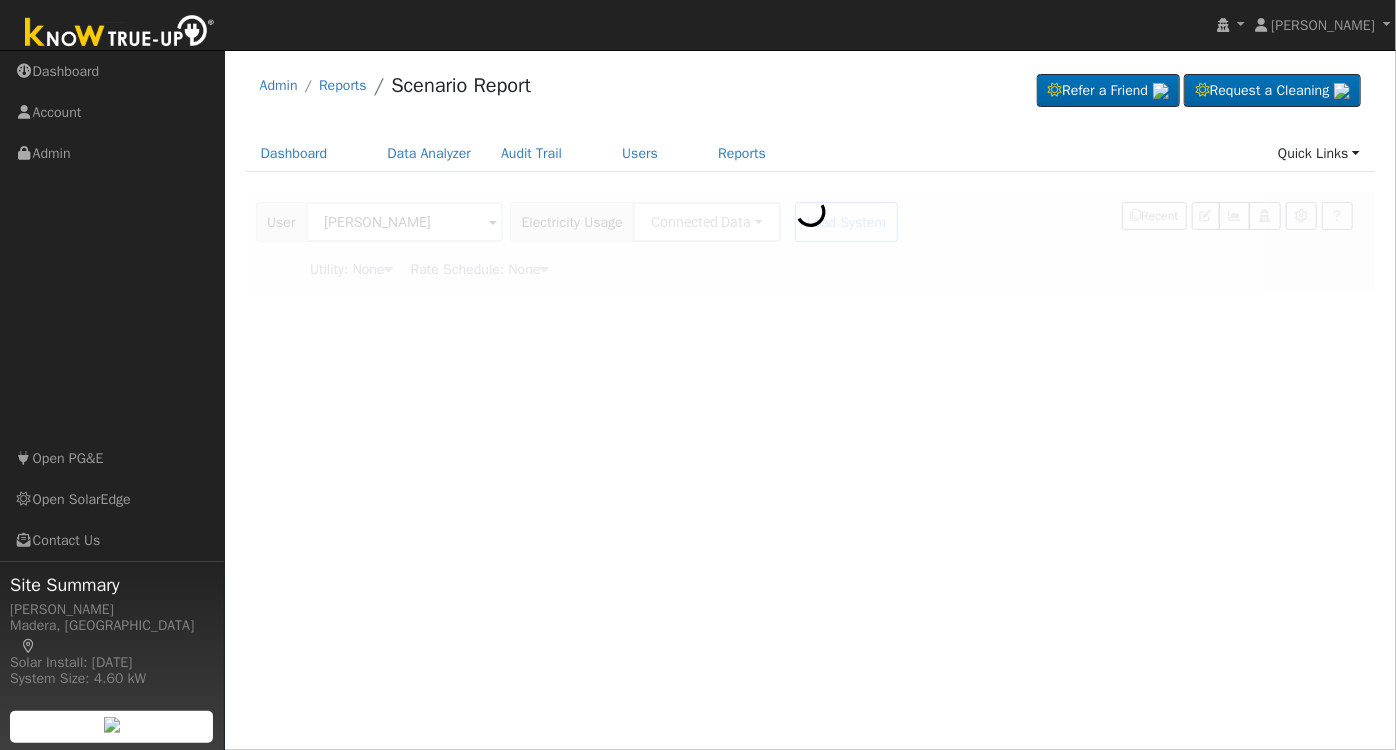 type on "Southern California Edison" 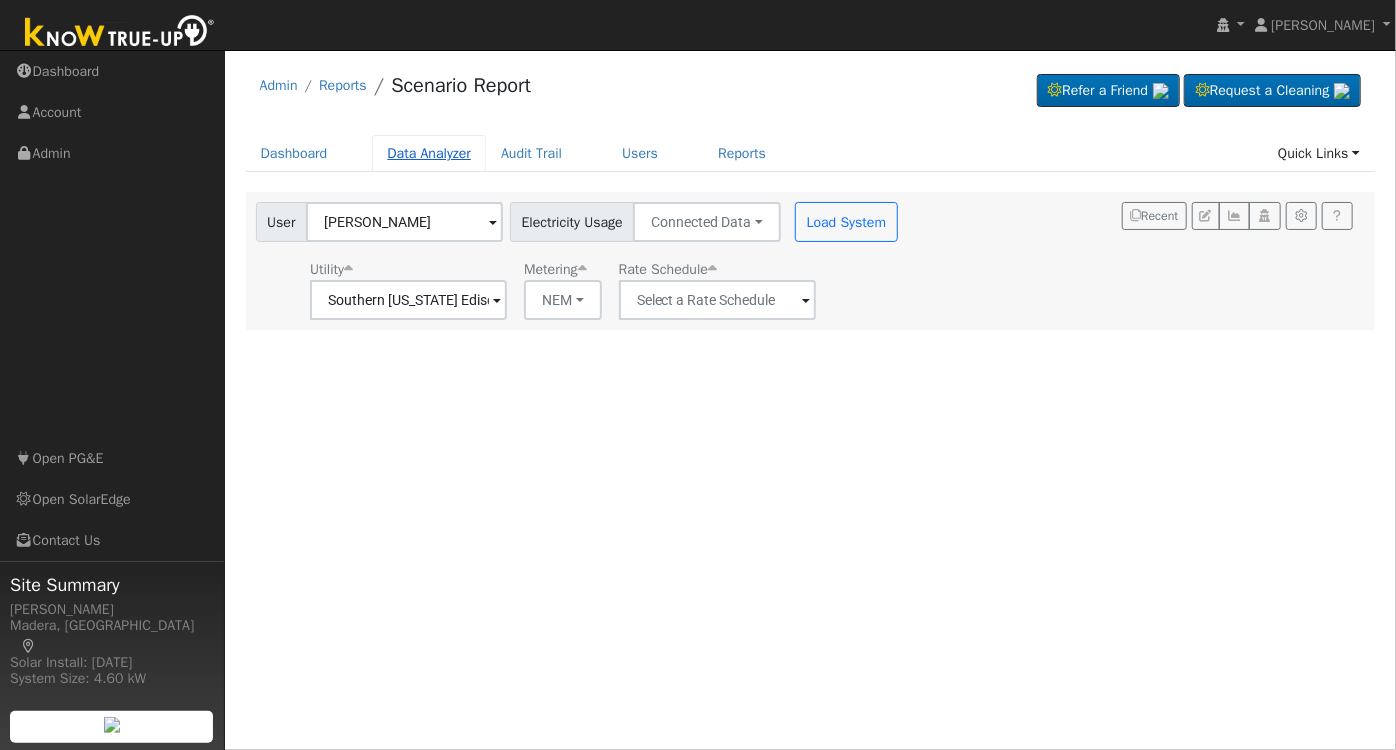 click on "Data Analyzer" at bounding box center [429, 153] 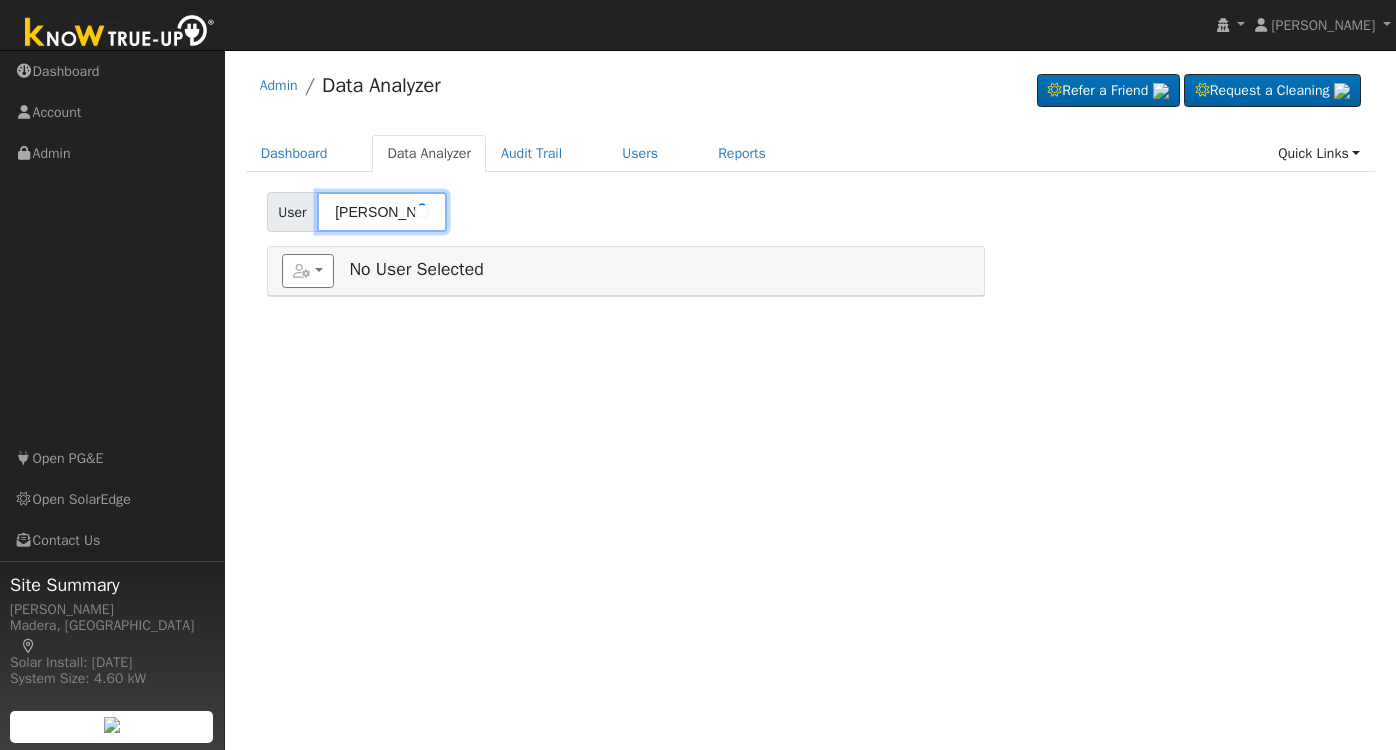 scroll, scrollTop: 0, scrollLeft: 0, axis: both 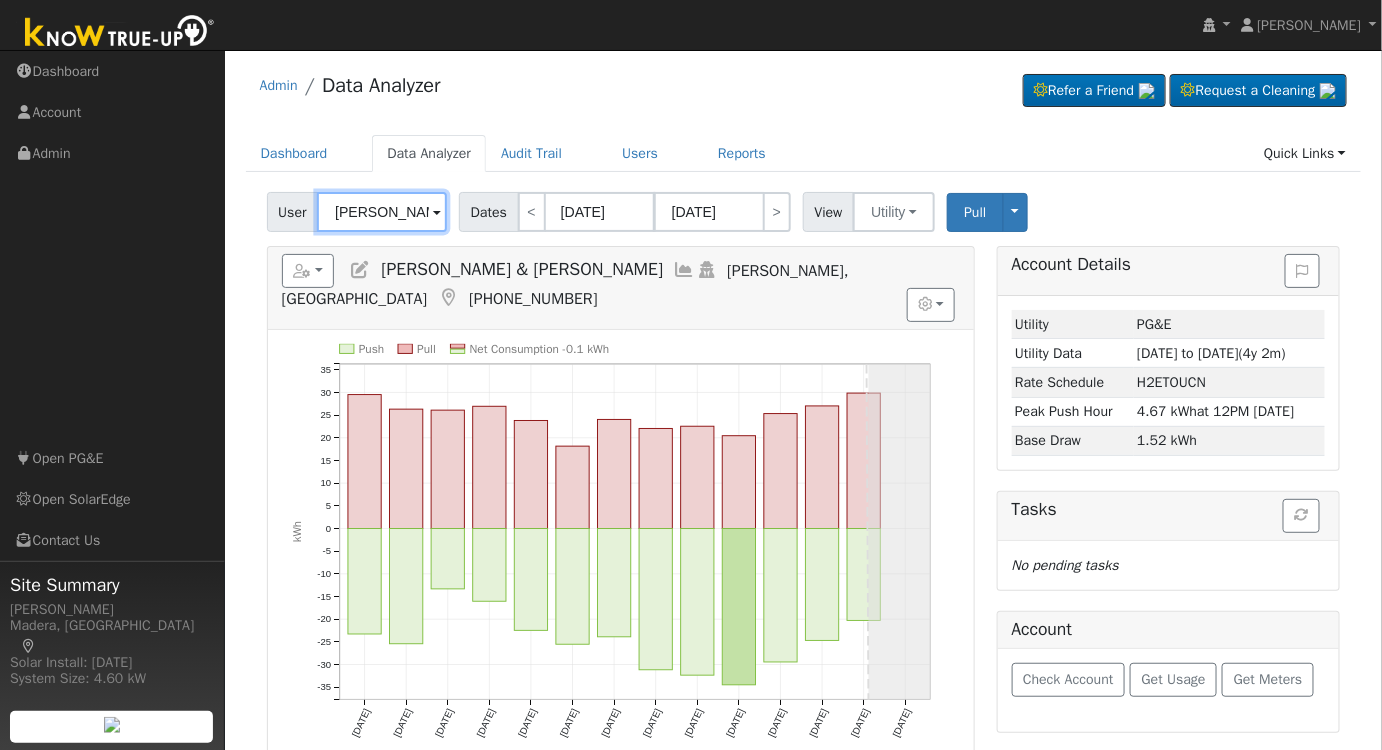 click on "[PERSON_NAME] & [PERSON_NAME]" at bounding box center [382, 212] 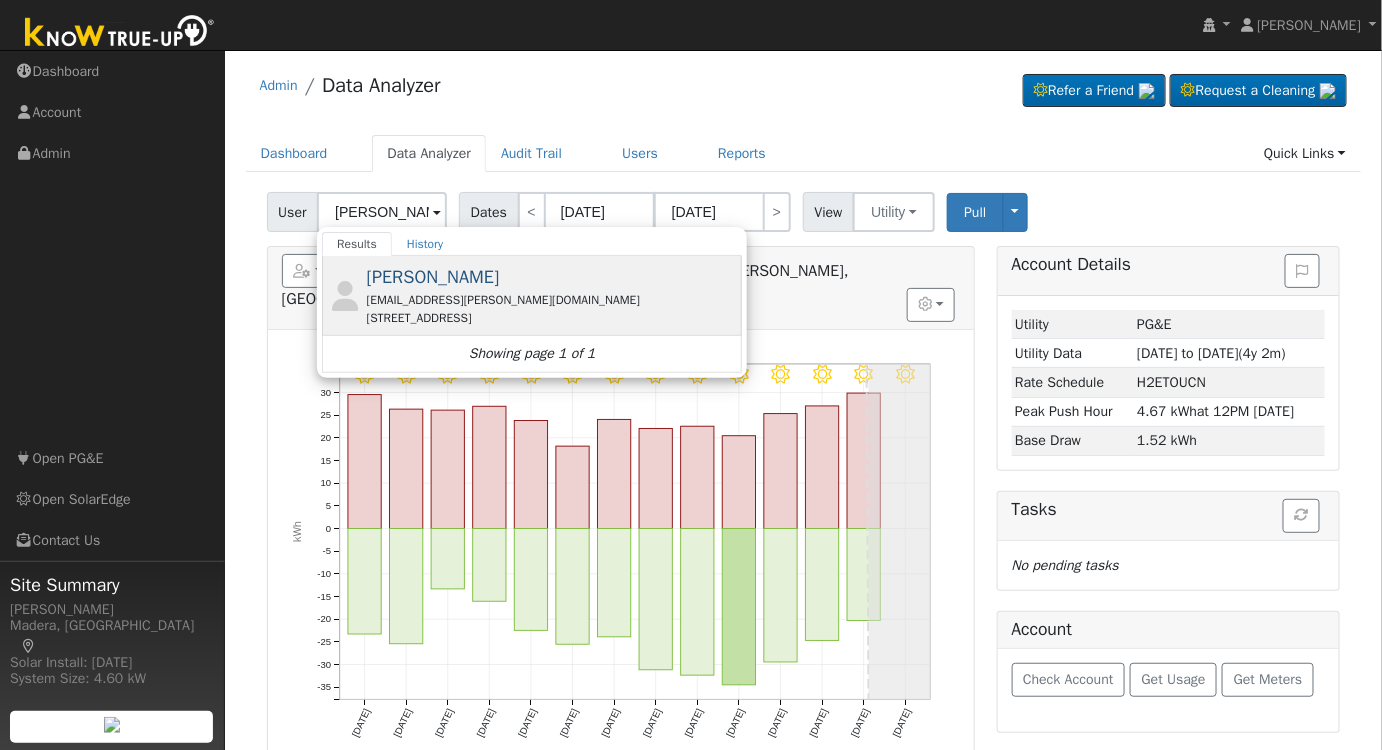 click on "[EMAIL_ADDRESS][PERSON_NAME][DOMAIN_NAME]" at bounding box center (552, 300) 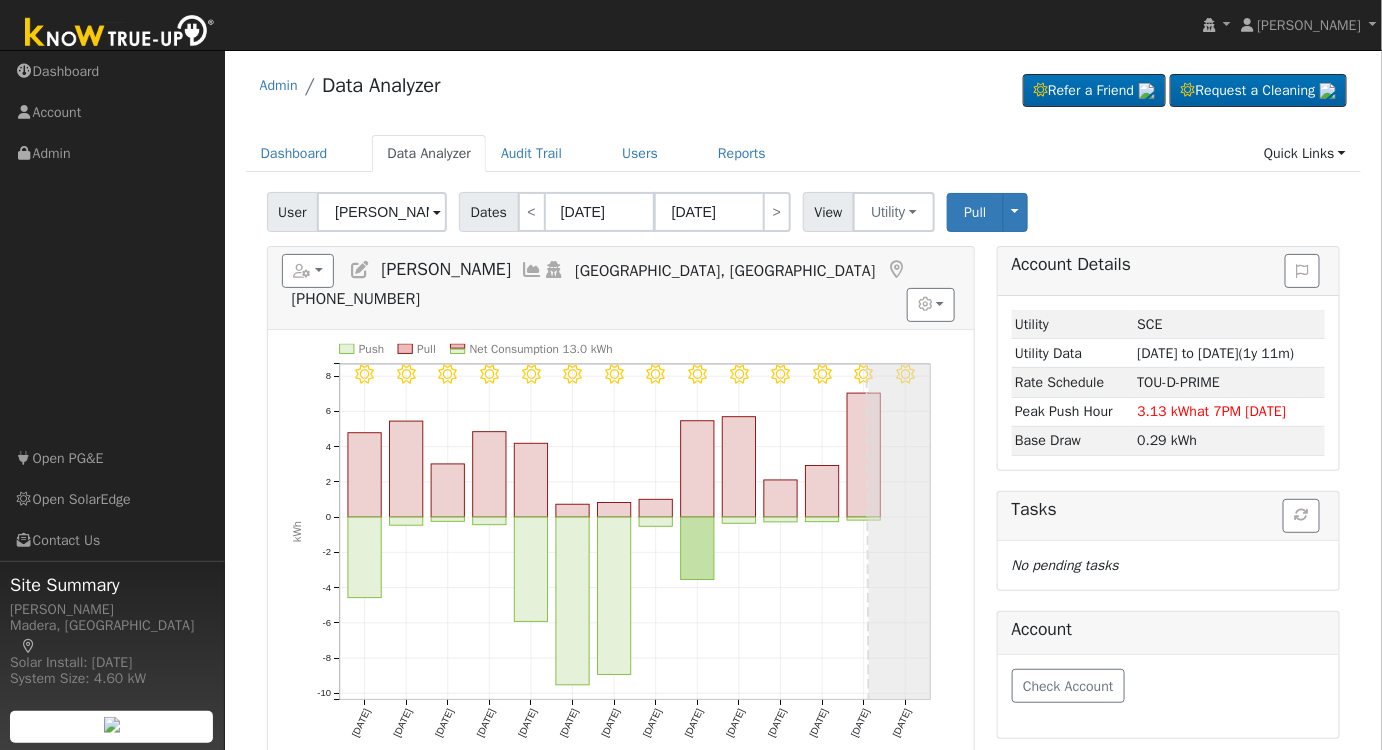 click at bounding box center [532, 270] 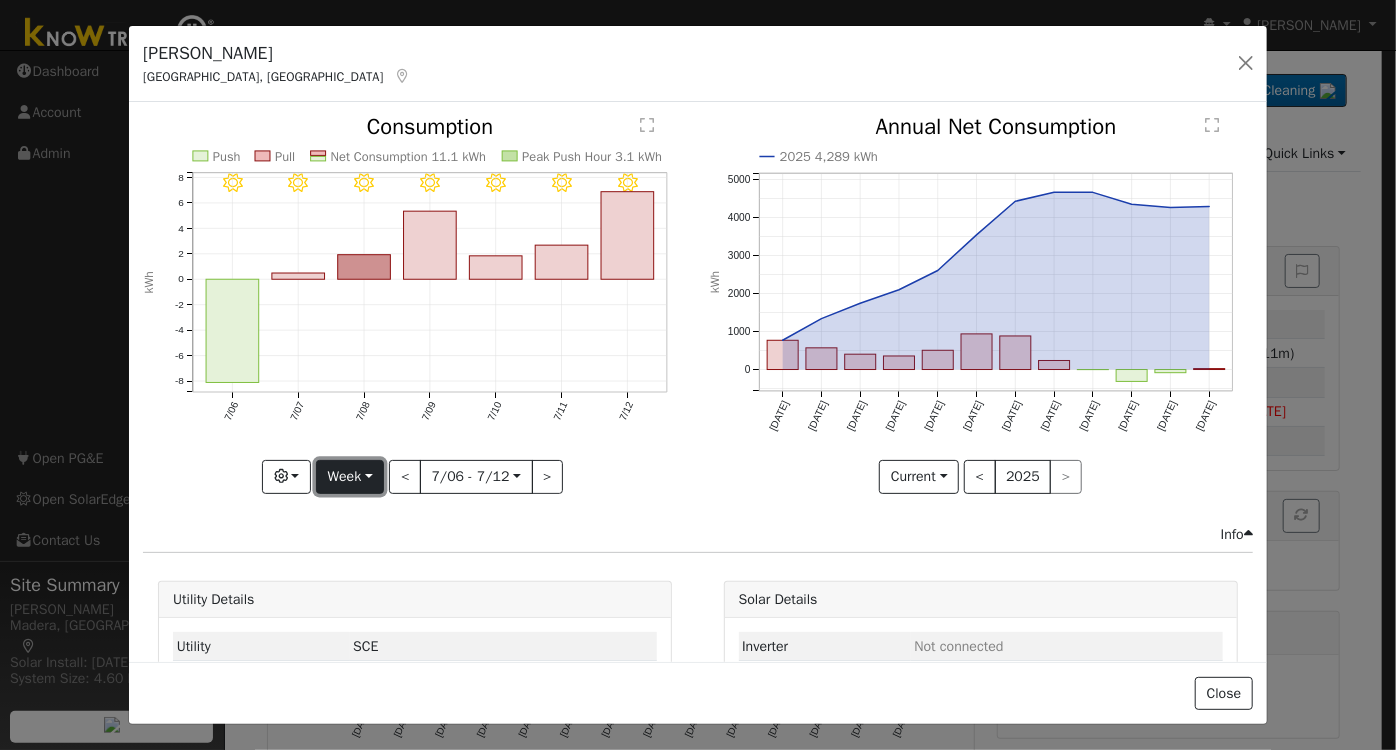 click on "Week" at bounding box center [350, 477] 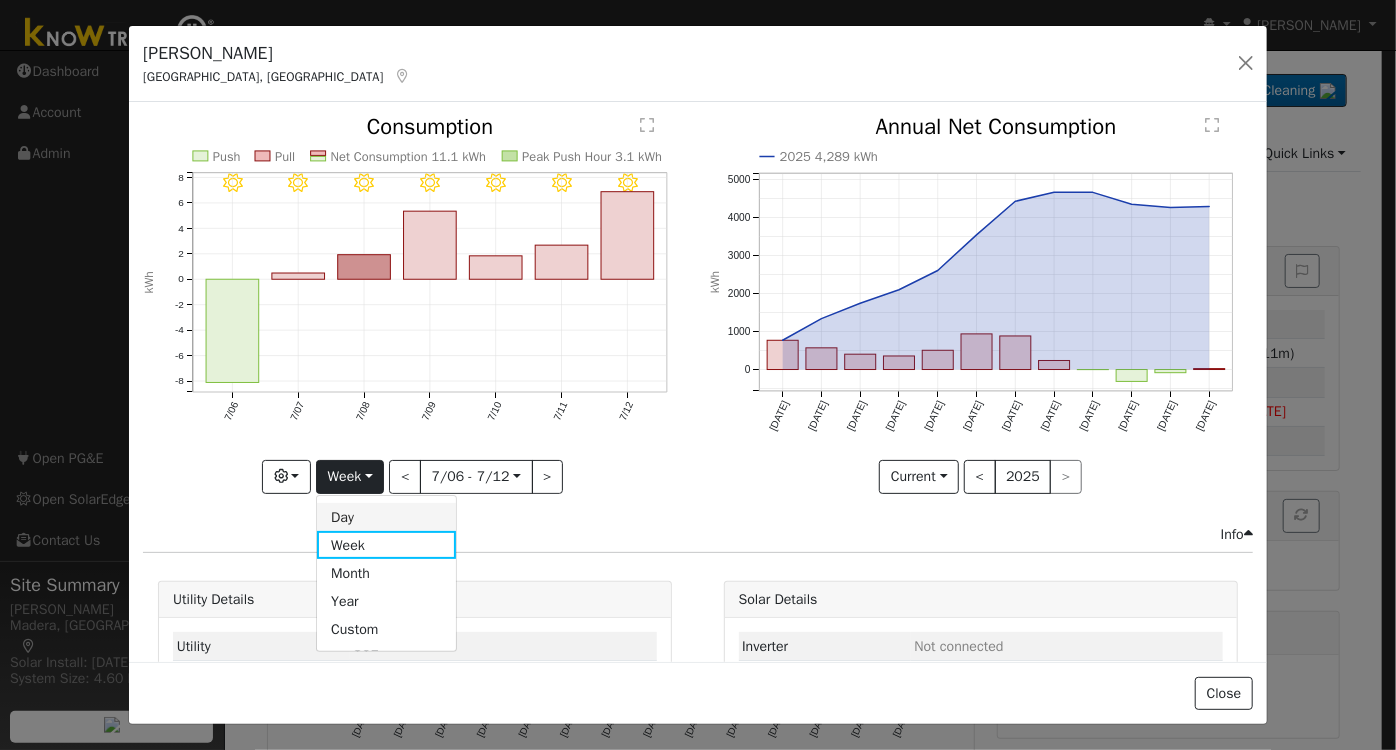 click on "Day" at bounding box center [386, 517] 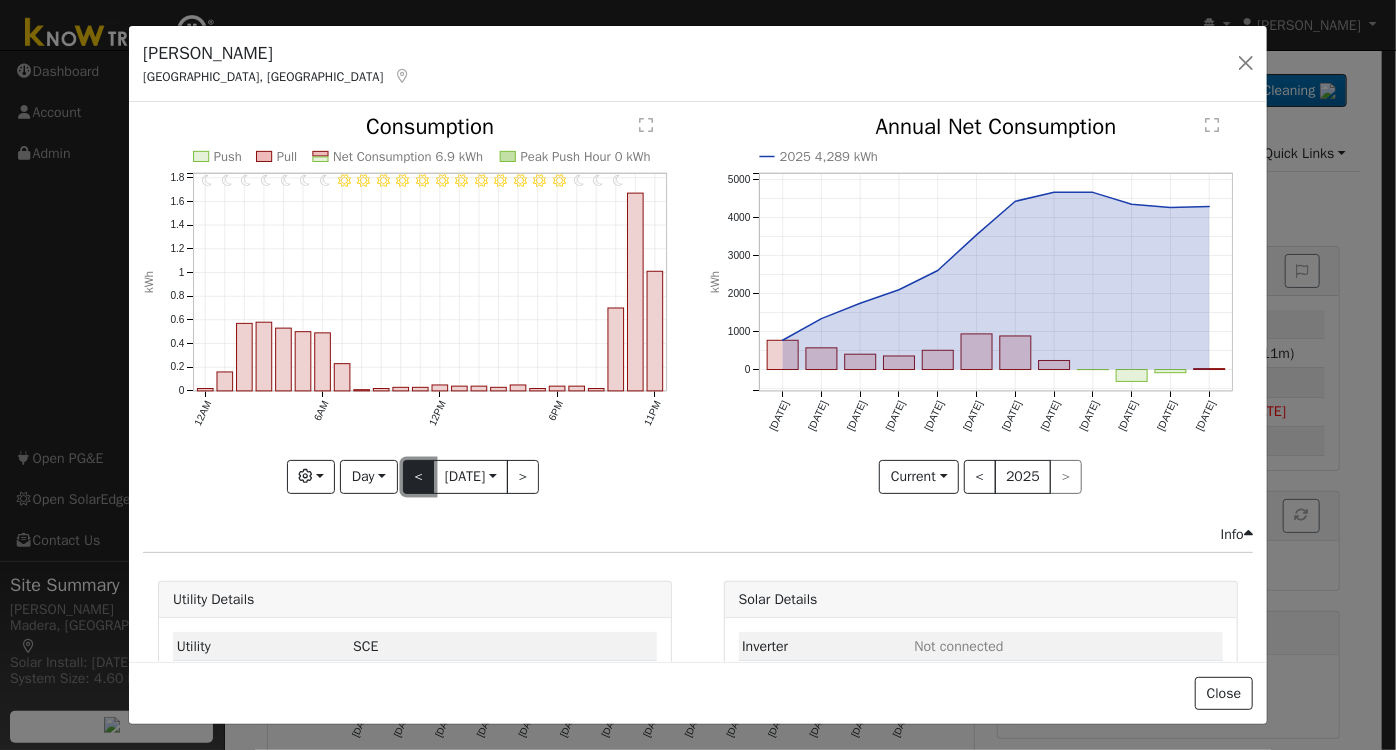 click on "<" at bounding box center [419, 477] 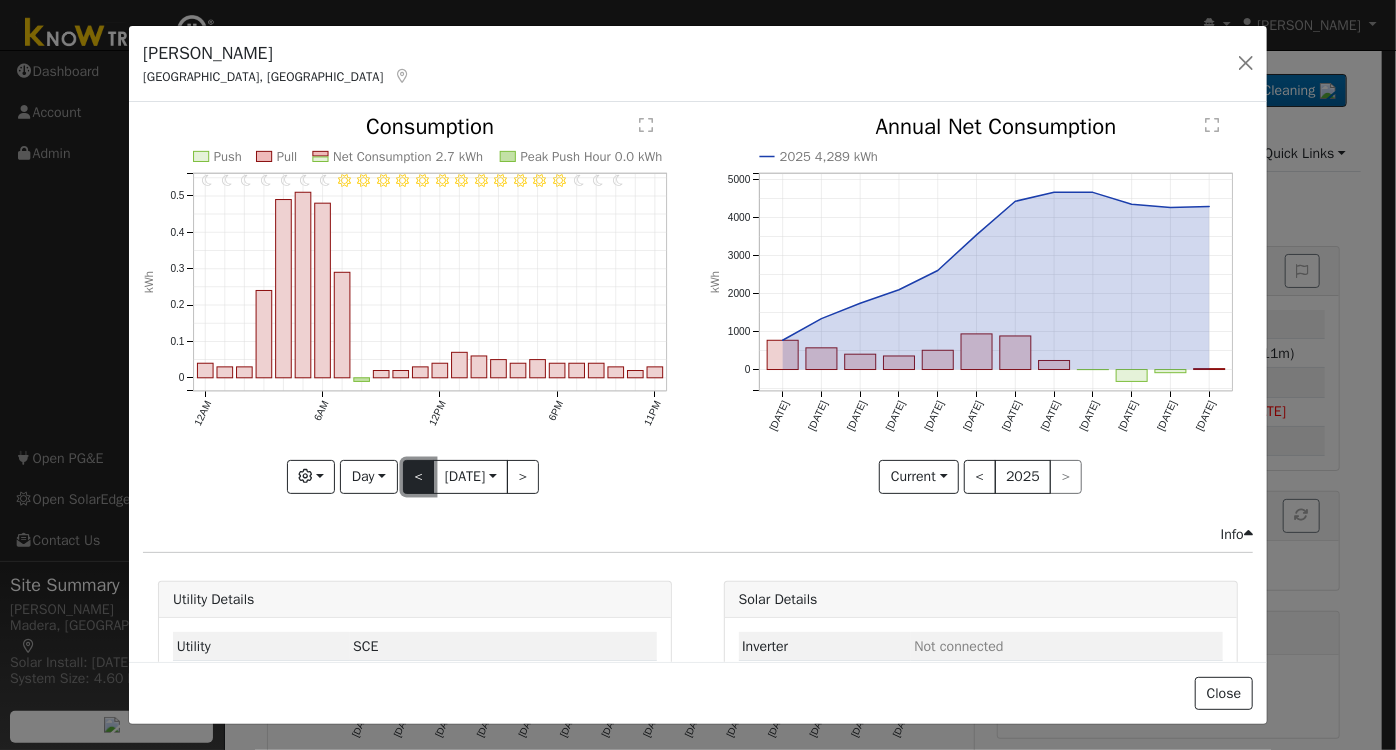 click on "<" at bounding box center [419, 477] 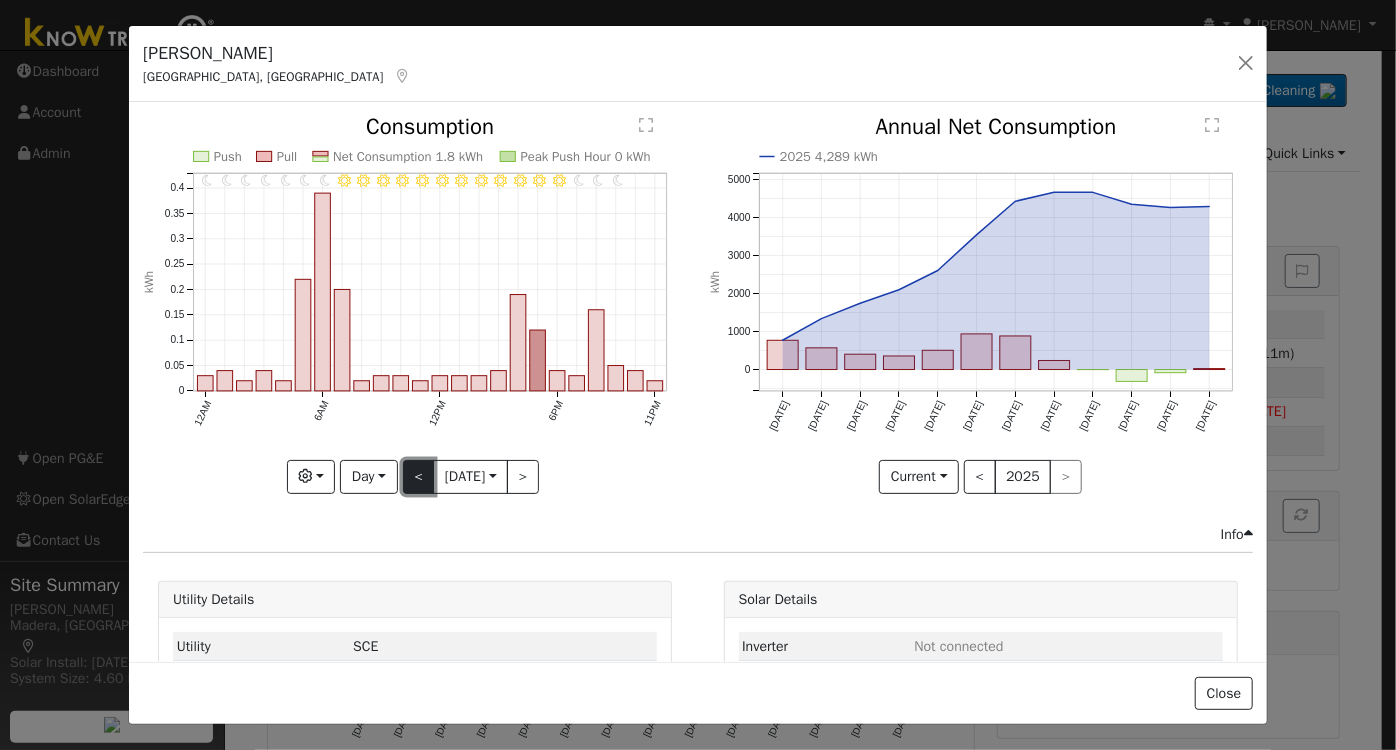 click on "<" at bounding box center (419, 477) 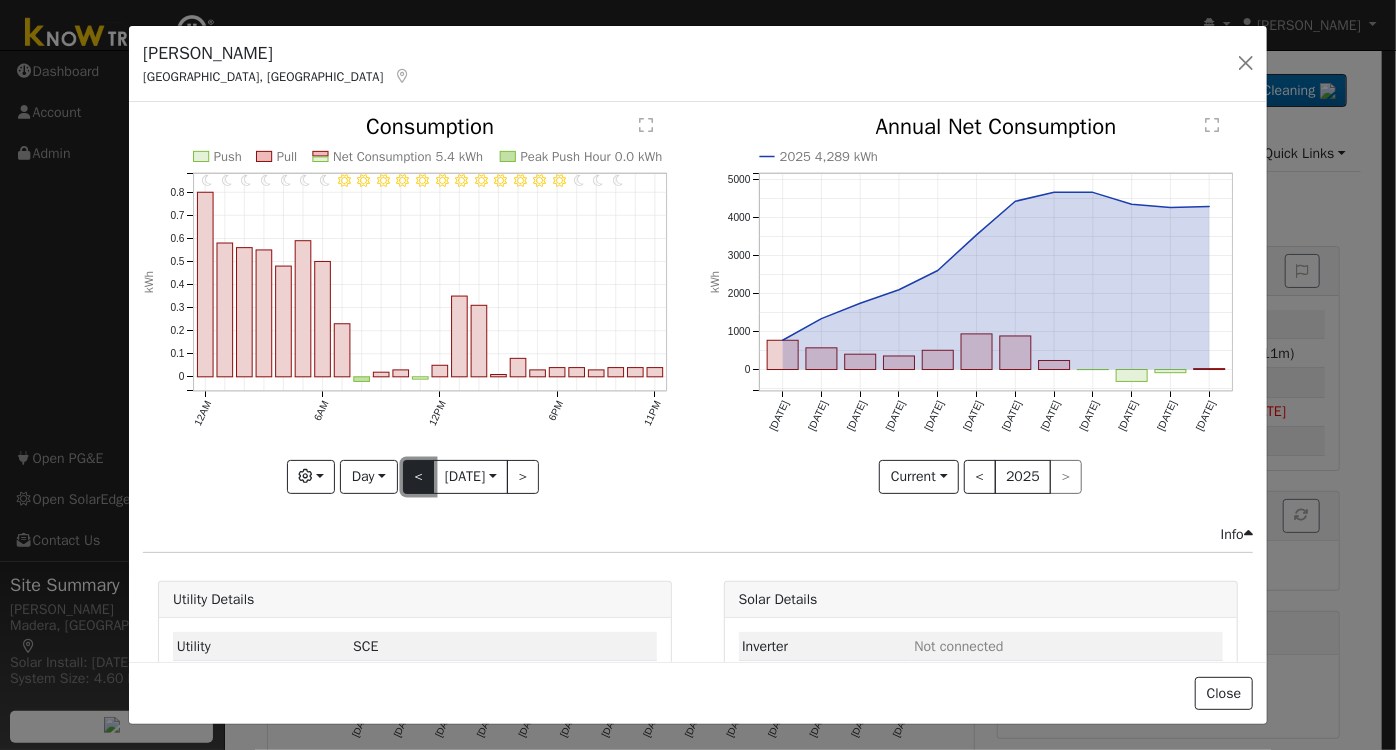 click on "<" at bounding box center [419, 477] 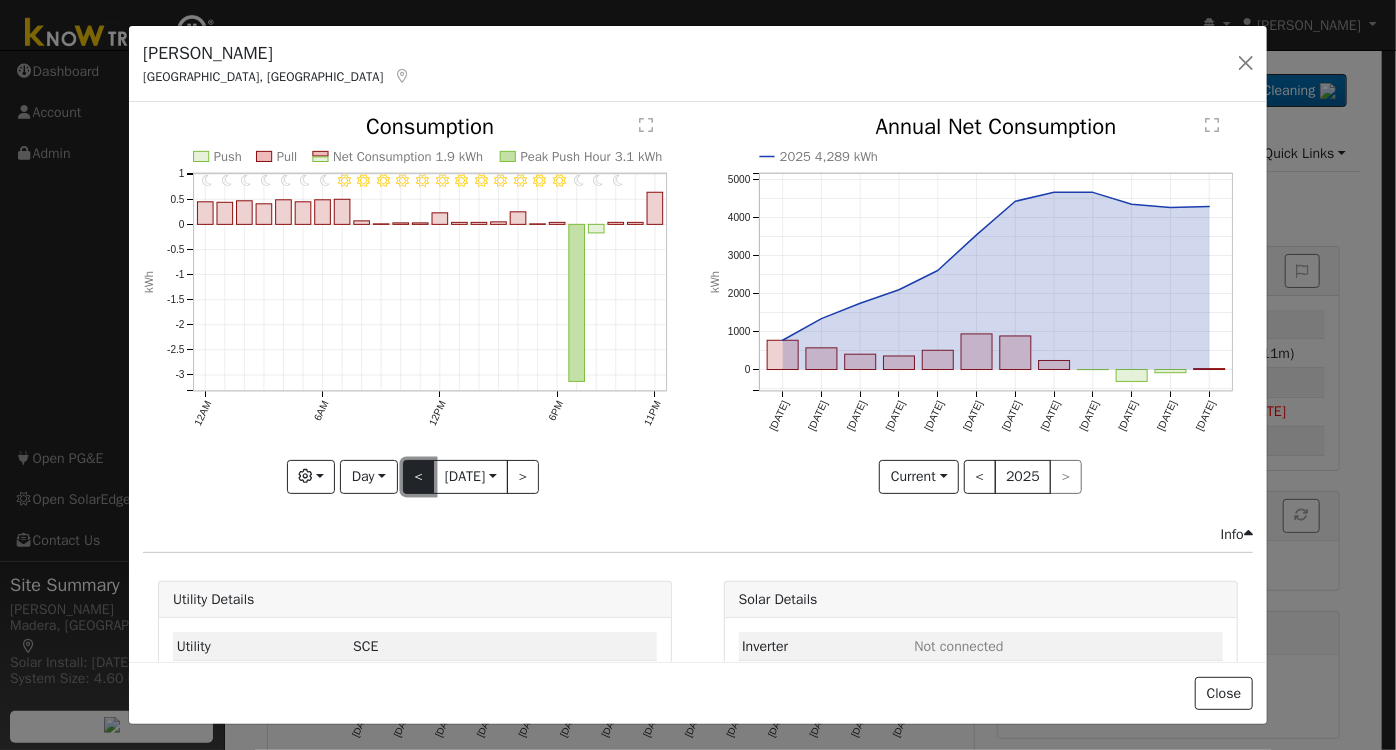 click on "<" at bounding box center [419, 477] 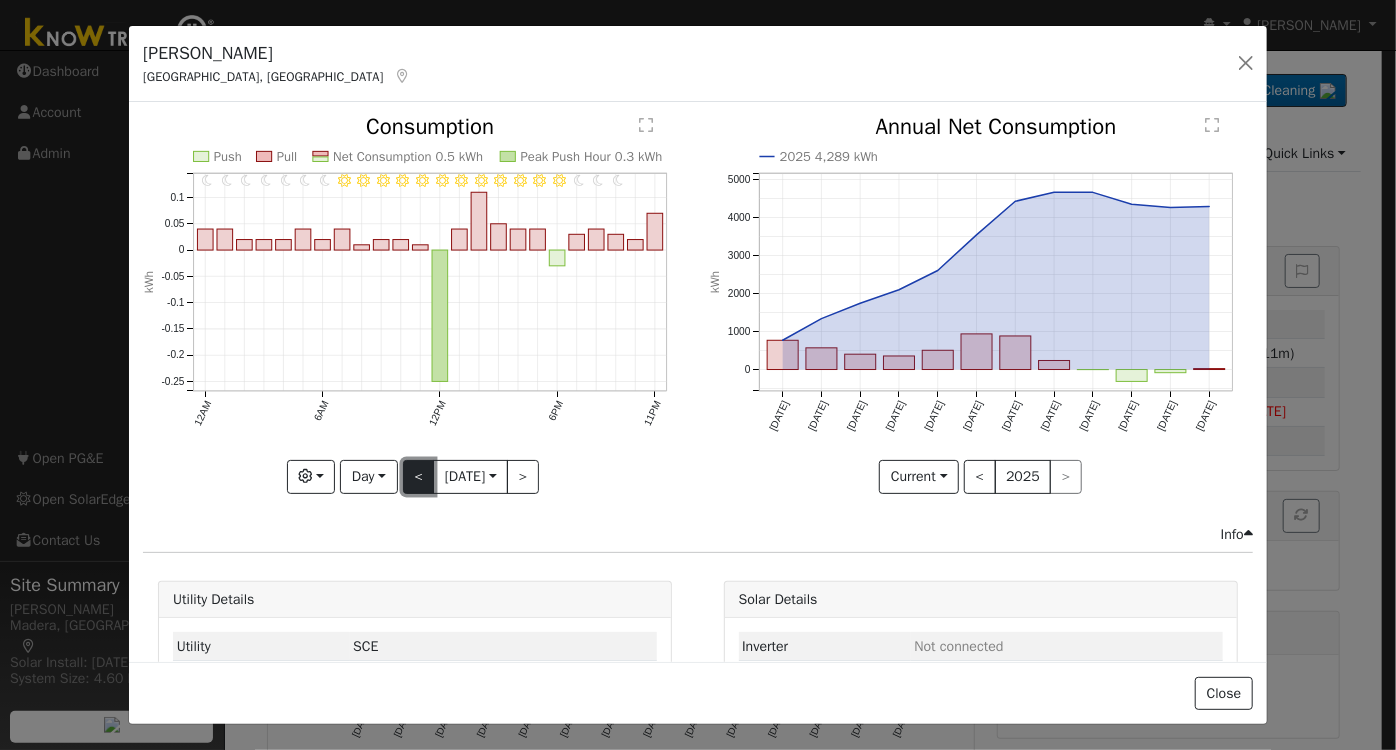click on "<" at bounding box center [419, 477] 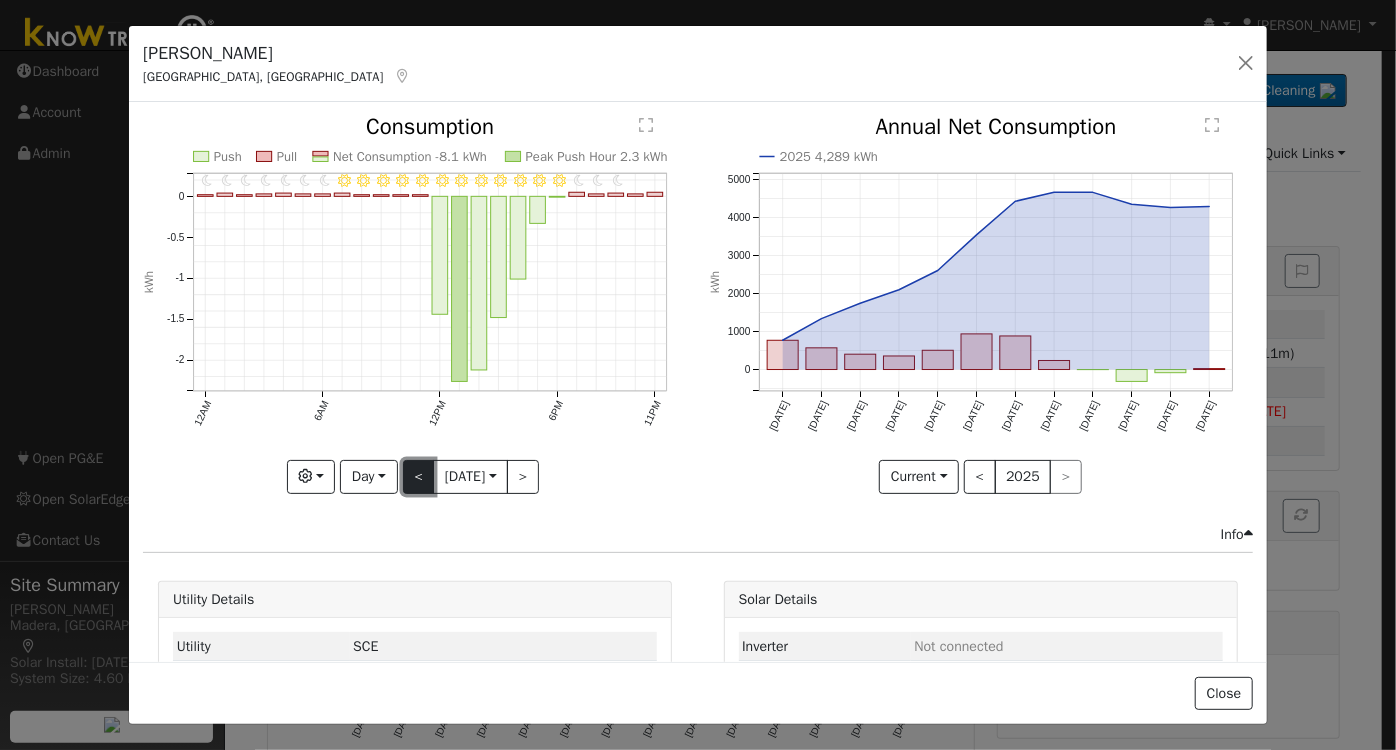 click on "<" at bounding box center (419, 477) 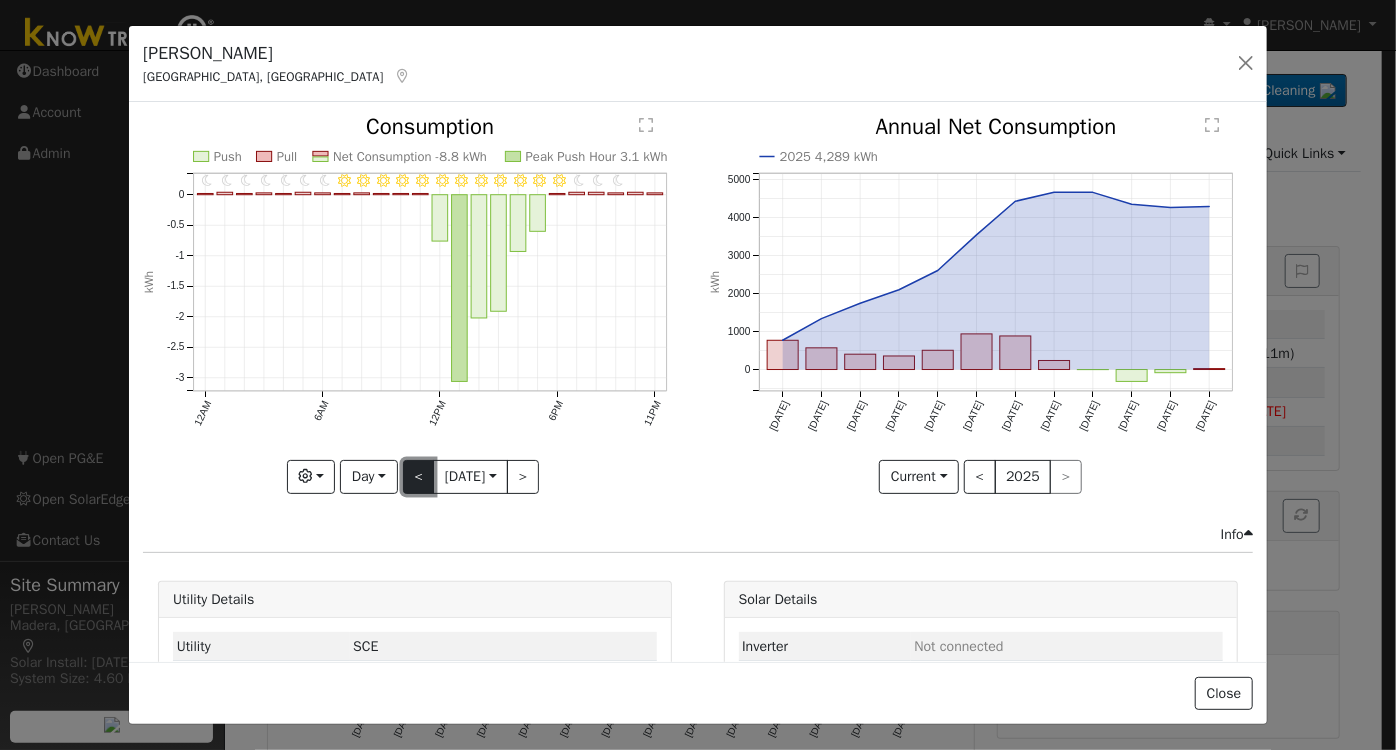 click on "<" at bounding box center (419, 477) 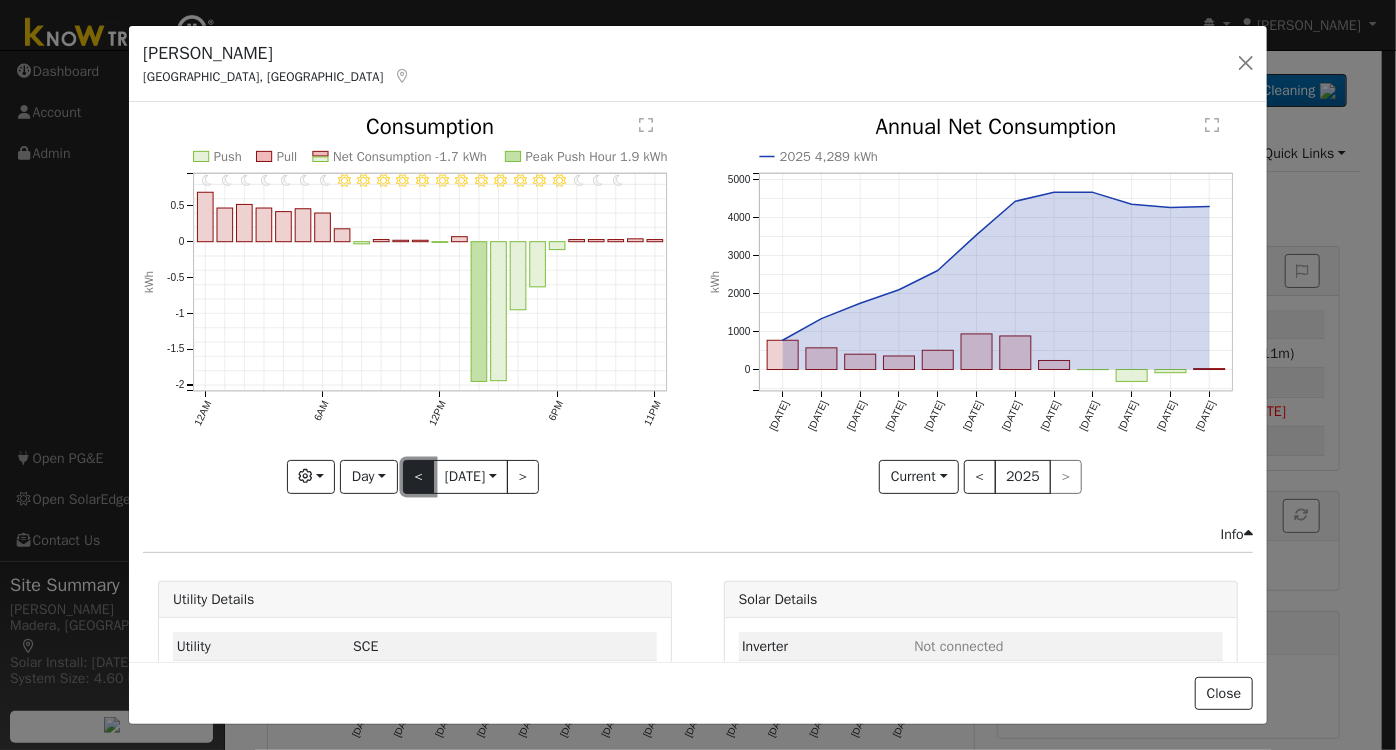 click on "<" at bounding box center [419, 477] 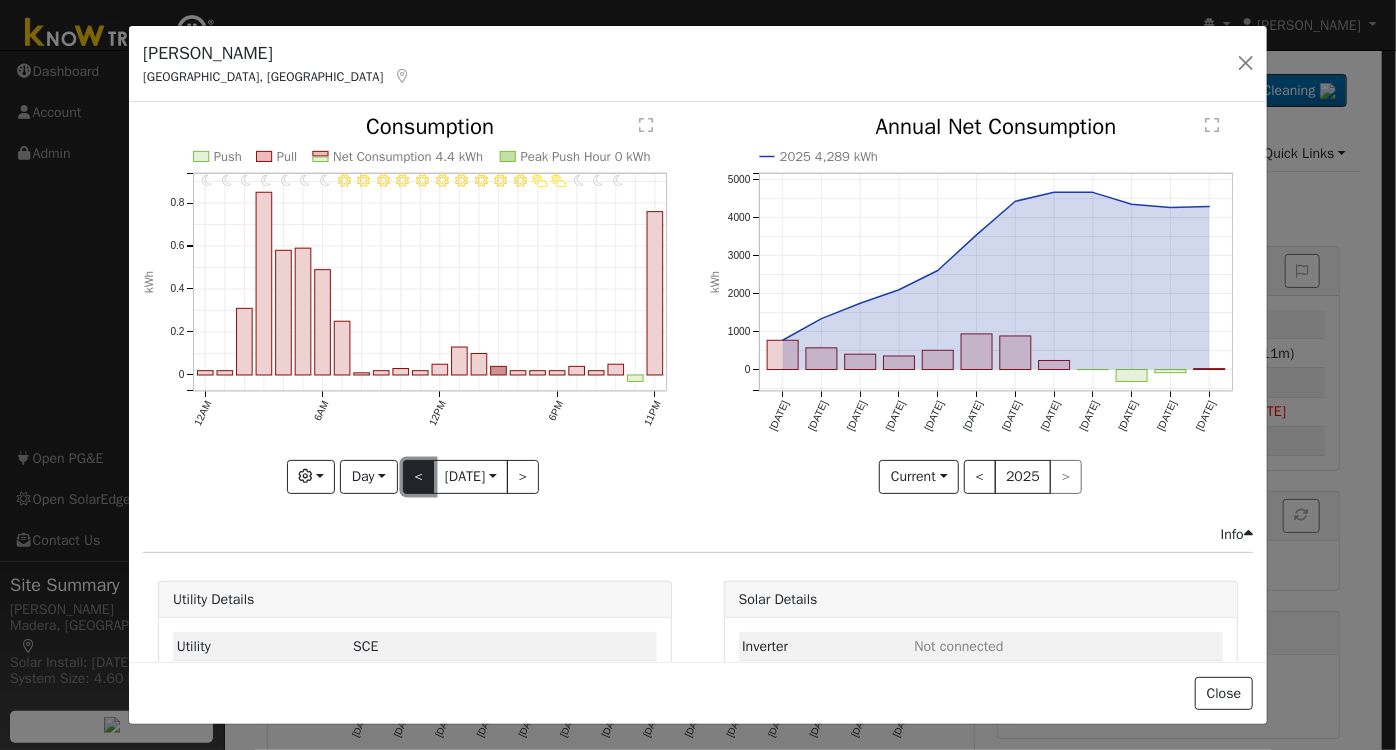 click on "<" at bounding box center (419, 477) 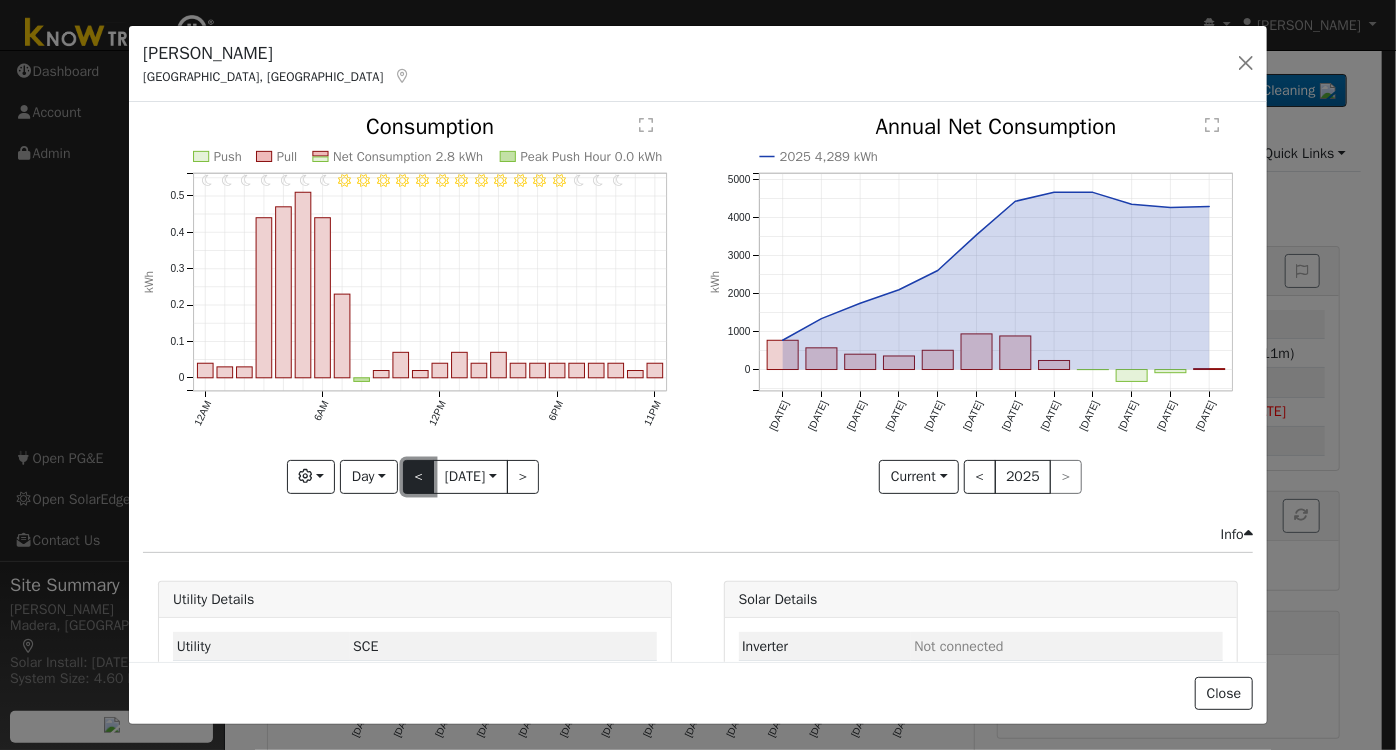click on "<" at bounding box center (419, 477) 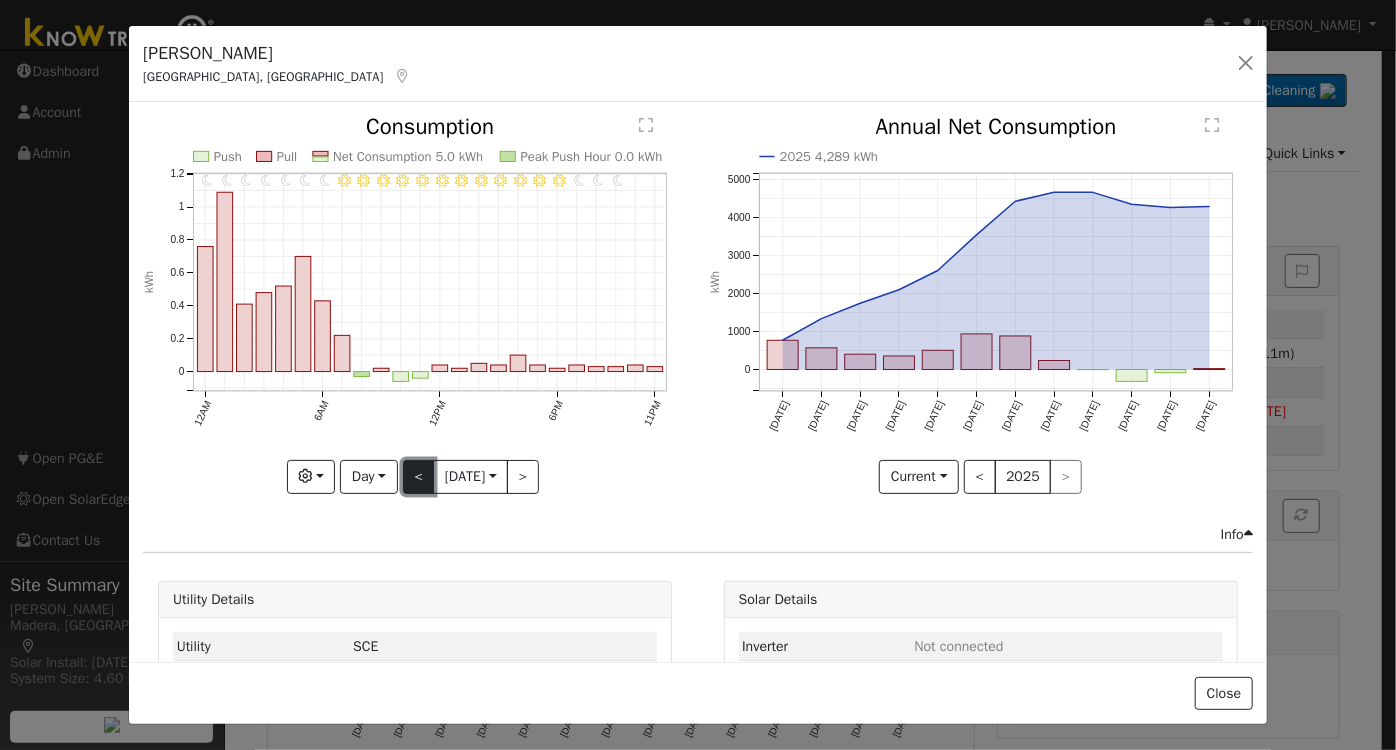 click on "<" at bounding box center (419, 477) 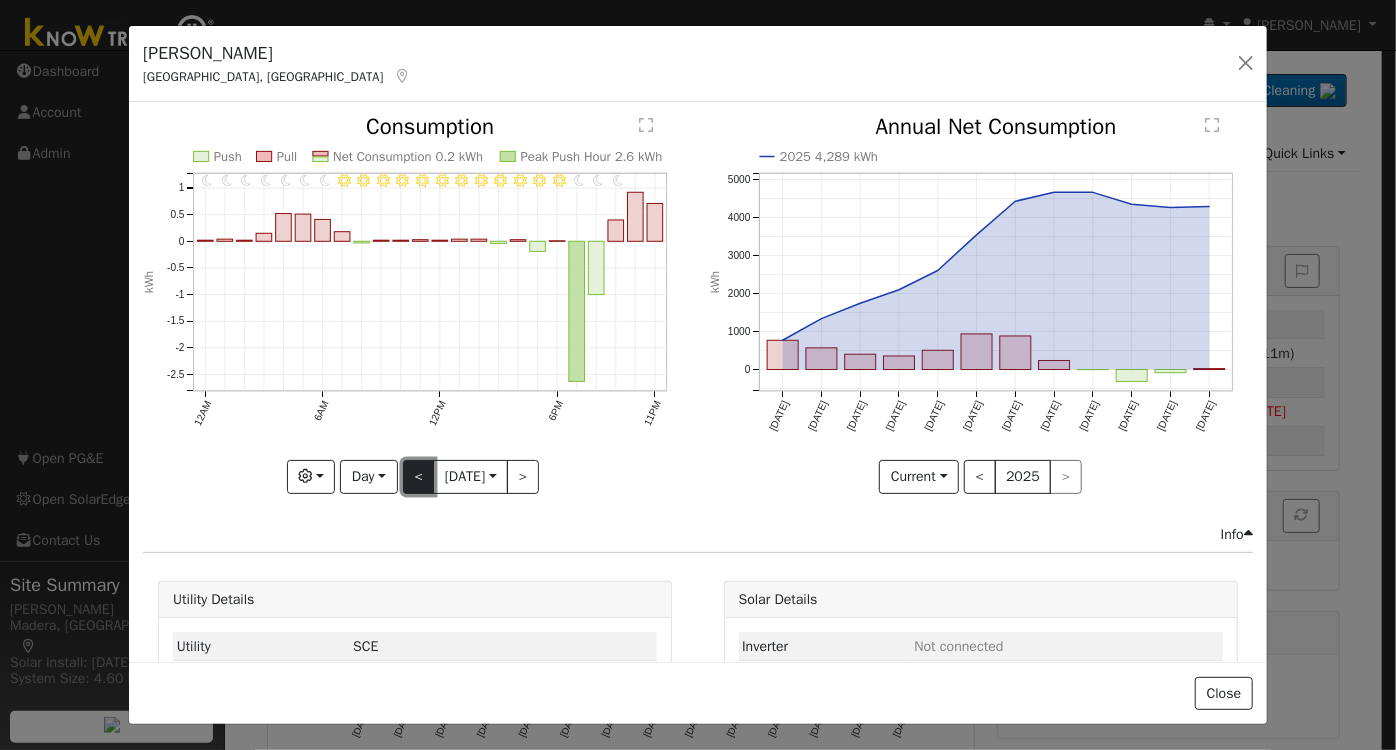 click on "<" at bounding box center (419, 477) 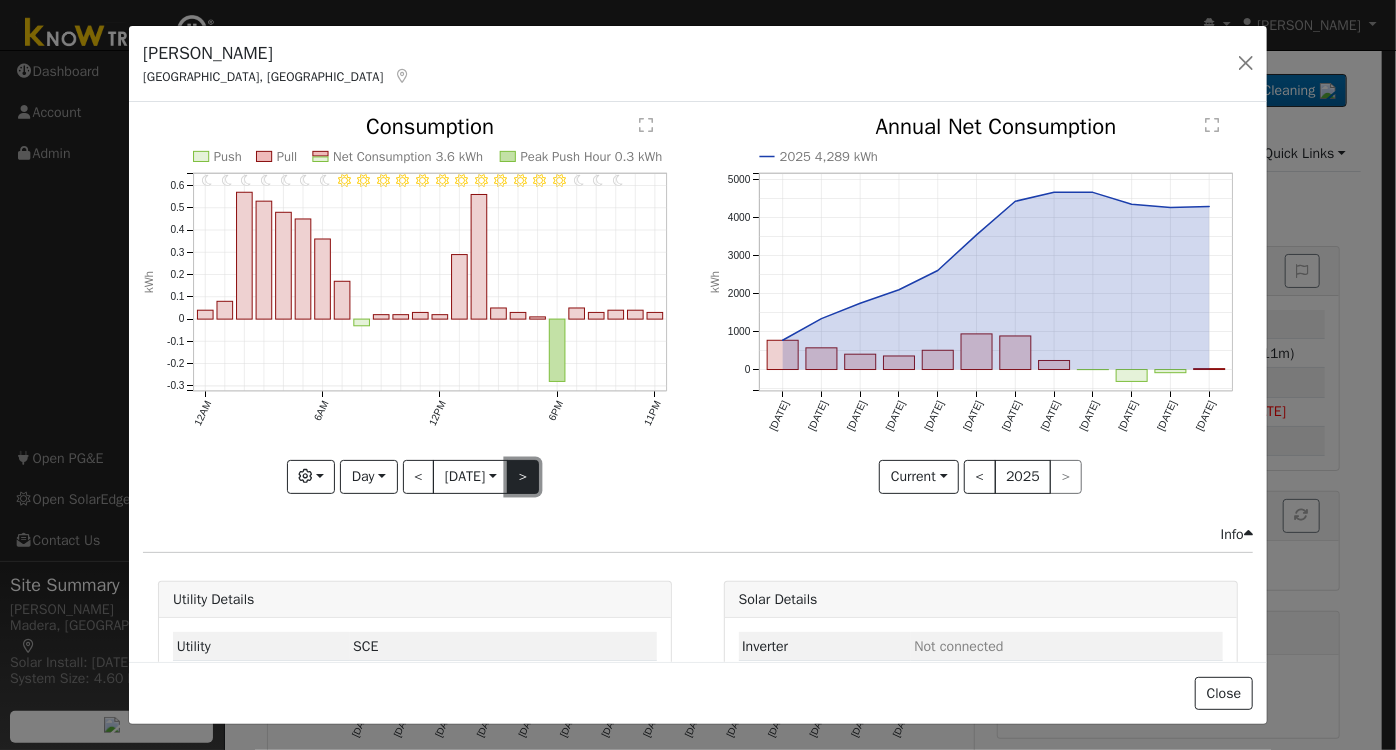 click on ">" at bounding box center [523, 477] 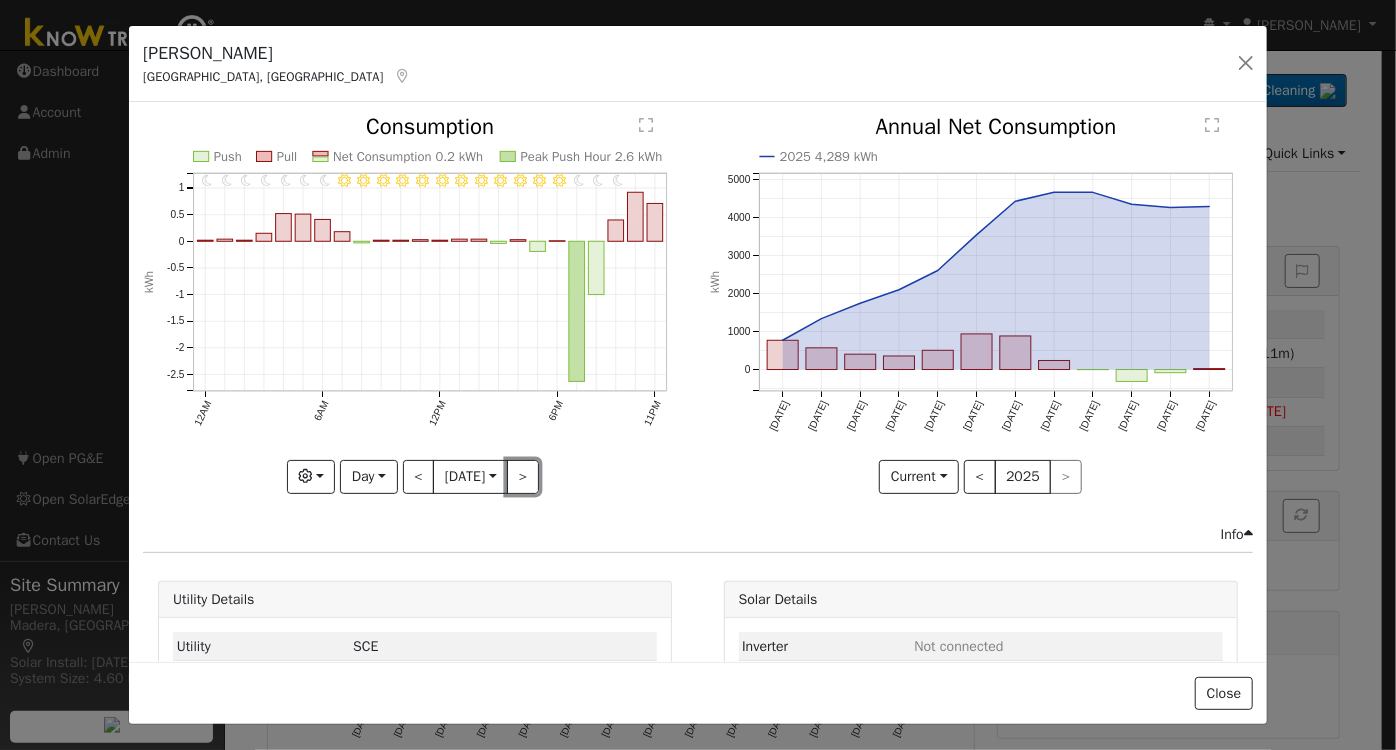 click on ">" at bounding box center [523, 477] 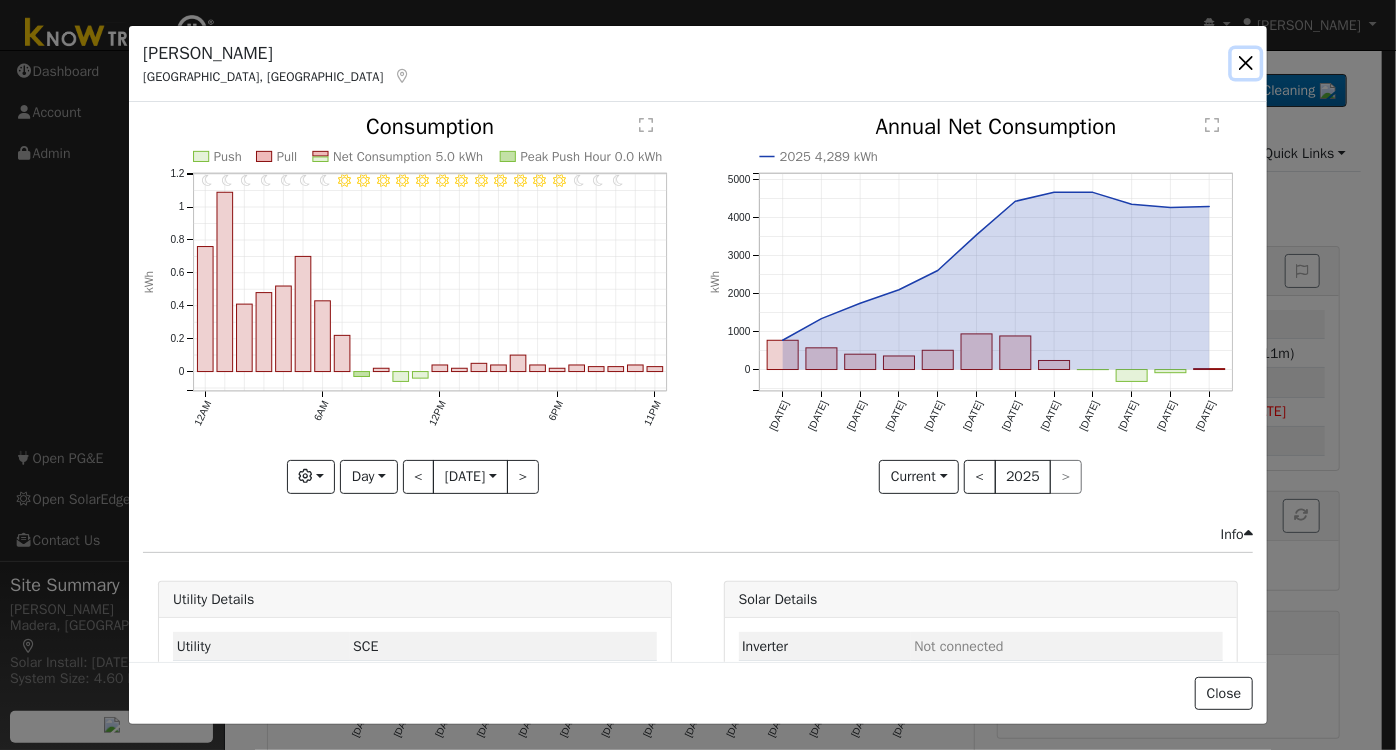 click at bounding box center [1246, 63] 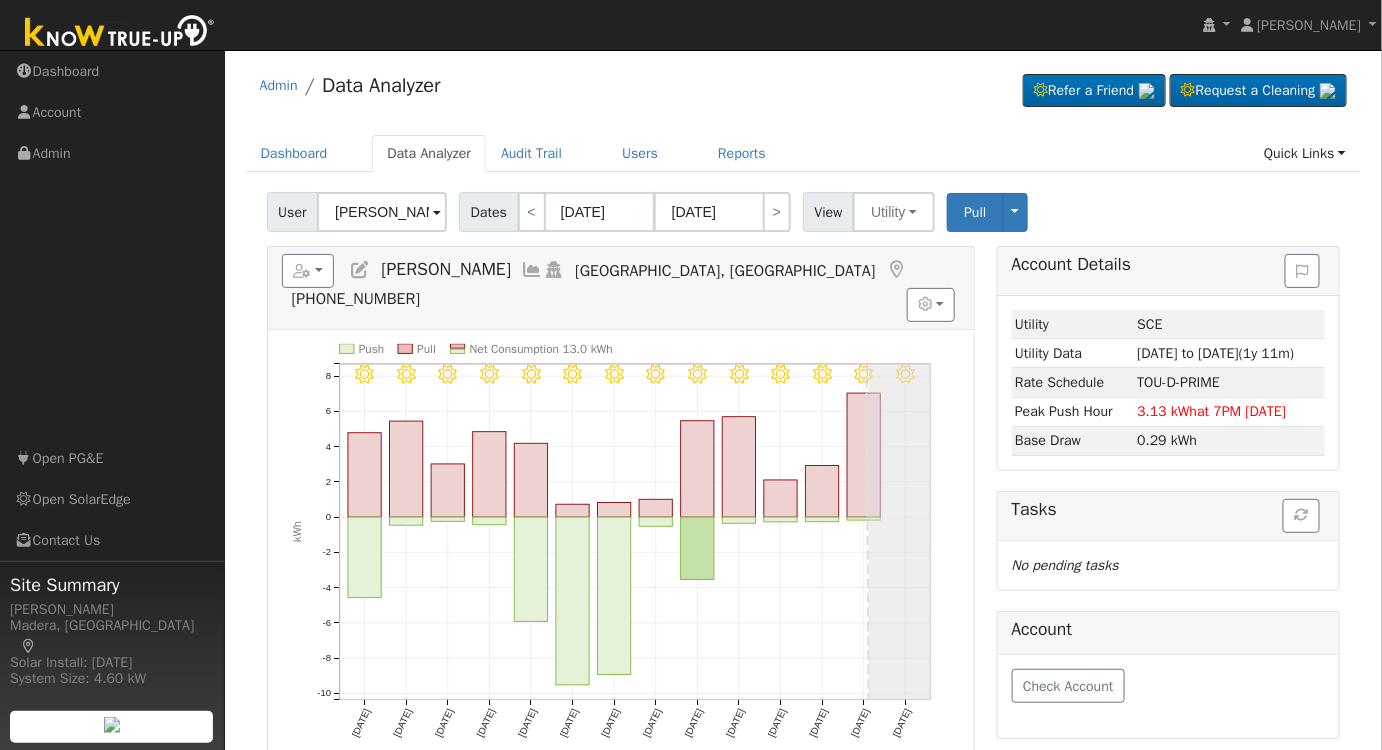 click at bounding box center (532, 270) 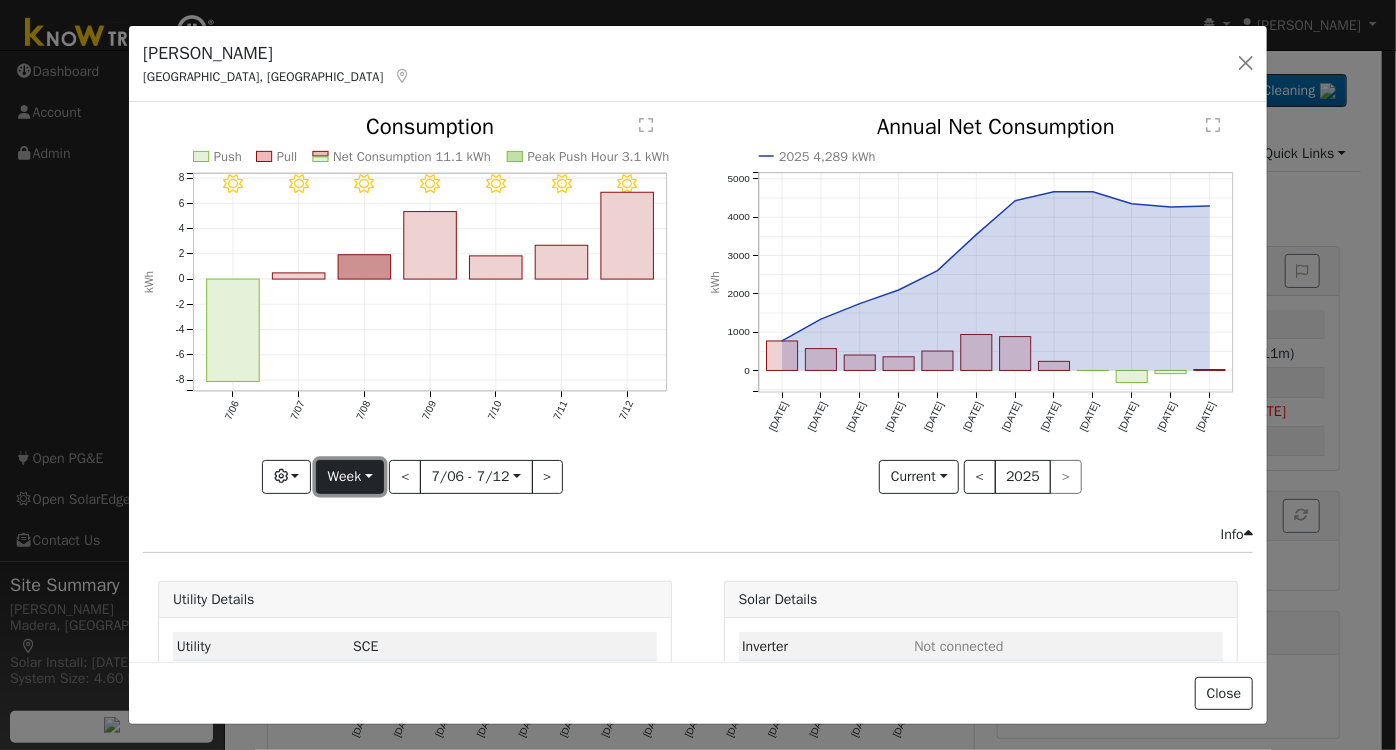 click on "Week" at bounding box center [350, 477] 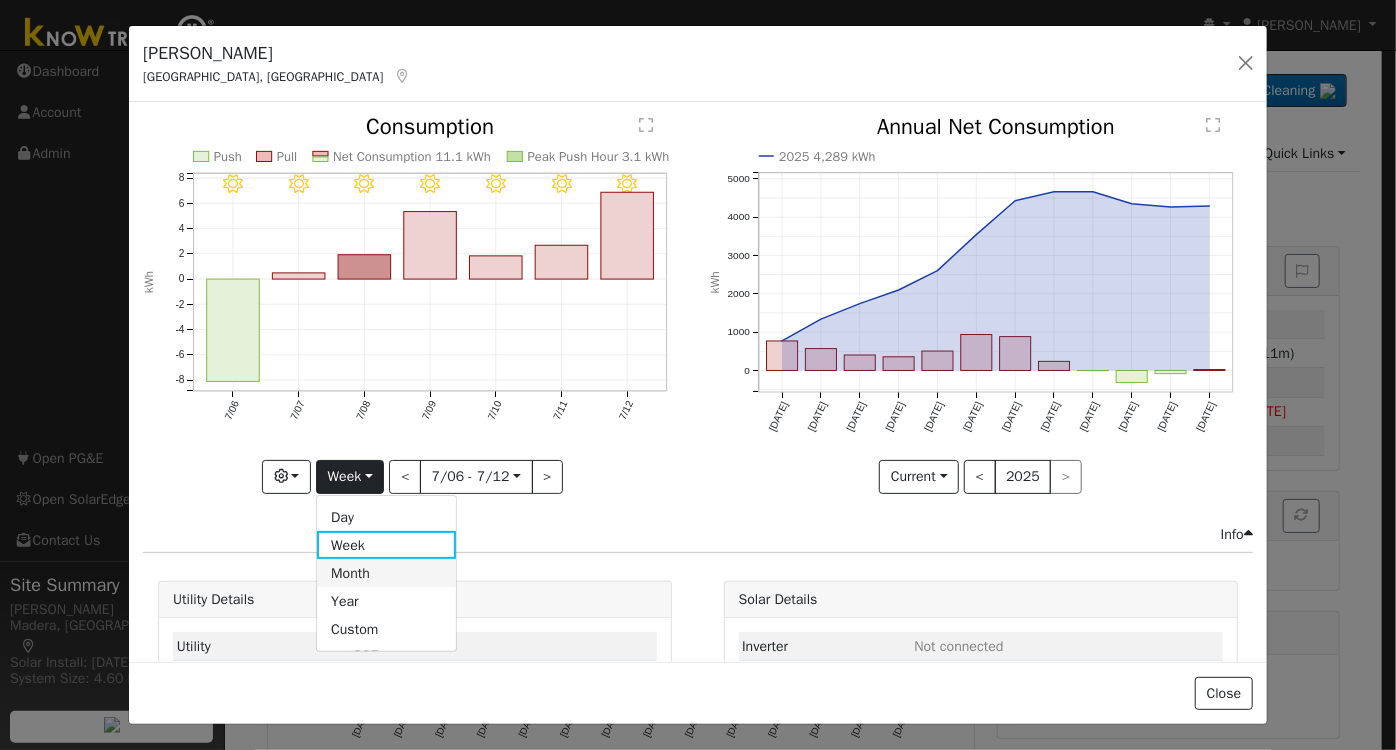 click on "Month" at bounding box center (386, 573) 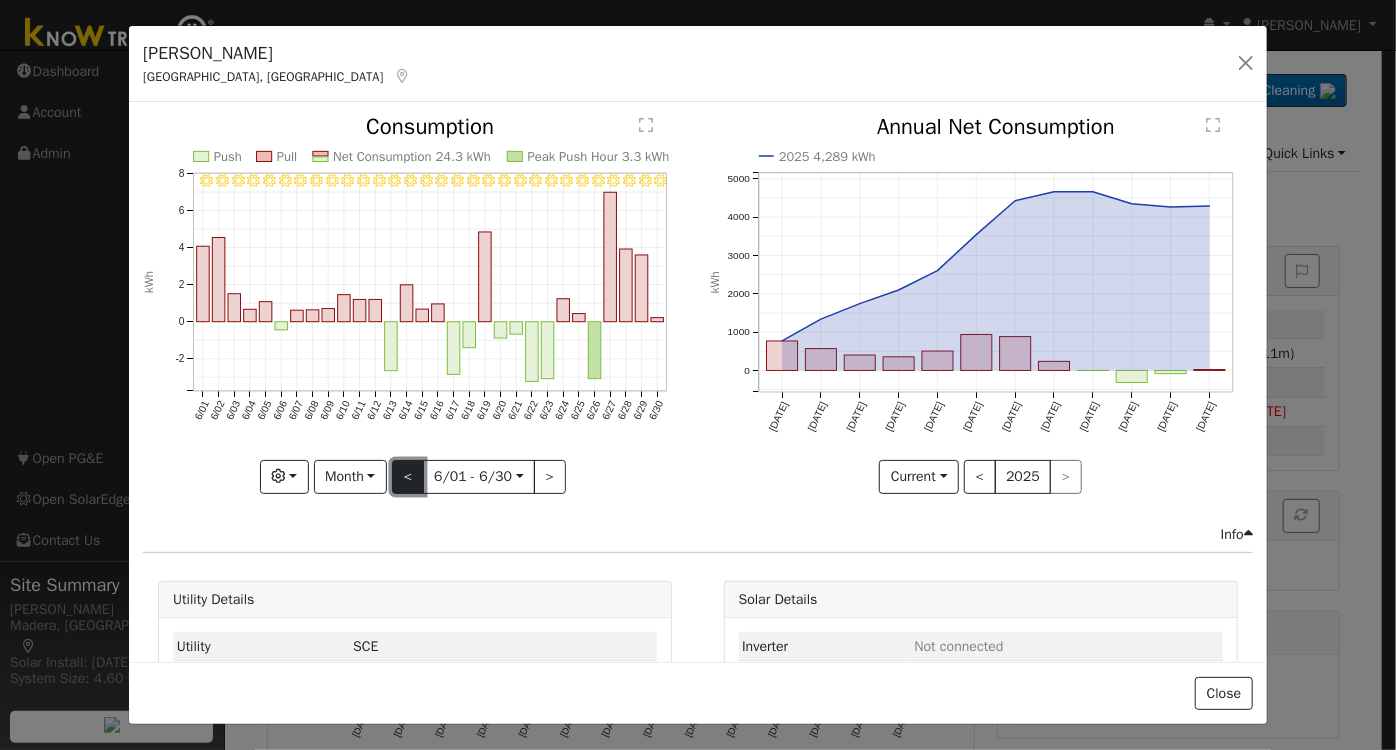 click on "<" at bounding box center (408, 477) 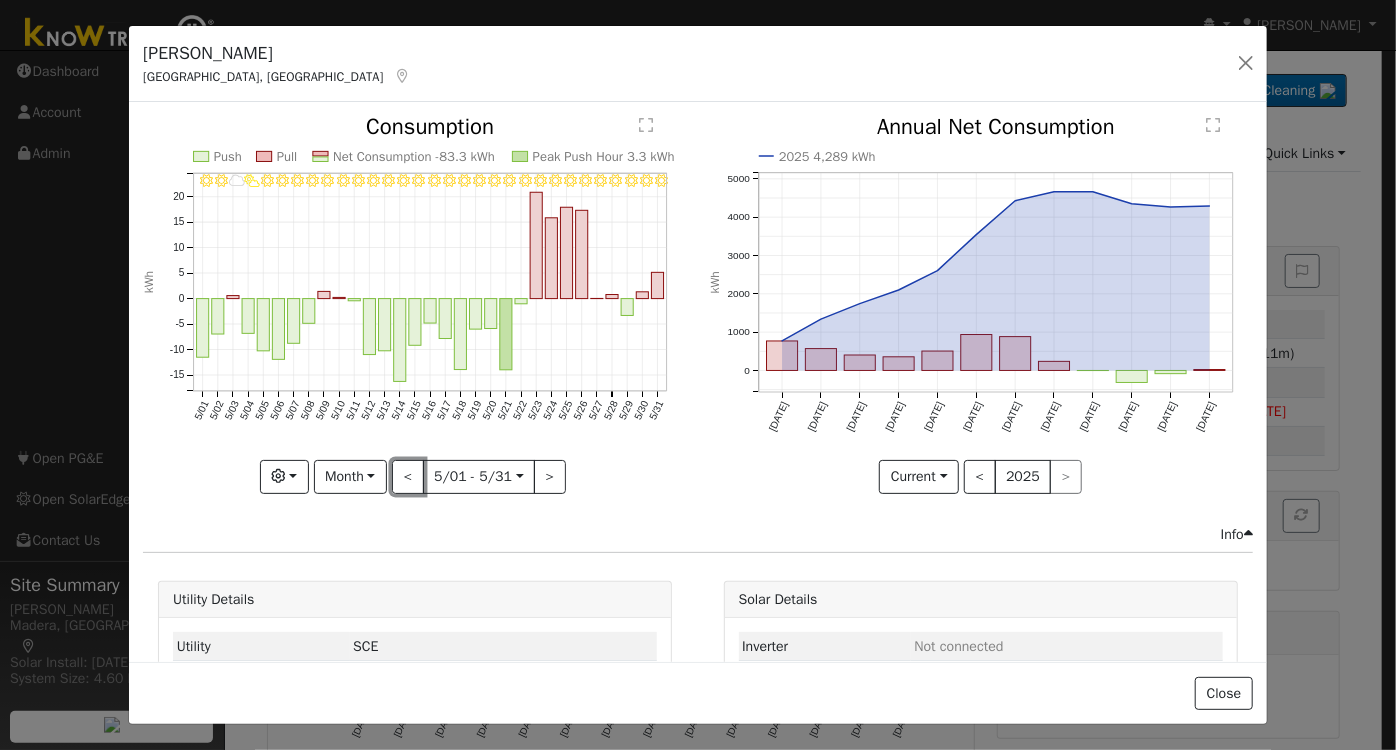click on "<" at bounding box center (408, 477) 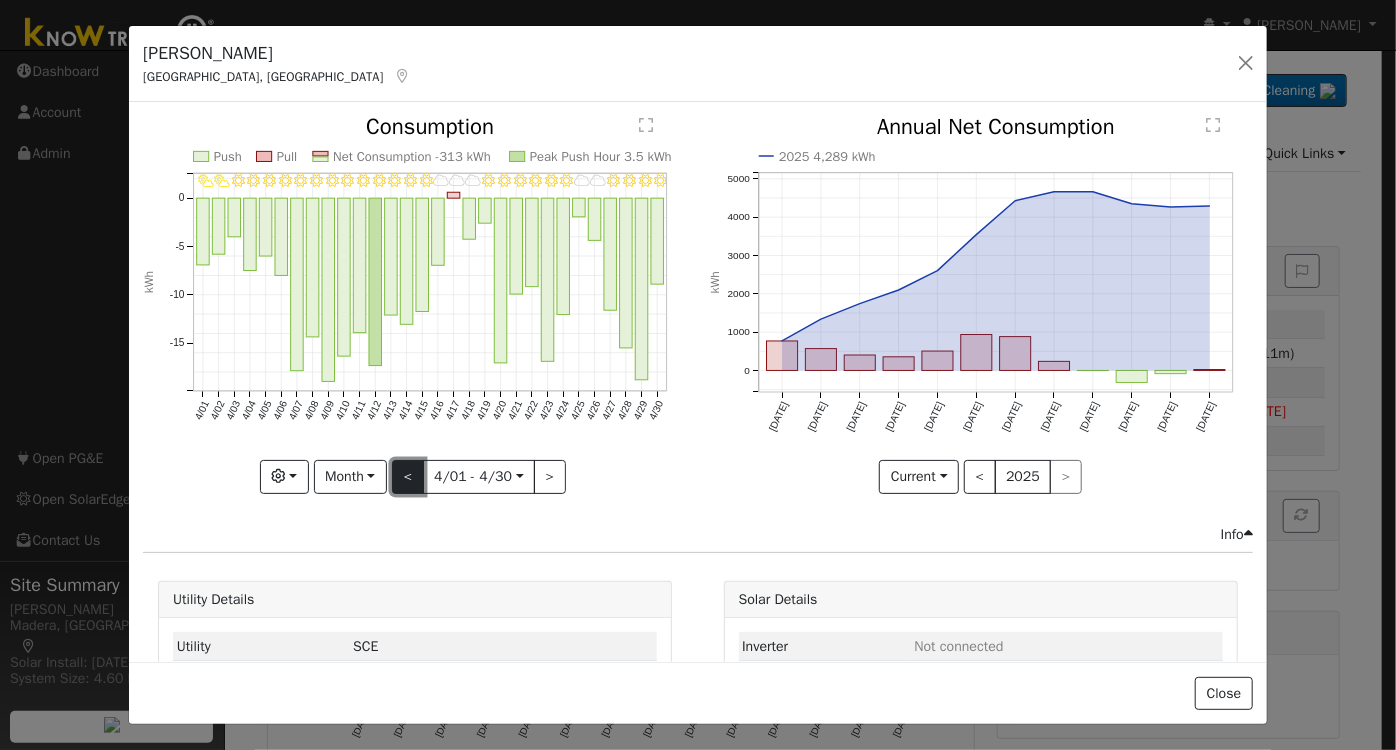 click on "<" at bounding box center (408, 477) 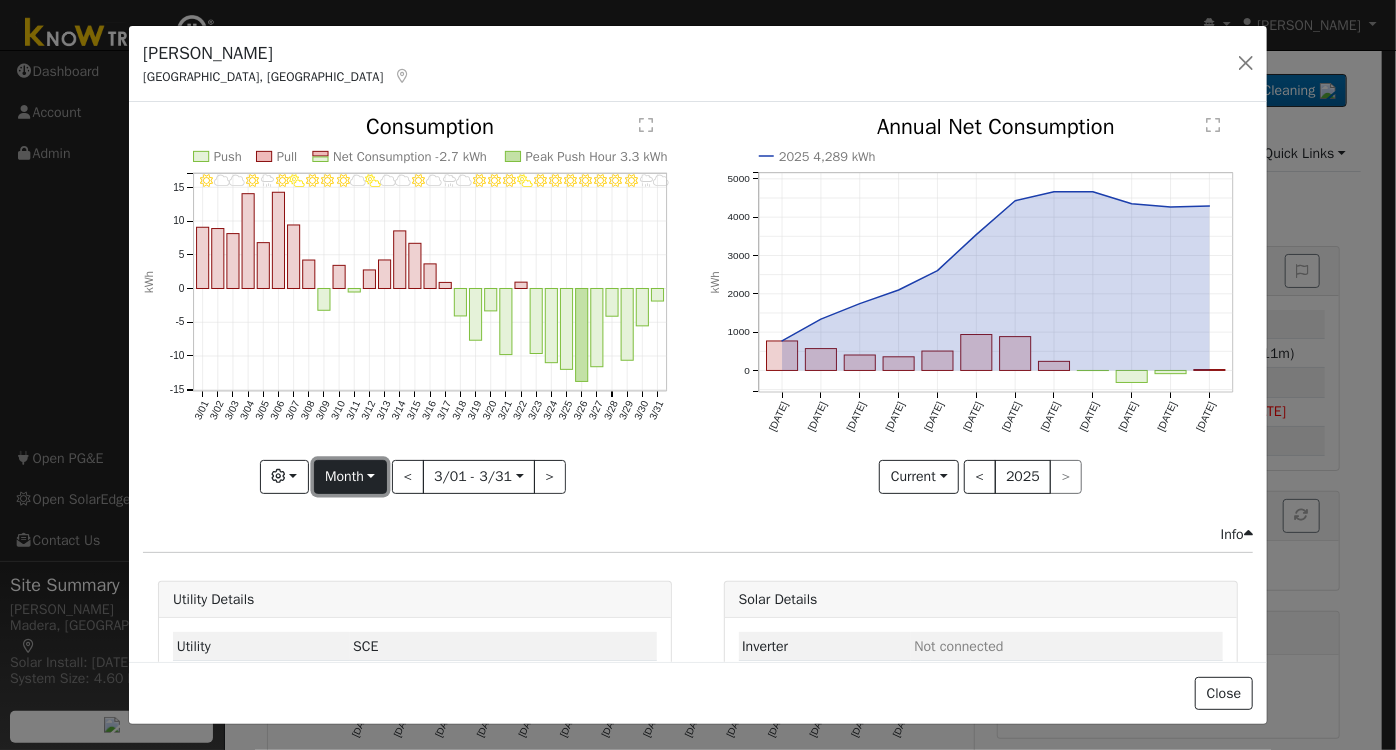 click on "Month" at bounding box center (350, 477) 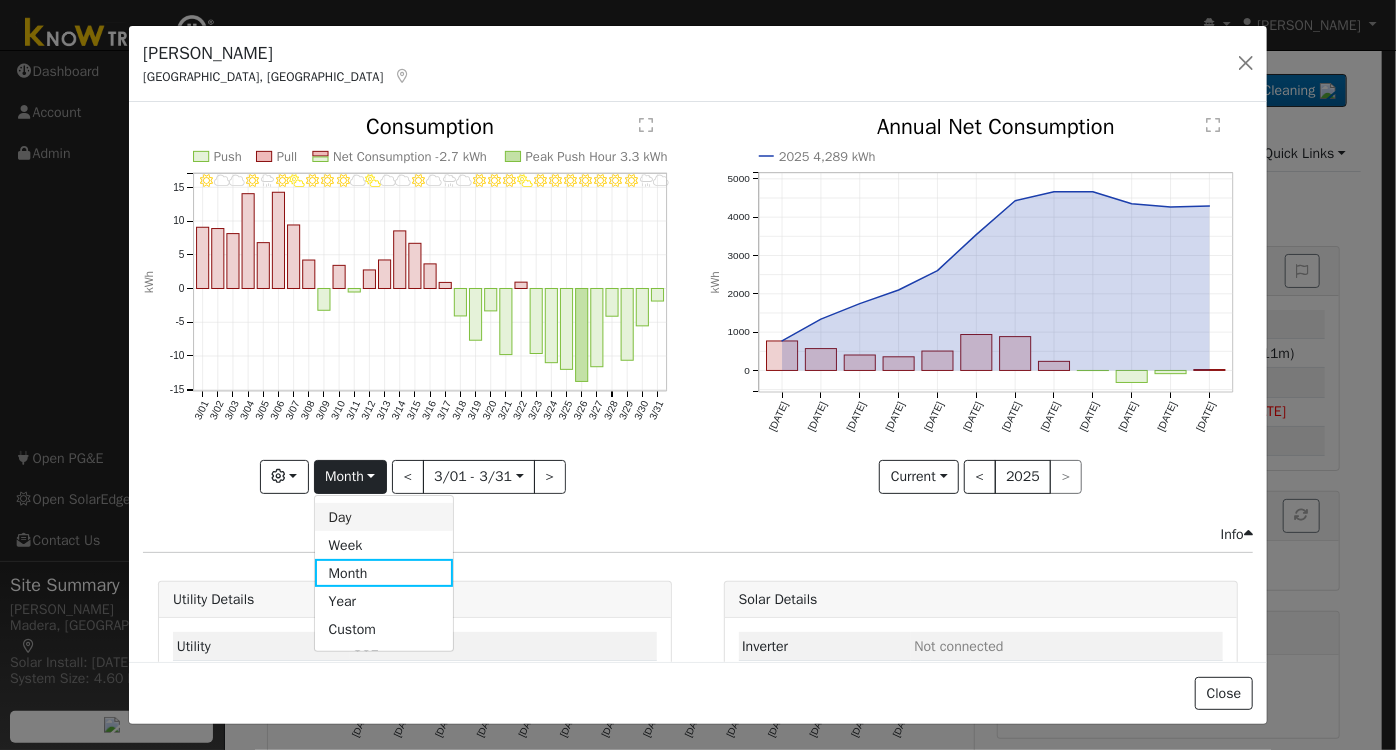 click on "Day" at bounding box center [384, 517] 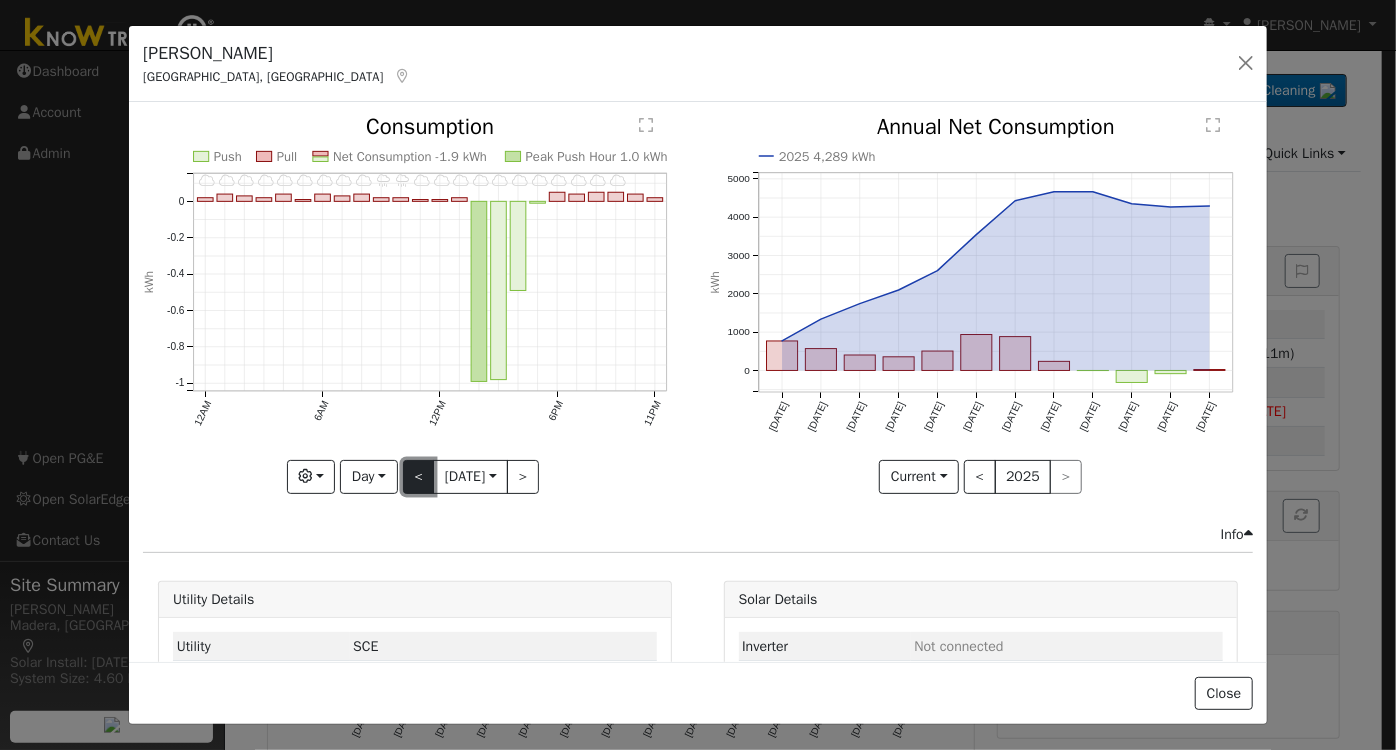 click on "<" at bounding box center (419, 477) 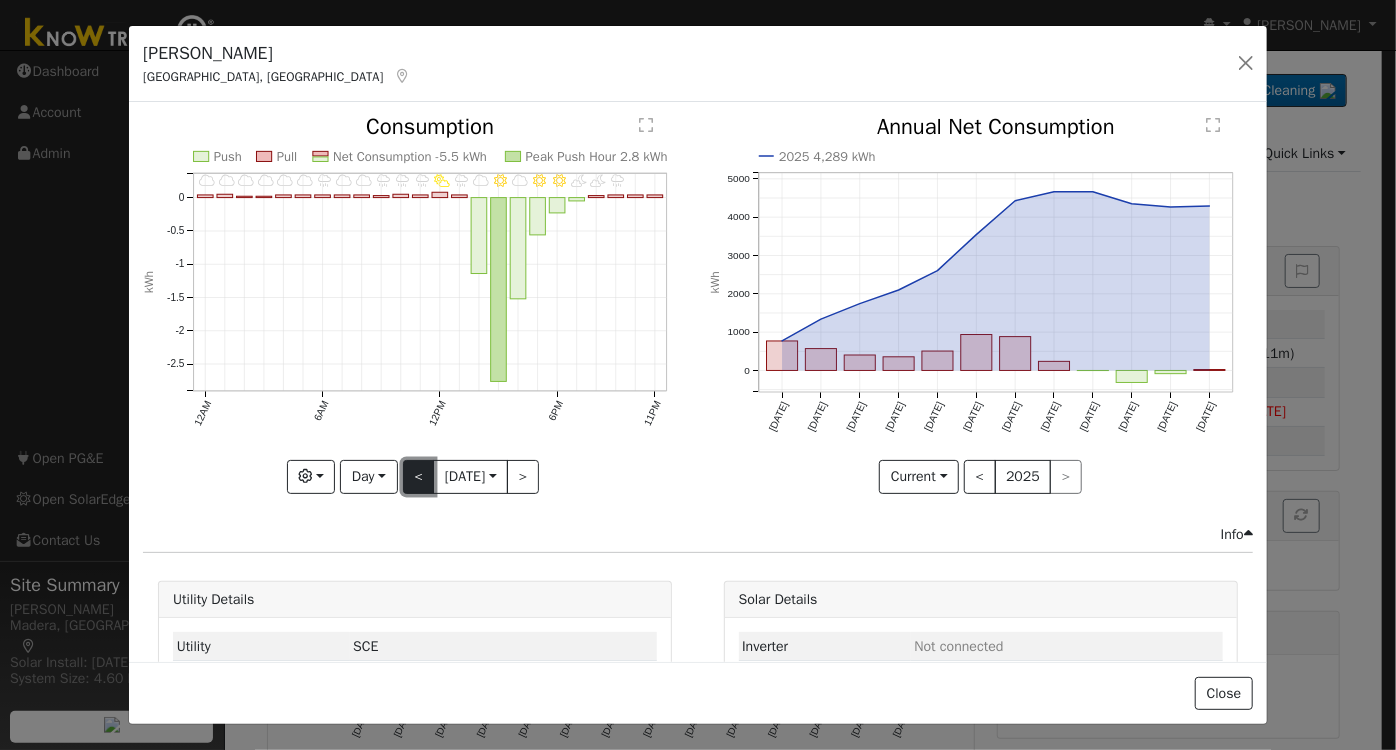 click on "<" at bounding box center (419, 477) 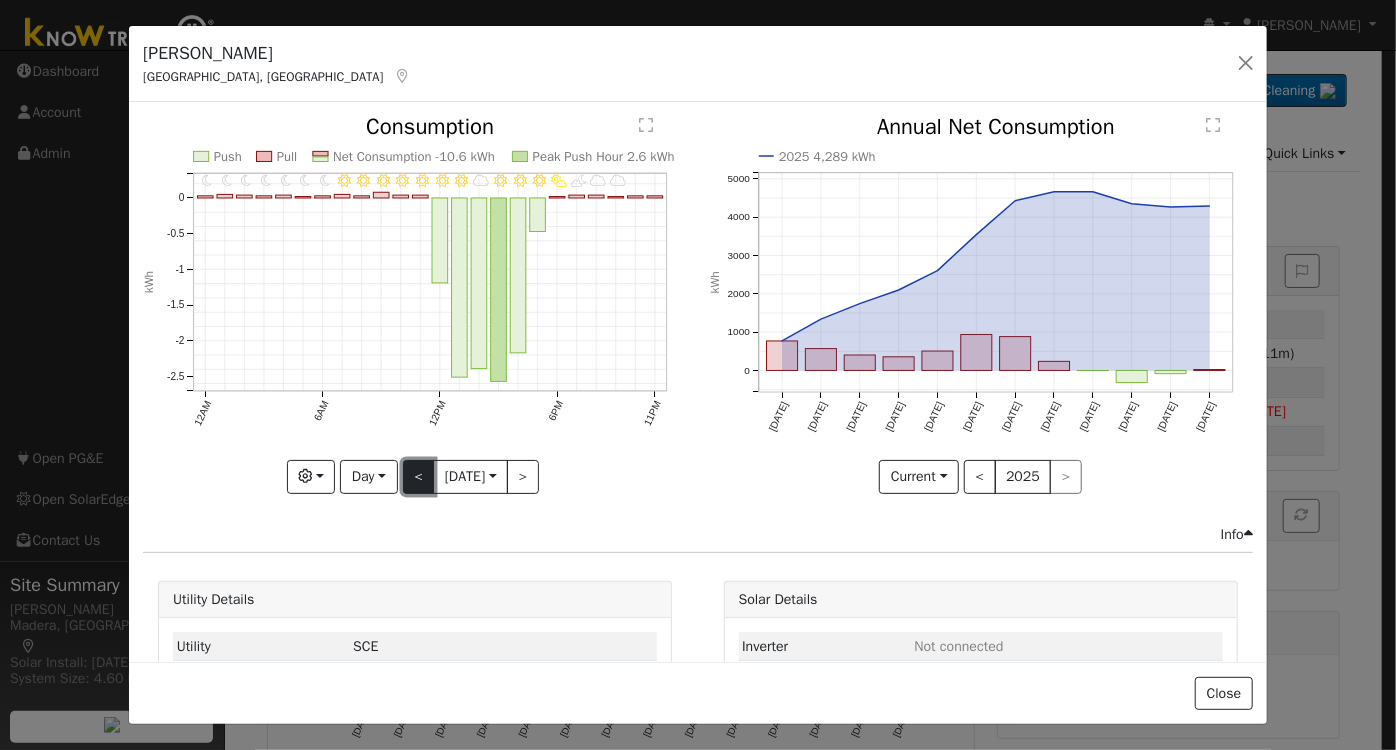 click on "<" at bounding box center [419, 477] 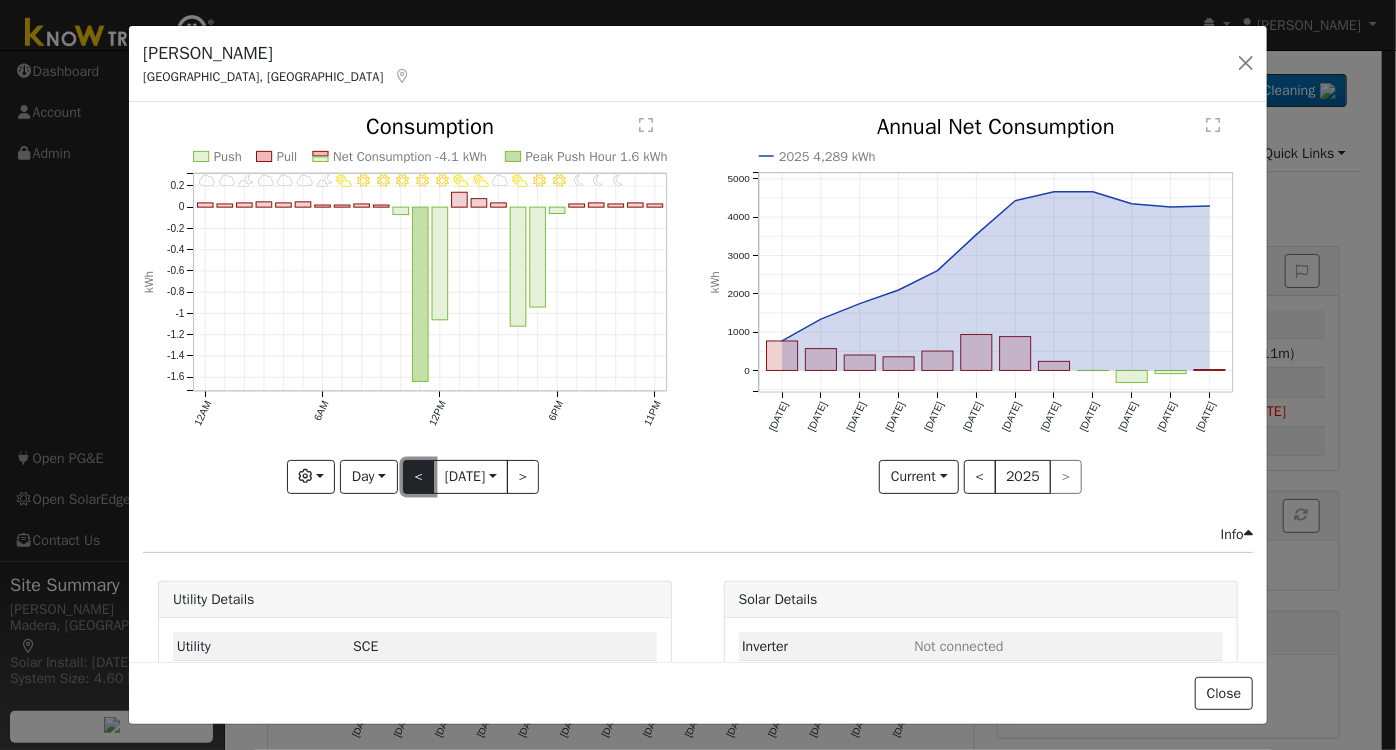 click on "<" at bounding box center [419, 477] 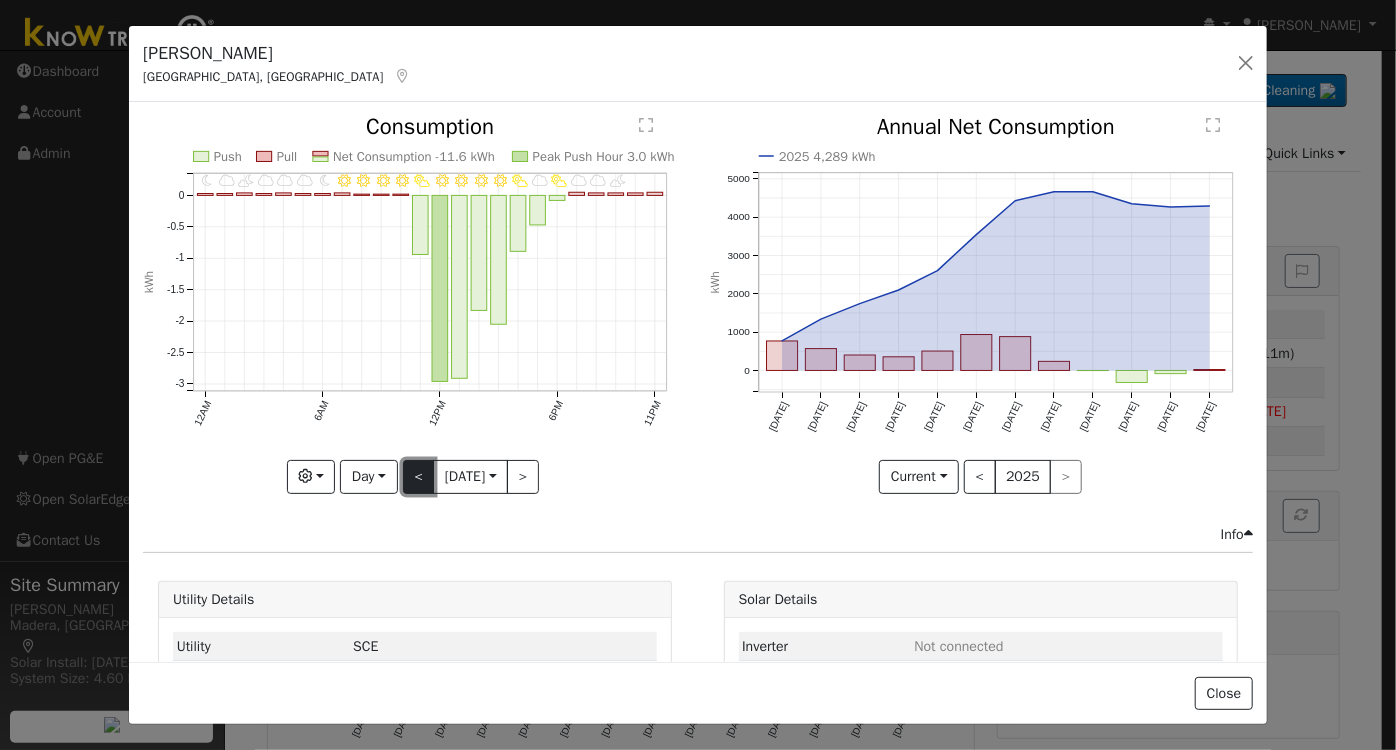 click on "<" at bounding box center [419, 477] 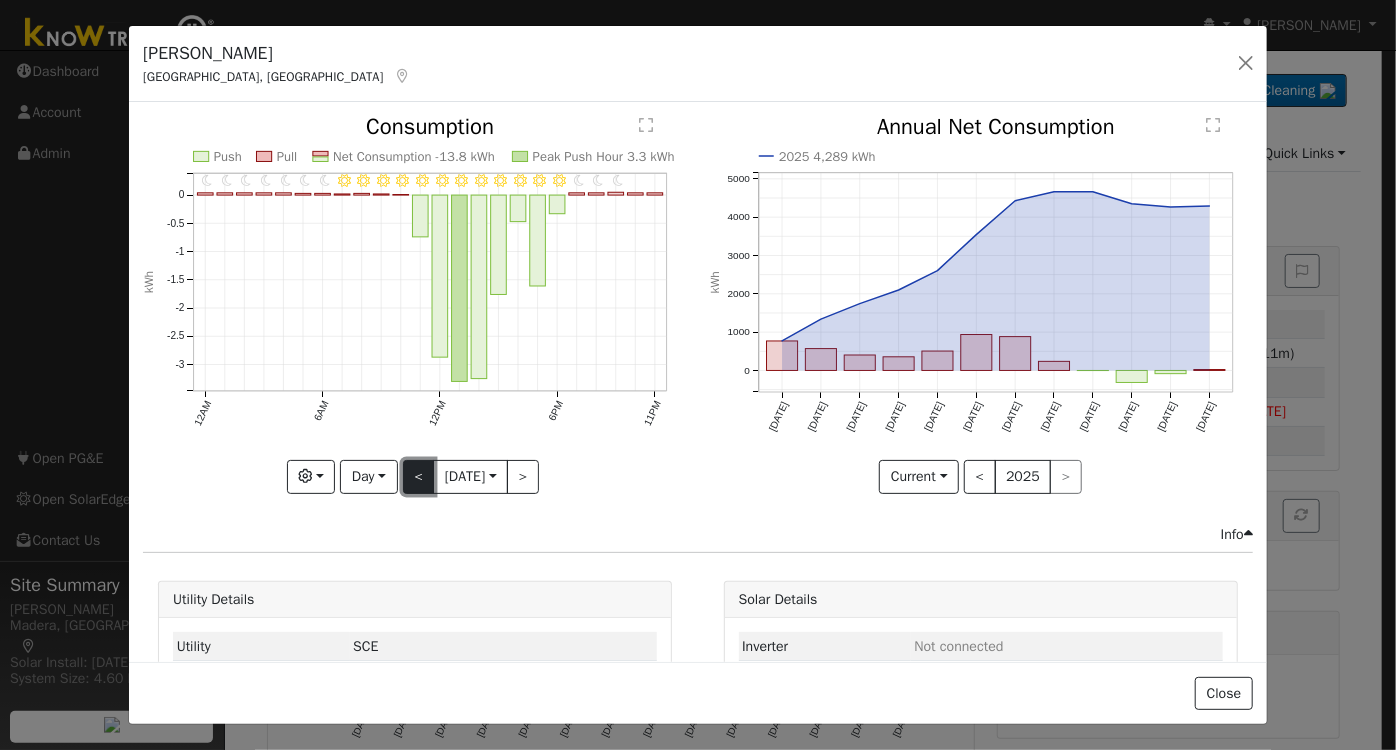click on "<" at bounding box center (419, 477) 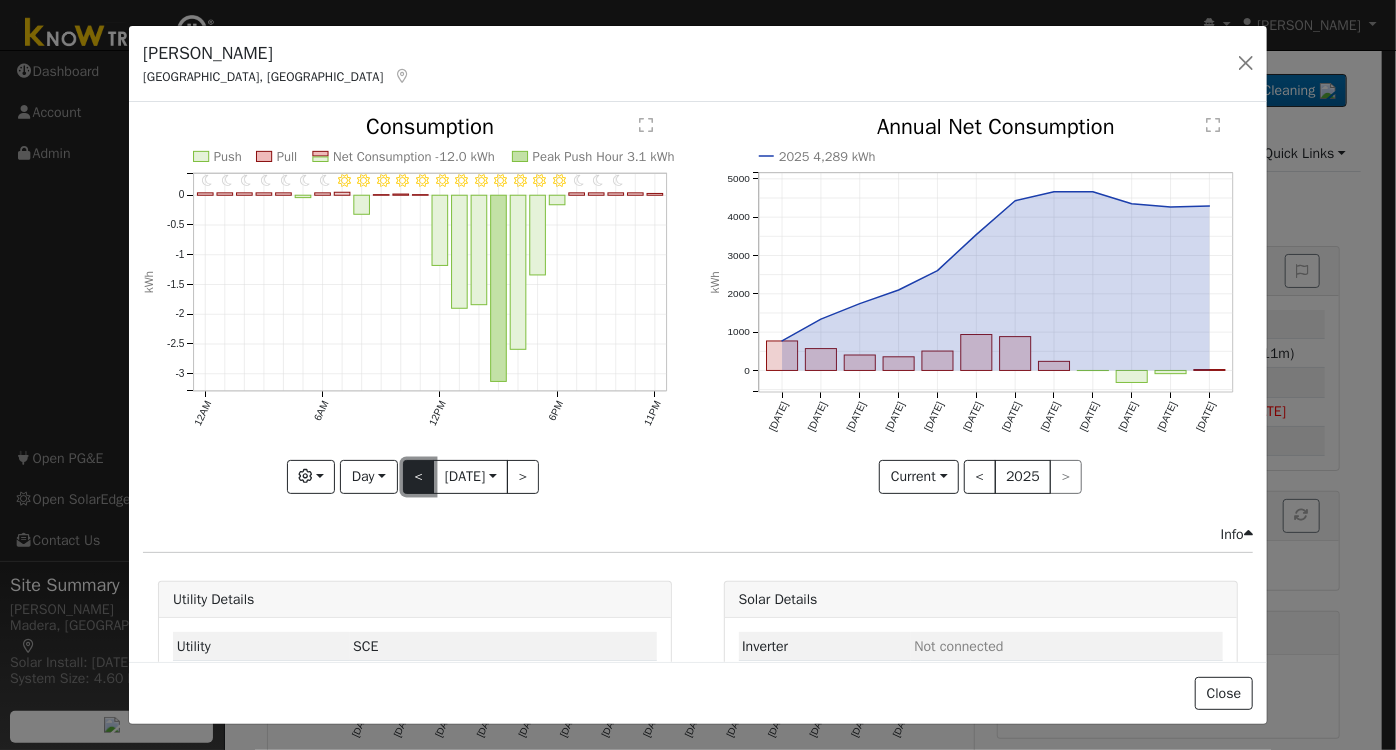 click on "<" at bounding box center [419, 477] 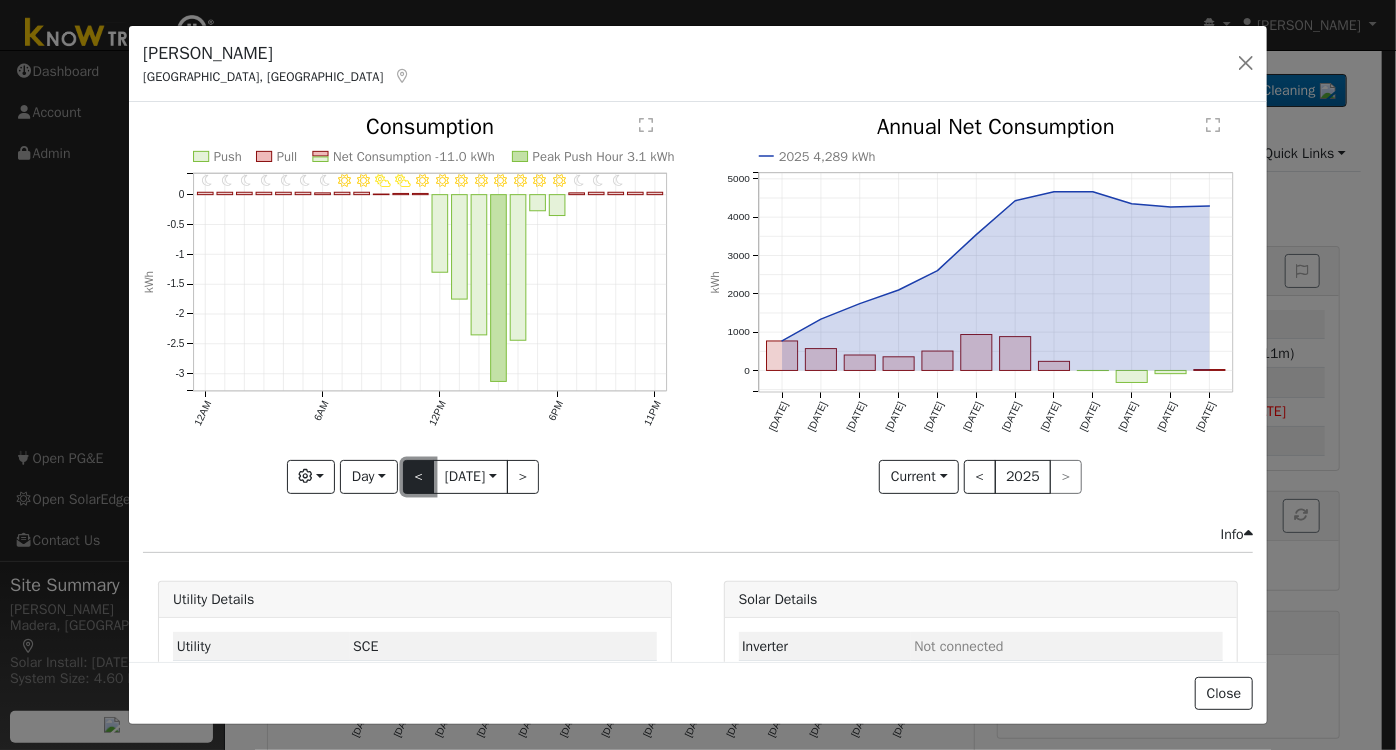 click on "<" at bounding box center (419, 477) 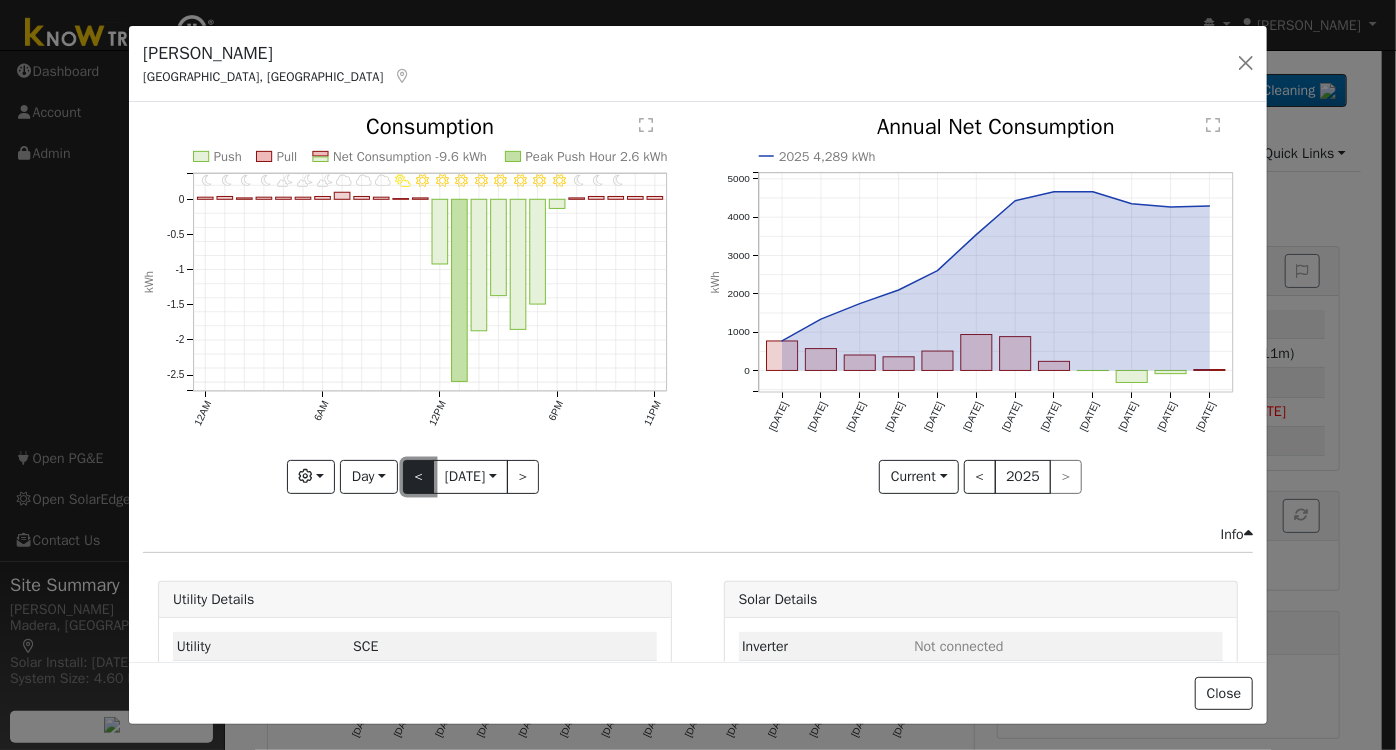 click on "<" at bounding box center (419, 477) 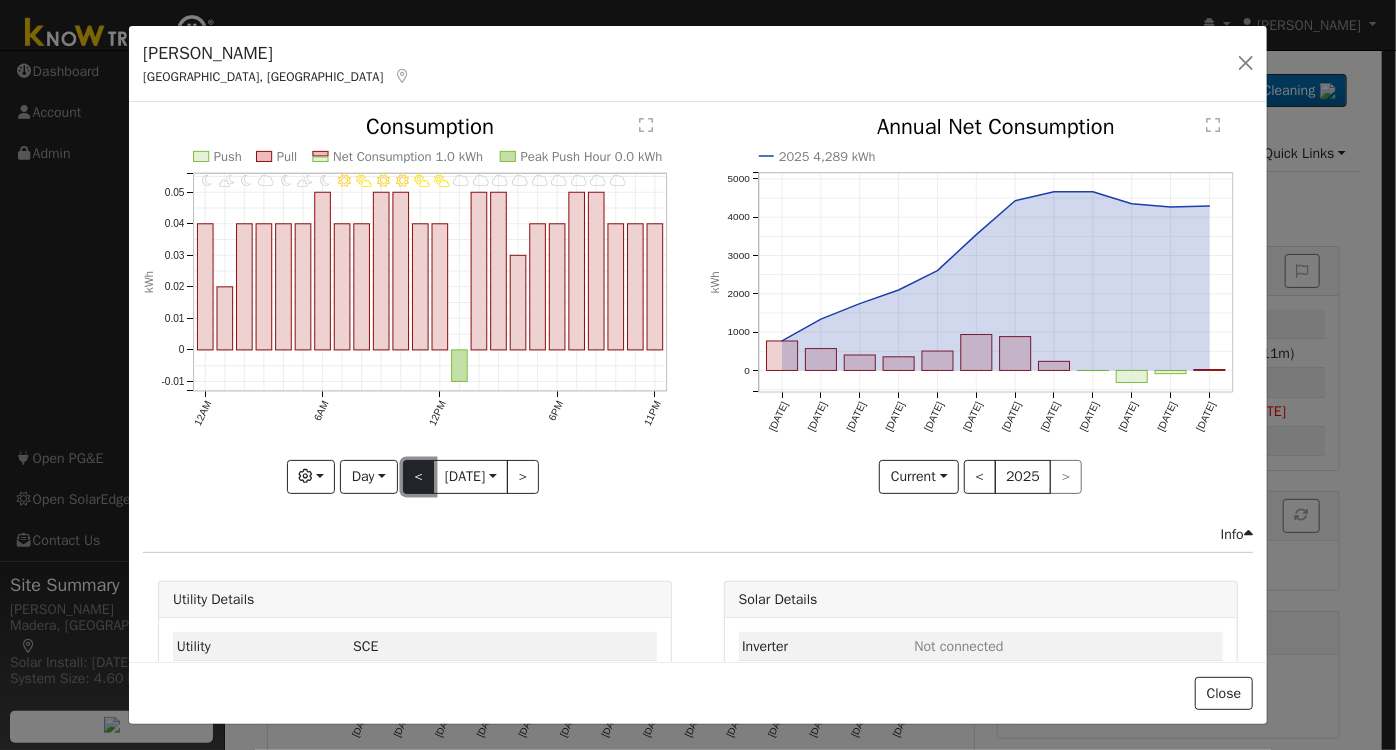 click on "<" at bounding box center [419, 477] 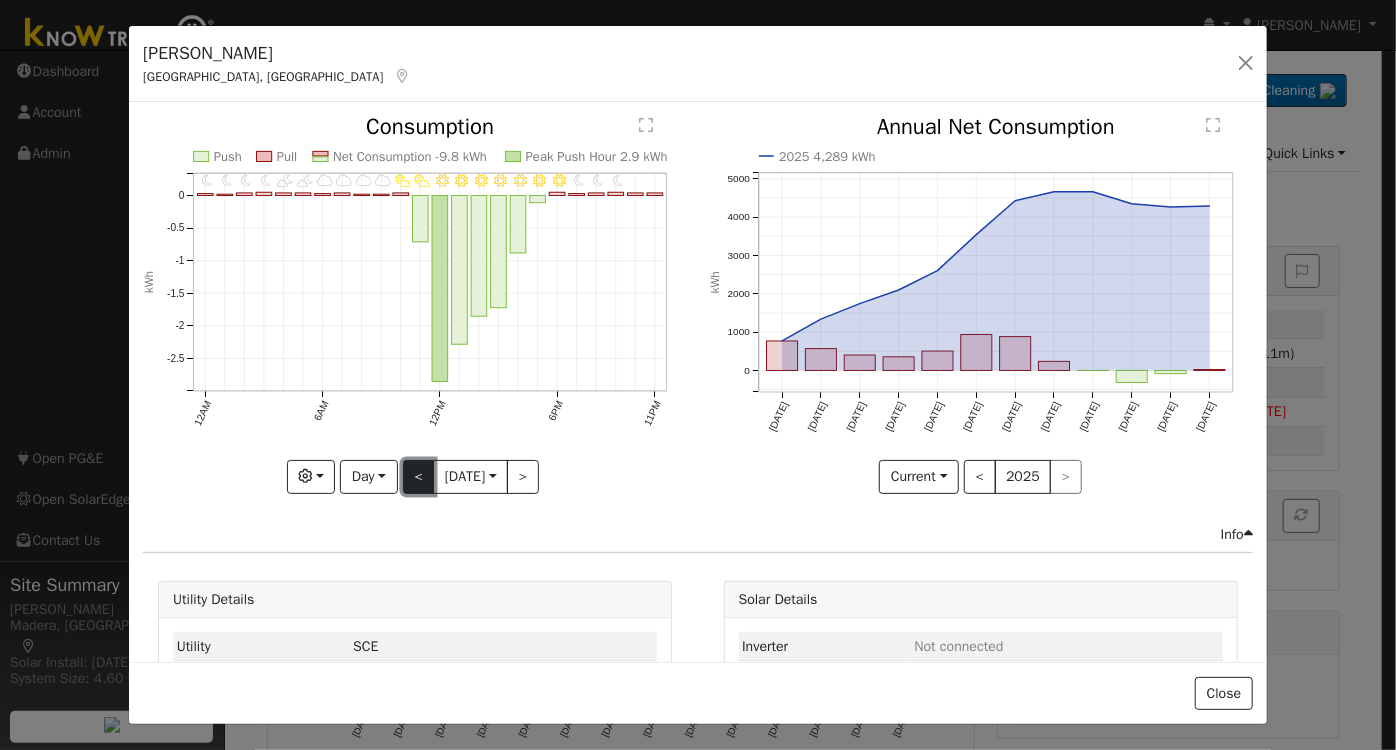 click on "<" at bounding box center (419, 477) 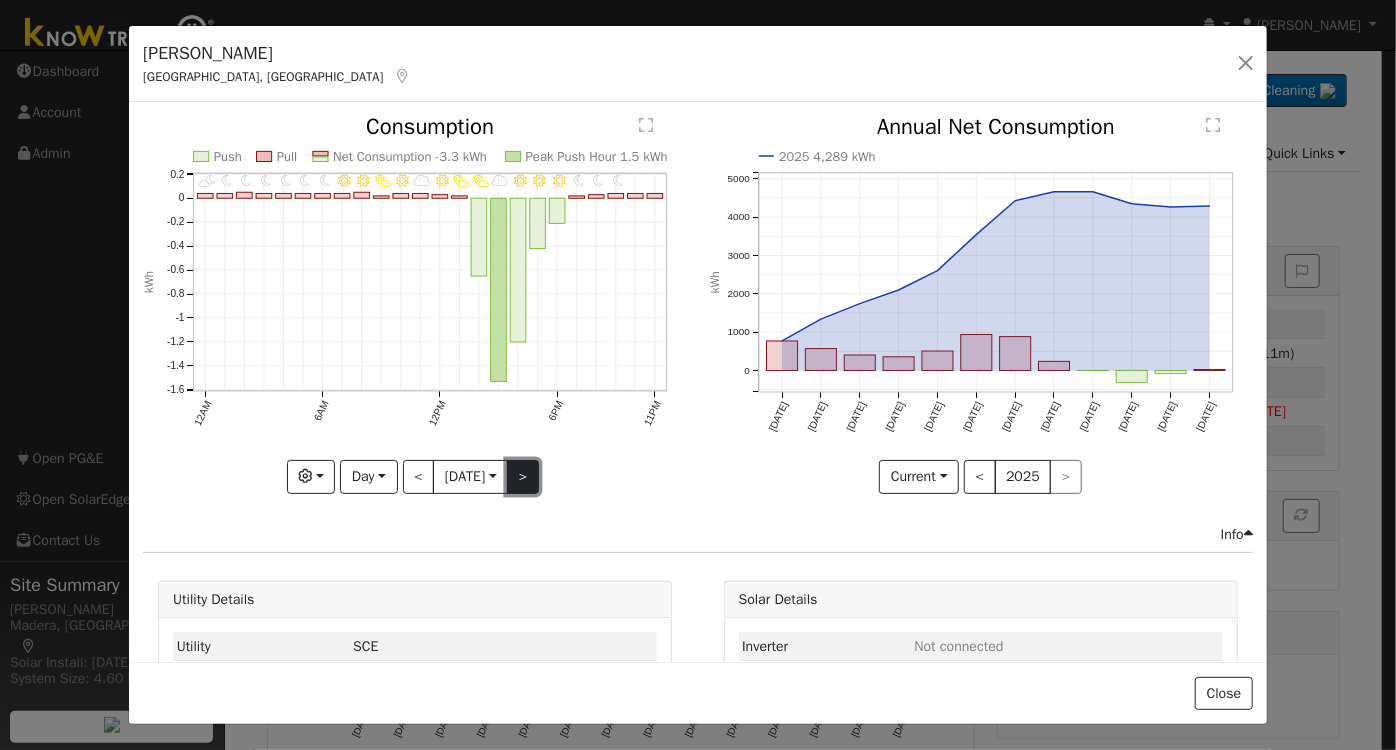 click on ">" at bounding box center [523, 477] 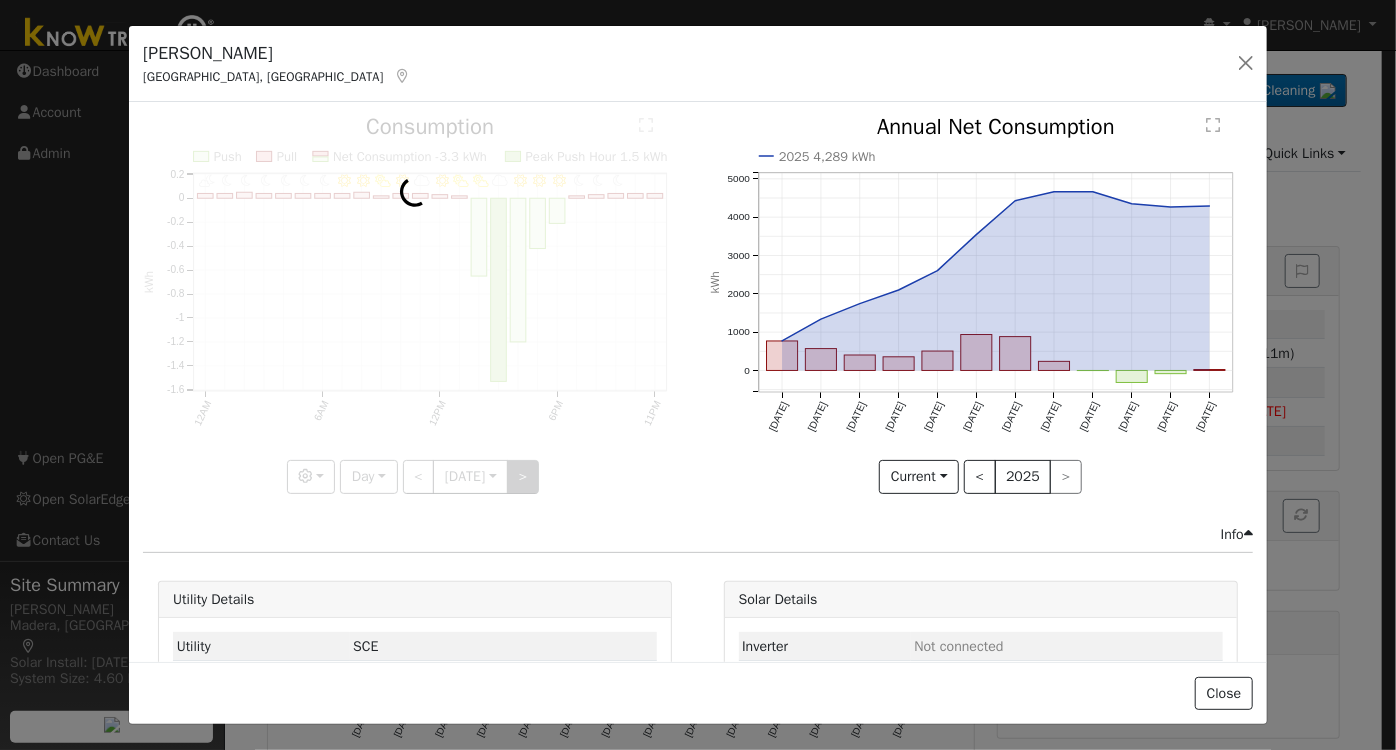 click at bounding box center (415, 304) 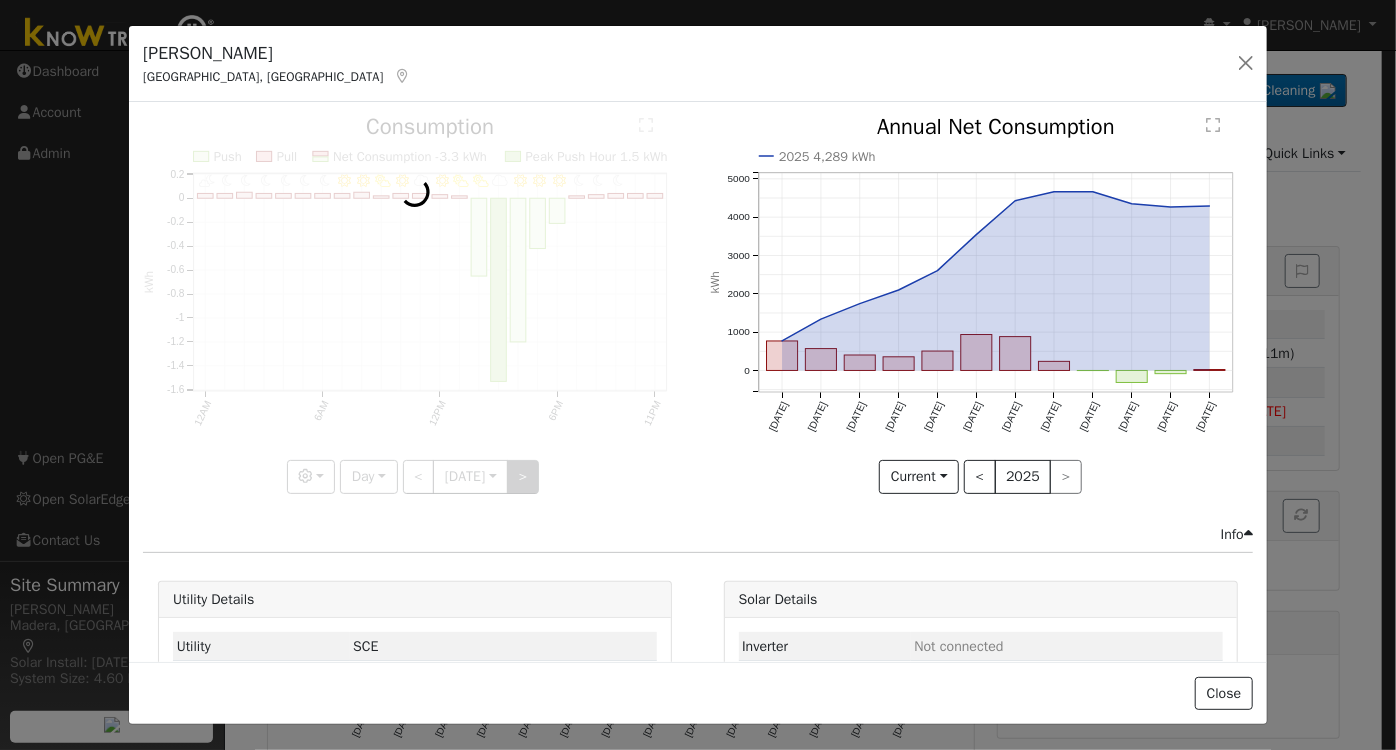 click at bounding box center (415, 304) 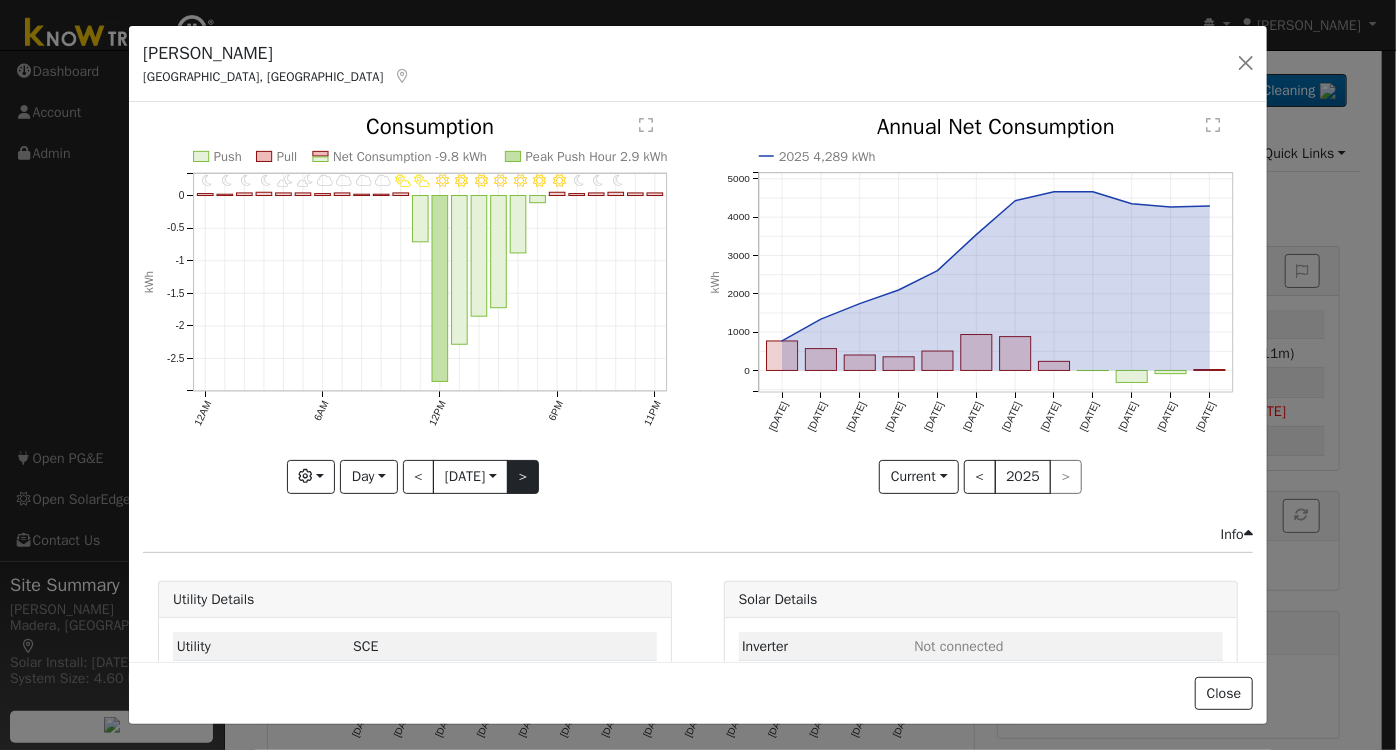 click on "11PM - undefined 10PM - undefined 9PM - MostlyClear 8PM - Clear 7PM - MostlyClear 6PM - MostlyClear 5PM - Clear 4PM - MostlyClear 3PM - MostlyClear 2PM - MostlyClear 1PM - MostlyClear 12PM - MostlyClear 11AM - PartlyCloudy 10AM - PartlyCloudy 9AM - MostlyCloudy 8AM - MostlyCloudy 7AM - MostlyCloudy 6AM - MostlyCloudy 5AM - PartlyCloudy 4AM - PartlyCloudy 3AM - MostlyClear 2AM - Clear 1AM - Clear 12AM - Clear Push Pull Net Consumption -9.8 kWh Peak Push Hour 2.9 kWh 12AM 6AM 12PM 6PM 11PM -2.5 -2 -1.5 -1 -0.5 0  Consumption kWh onclick="" onclick="" onclick="" onclick="" onclick="" onclick="" onclick="" onclick="" onclick="" onclick="" onclick="" onclick="" onclick="" onclick="" onclick="" onclick="" onclick="" onclick="" onclick="" onclick="" onclick="" onclick="" onclick="" onclick="" Graphs Estimated Production Previous Year Consumption Previous Year Total Consumption Previous Year Cumulative Consumption Previous Year Options Weather °F kWh $ Net Push/Pull Previous Year Period Day Day Week Month Year <" 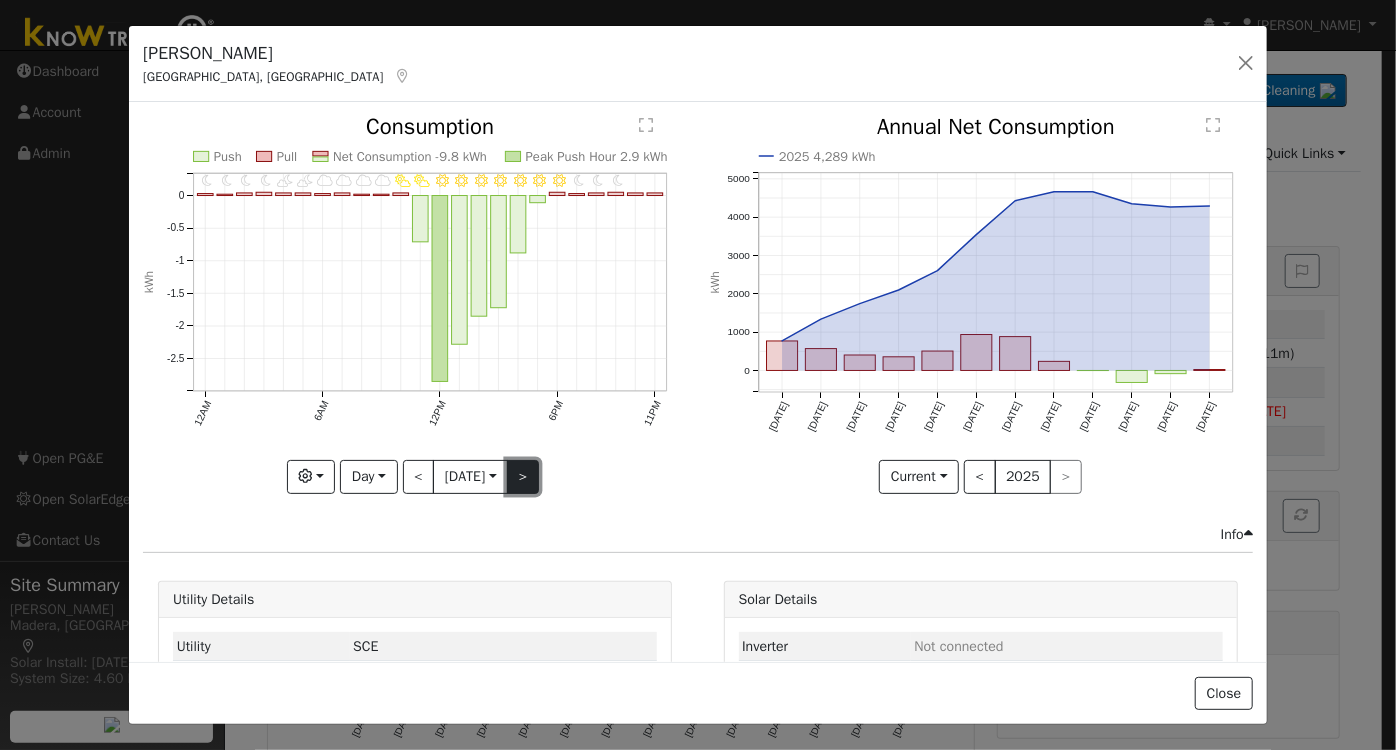 click on ">" at bounding box center (523, 477) 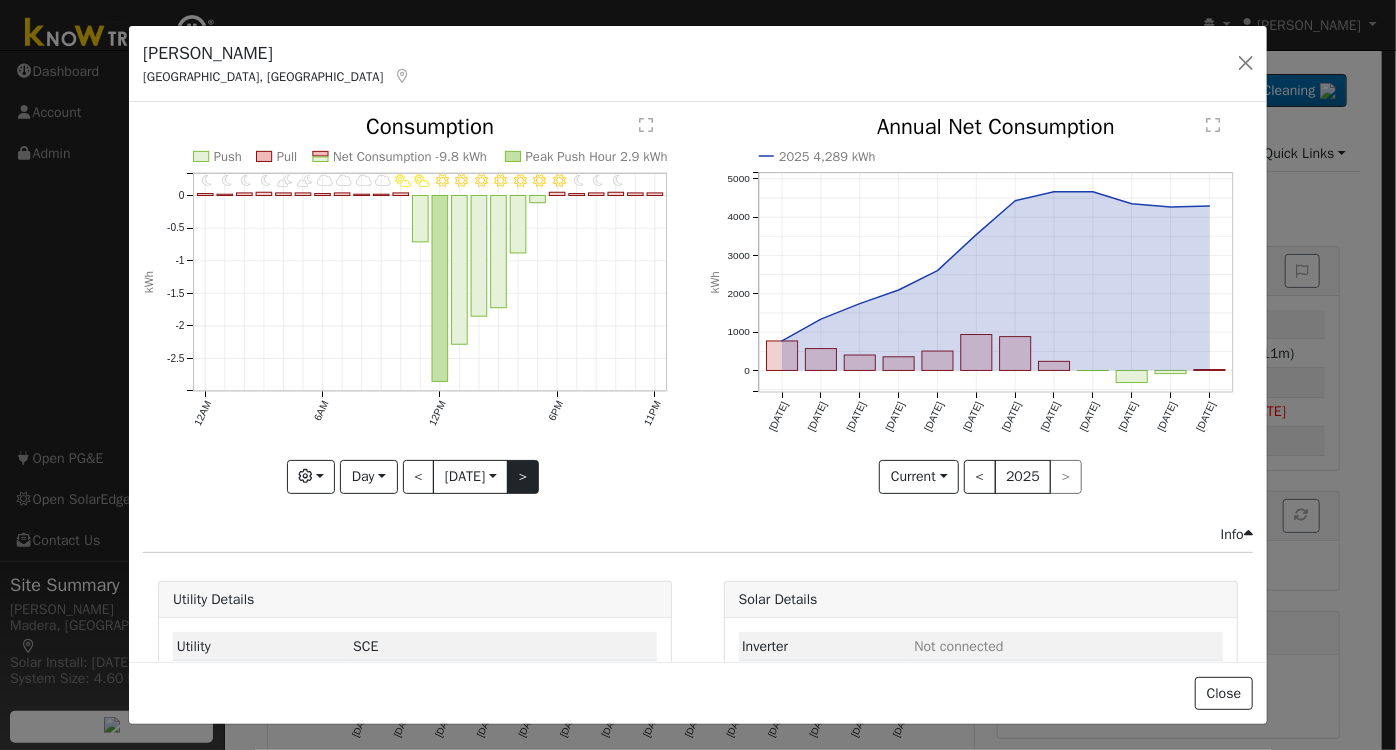 click at bounding box center [0, 0] 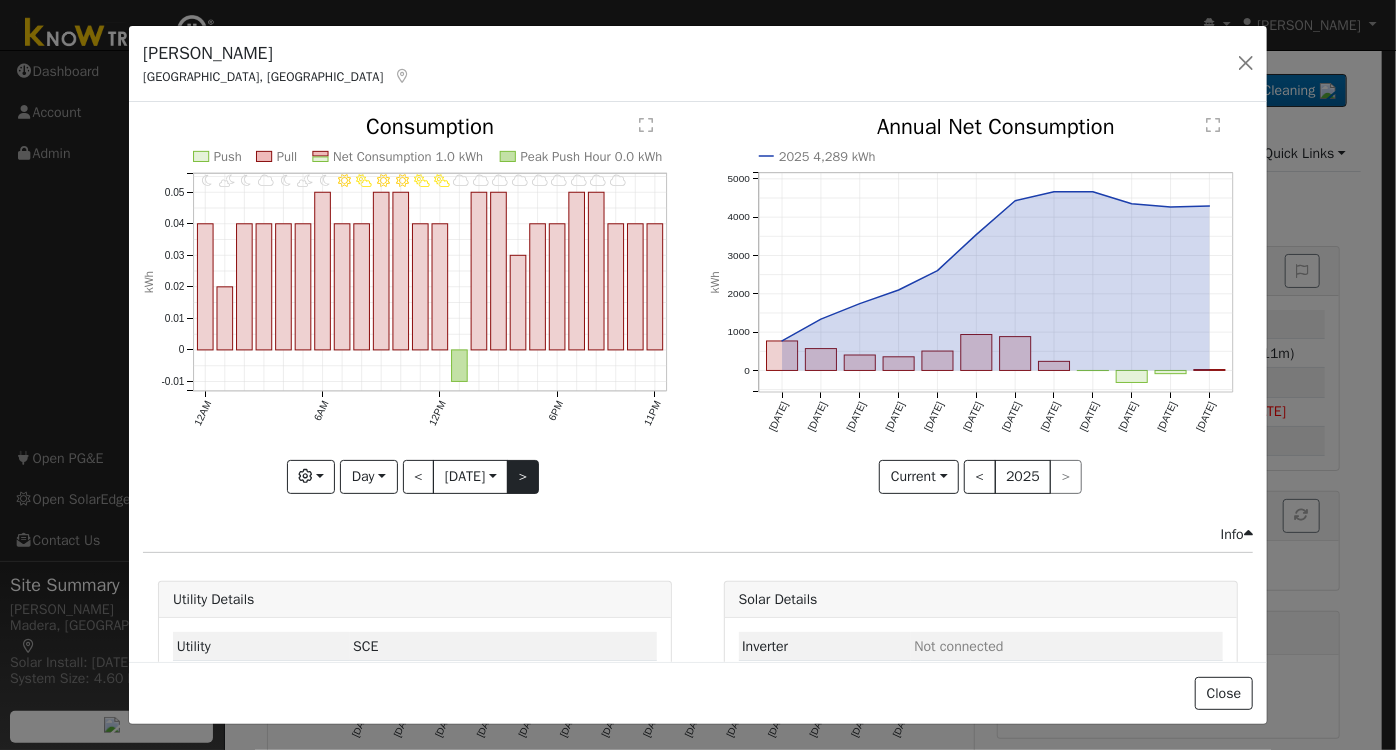 click at bounding box center [415, 304] 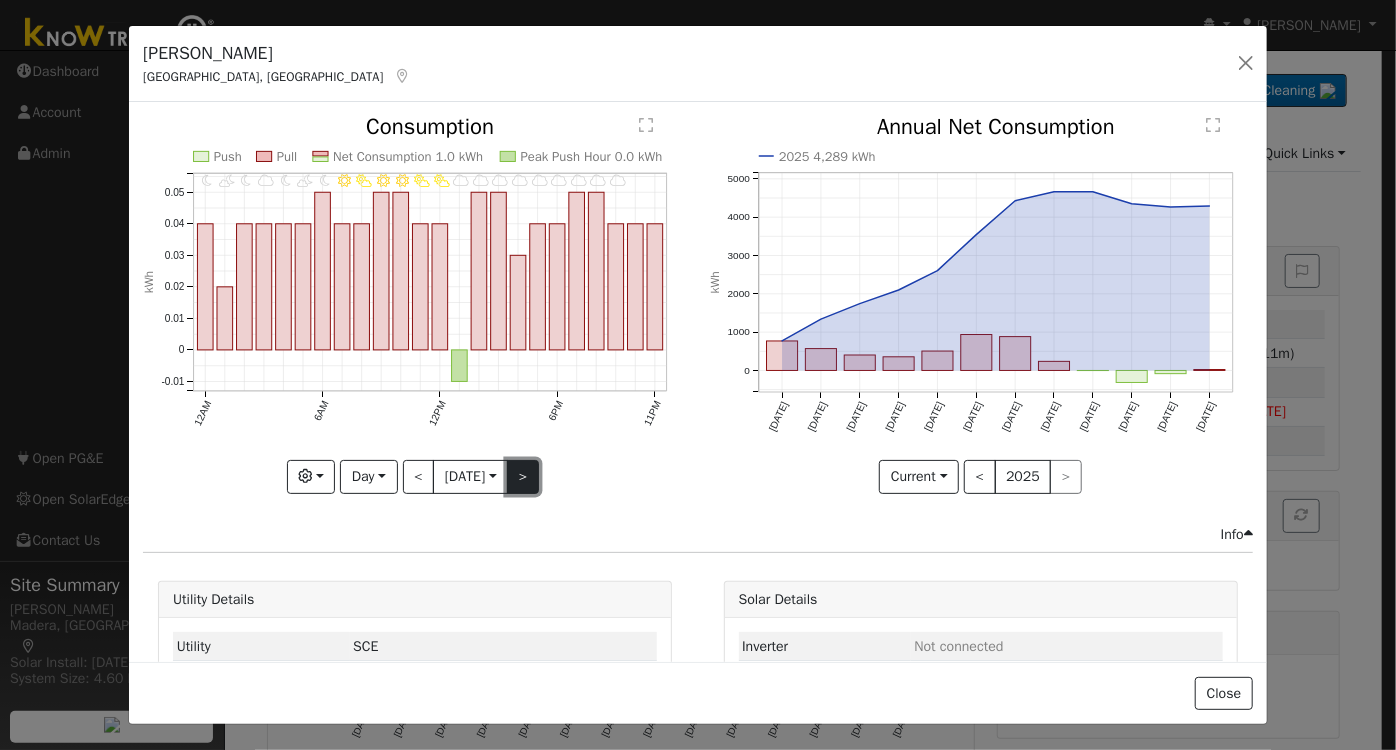 click on ">" at bounding box center [523, 477] 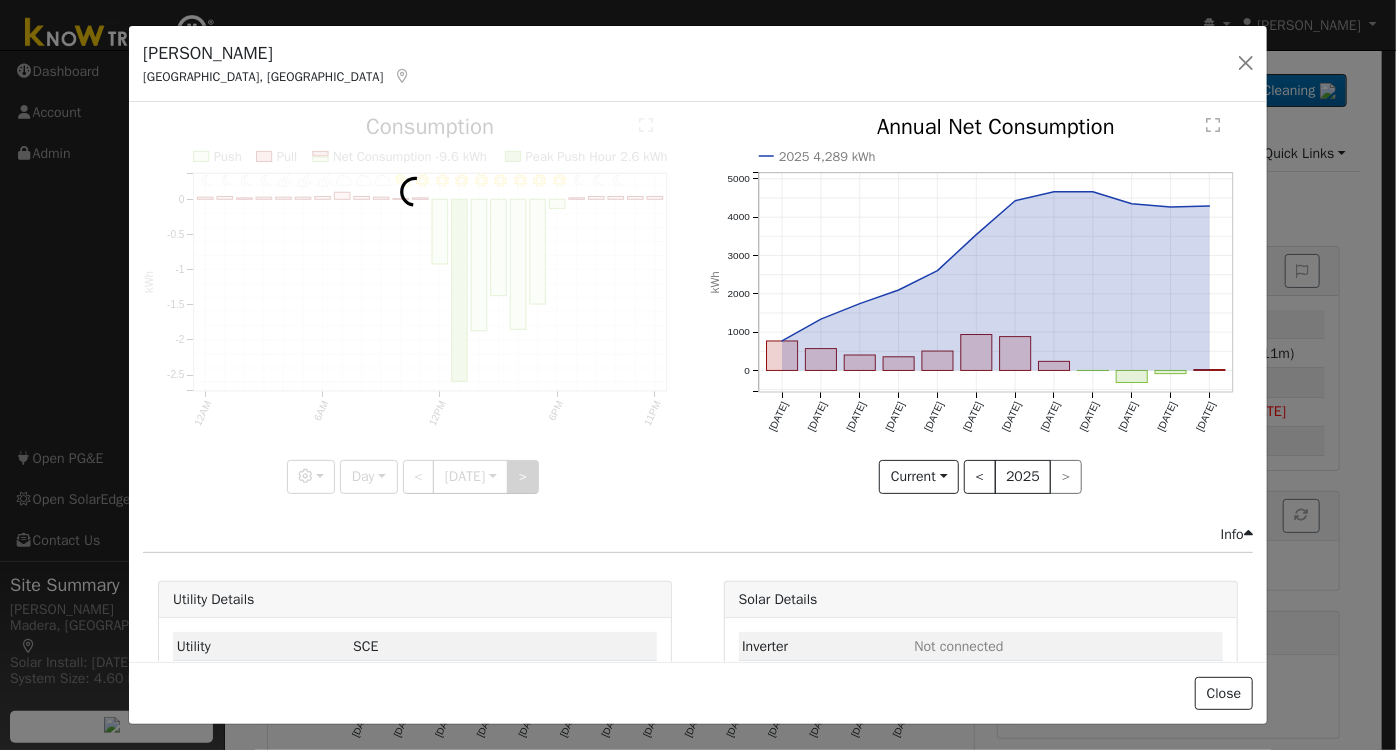 click at bounding box center (415, 304) 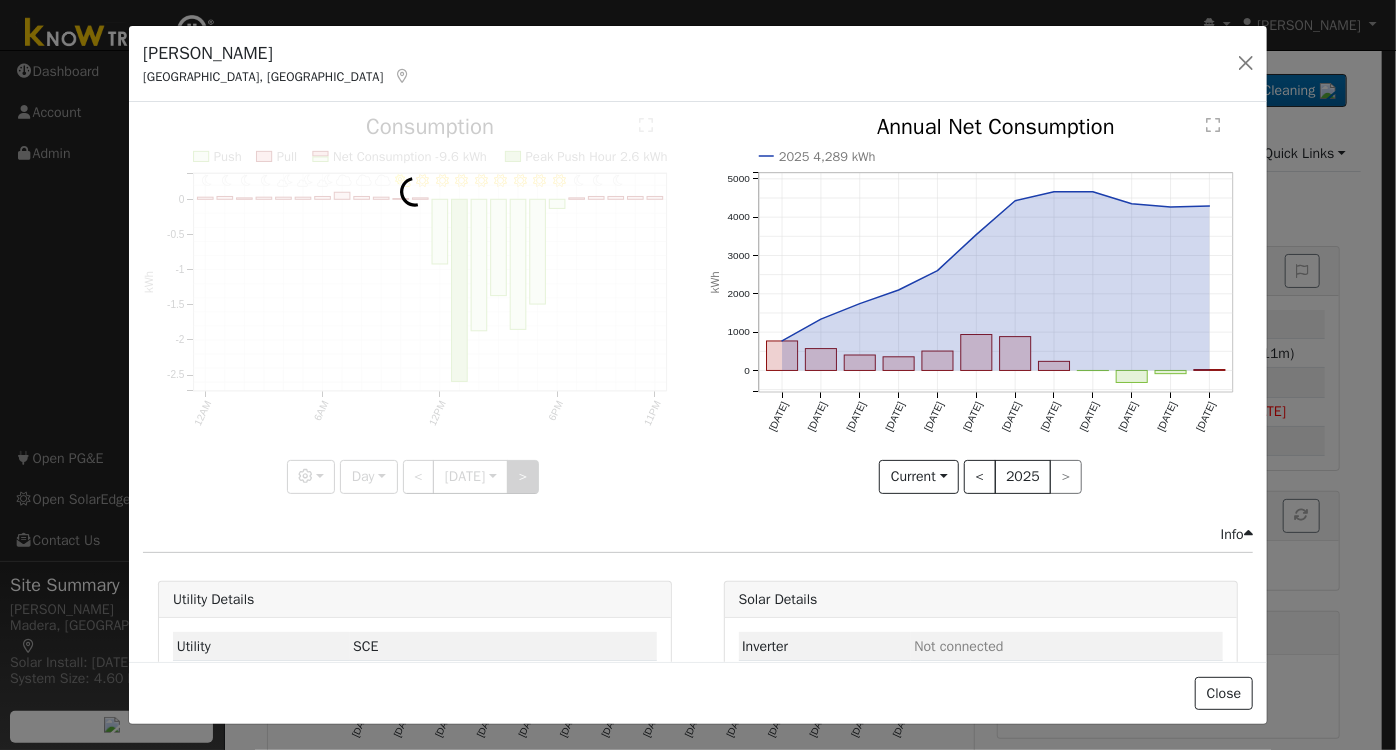 click at bounding box center [415, 304] 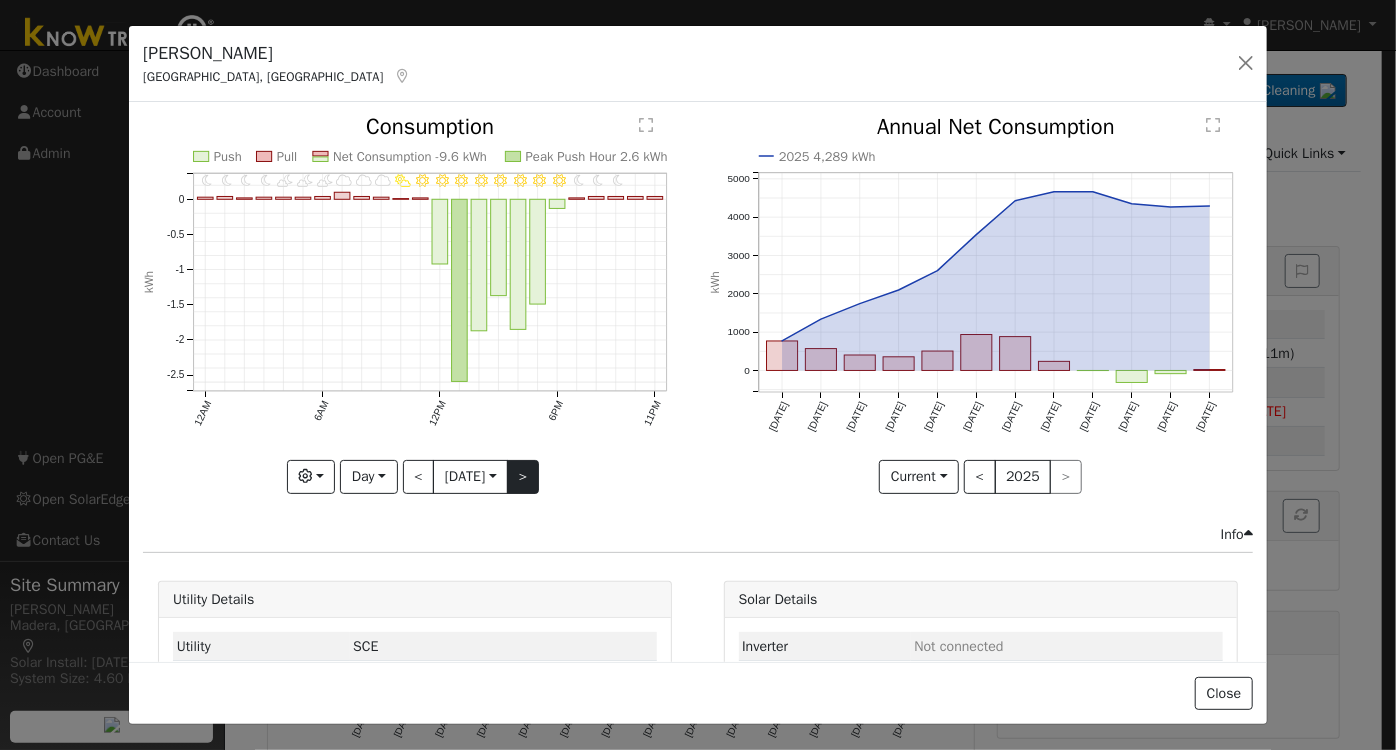 click at bounding box center (415, 304) 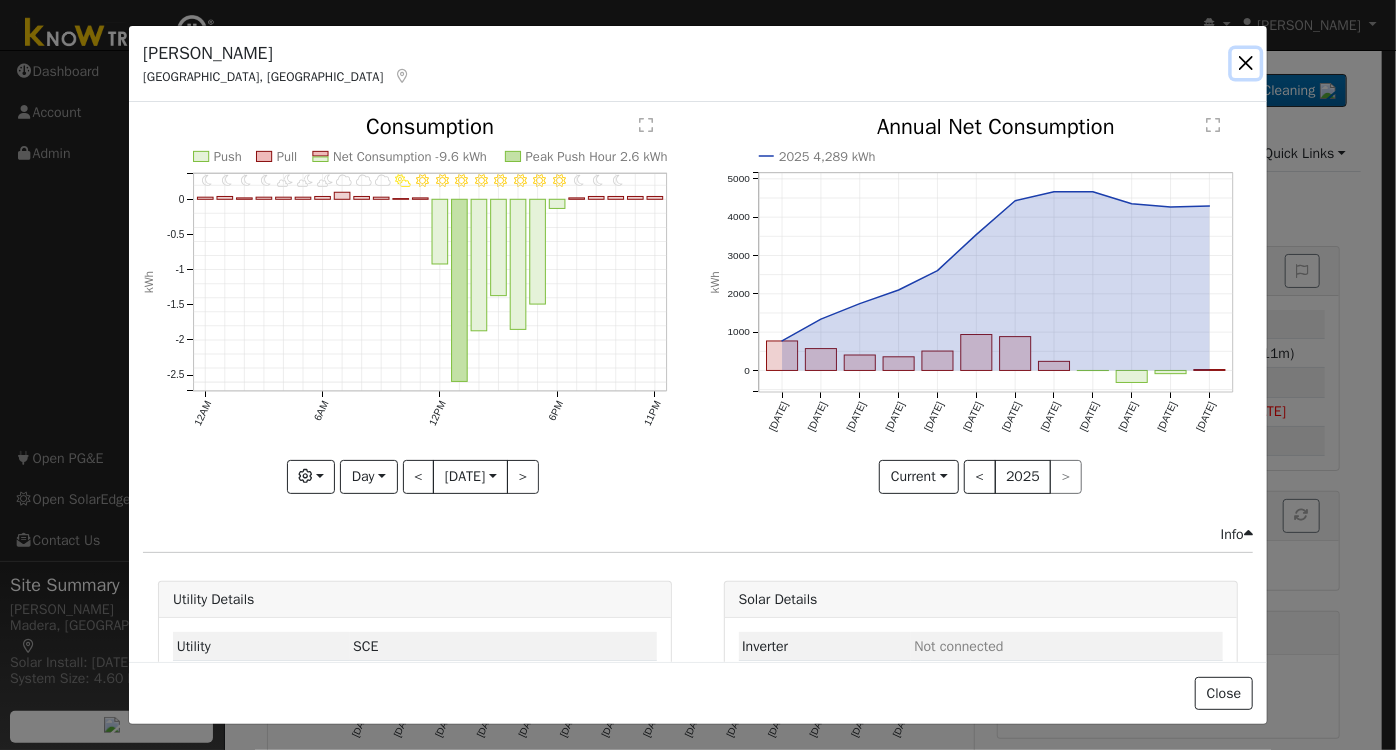 click at bounding box center (1246, 63) 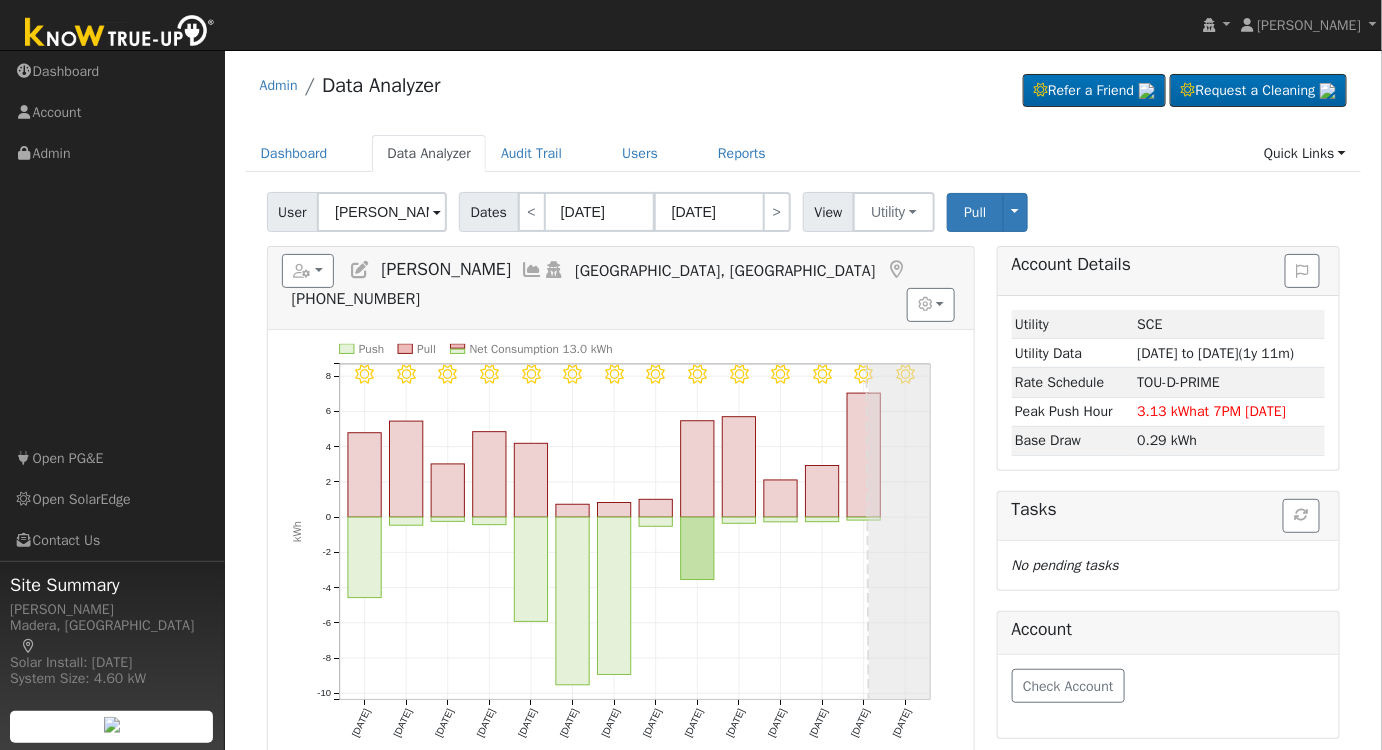 click at bounding box center [532, 270] 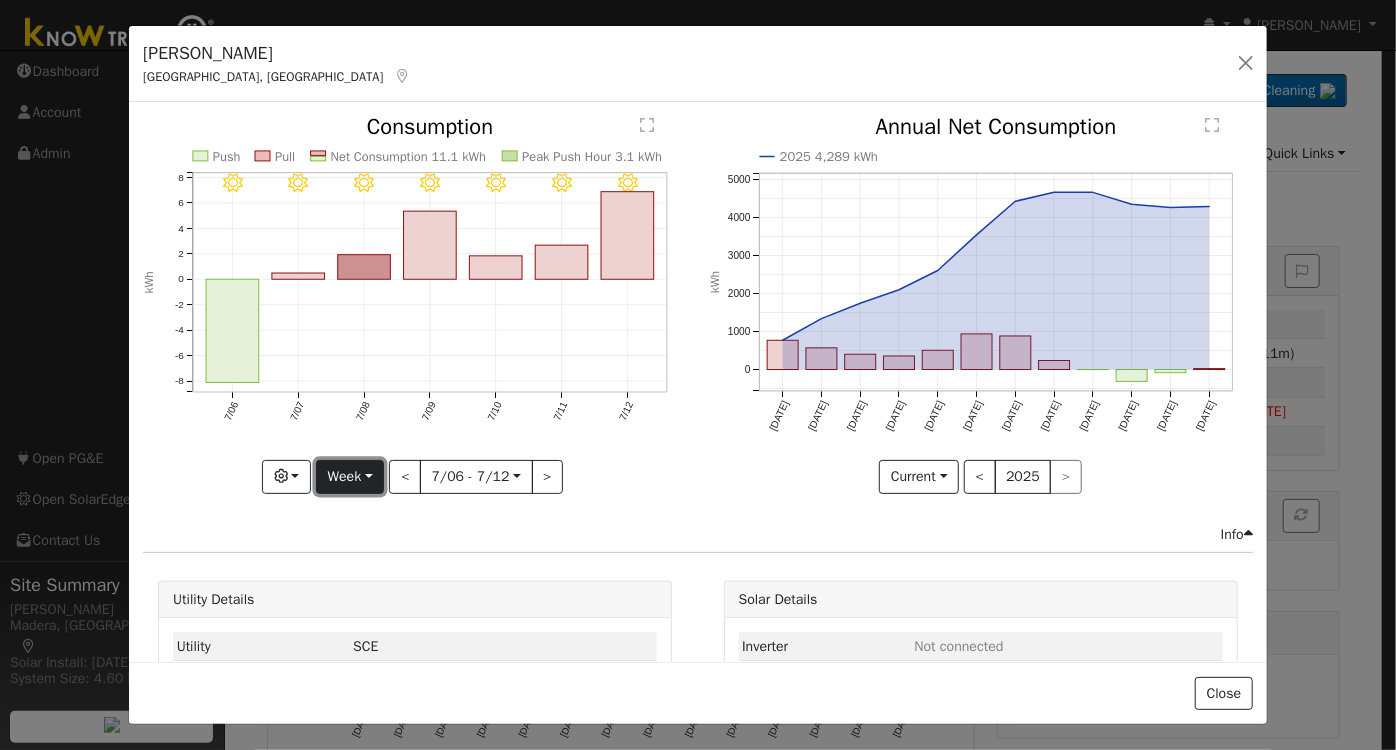click on "Week" at bounding box center [350, 477] 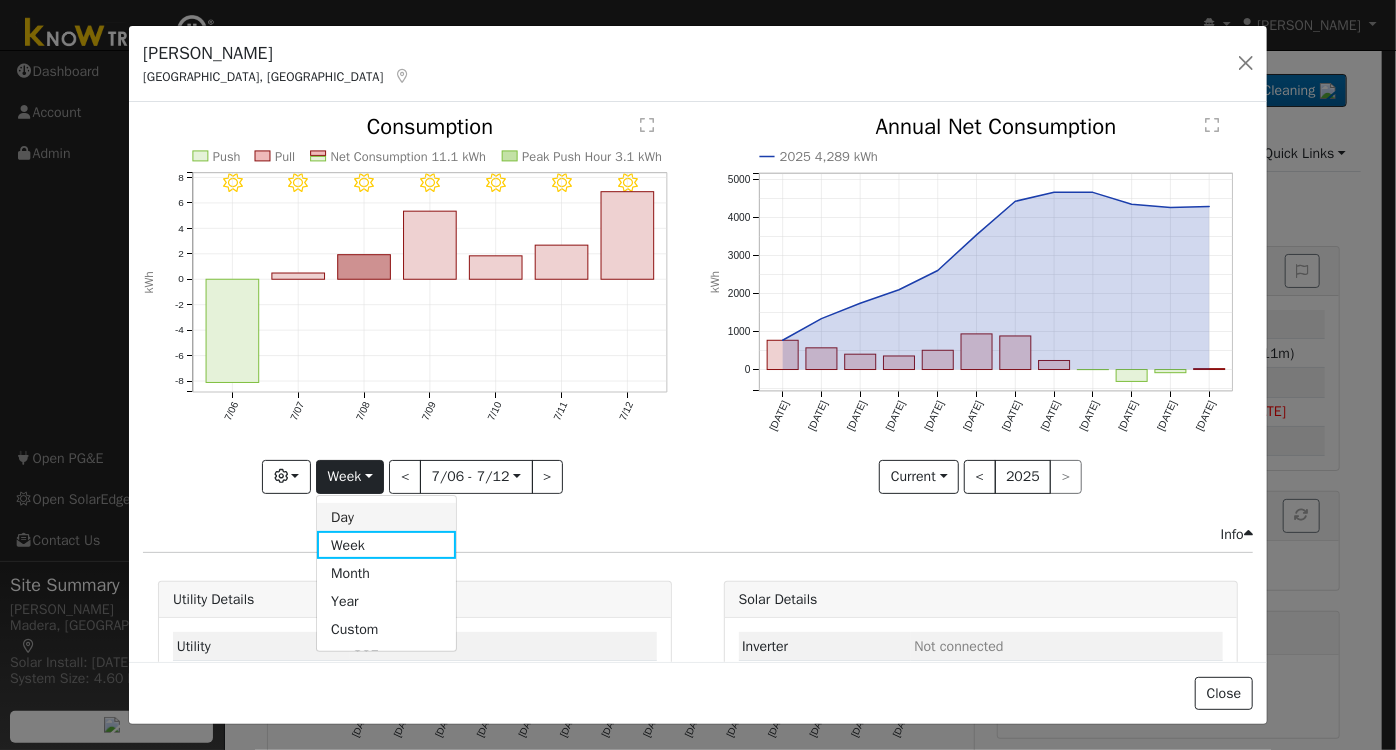 click on "Day" at bounding box center [386, 517] 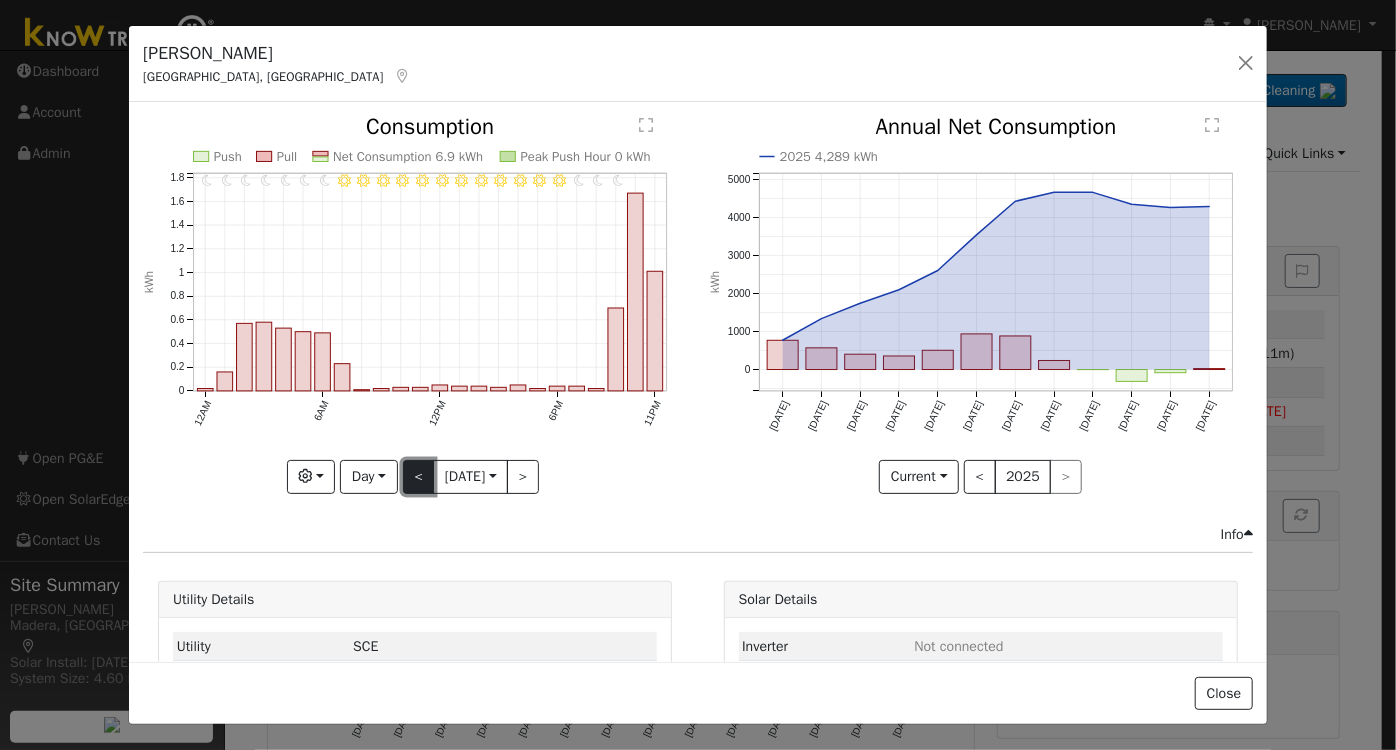click on "<" at bounding box center (419, 477) 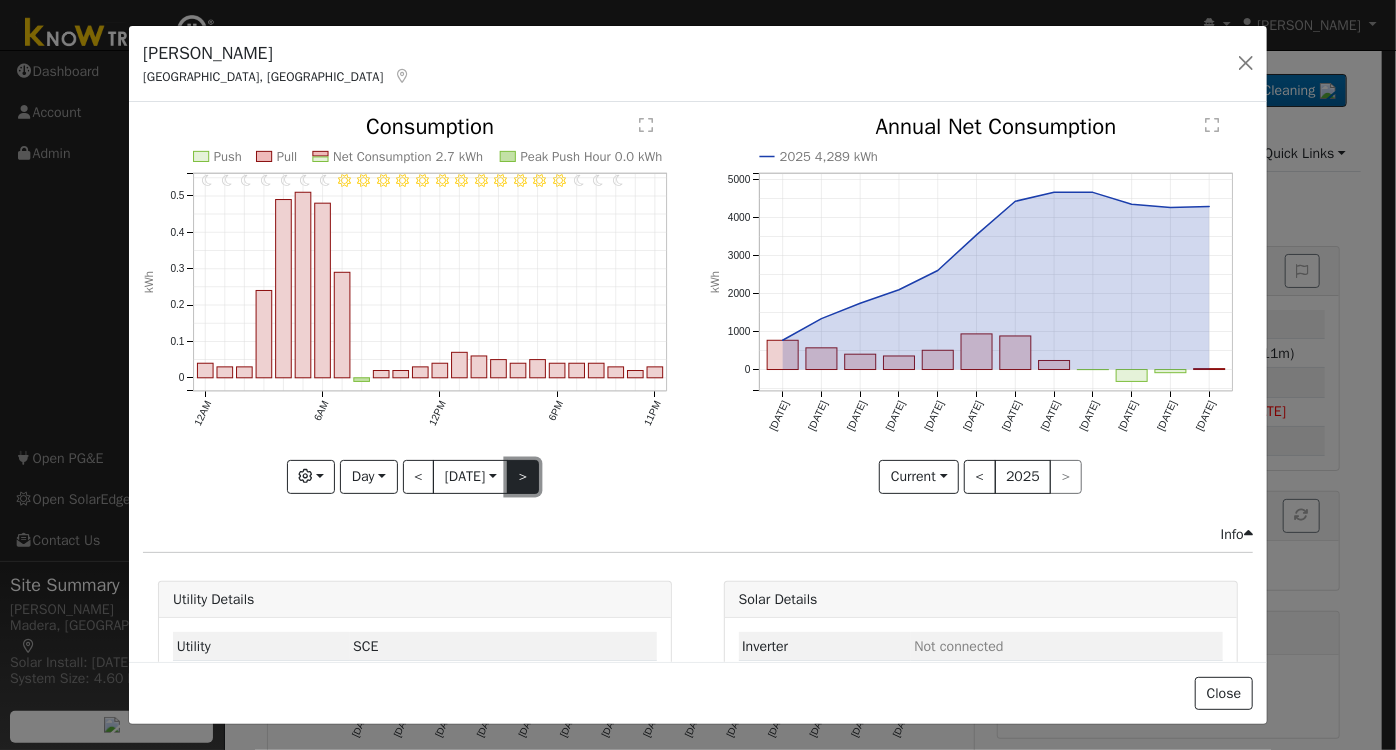 click on ">" at bounding box center [523, 477] 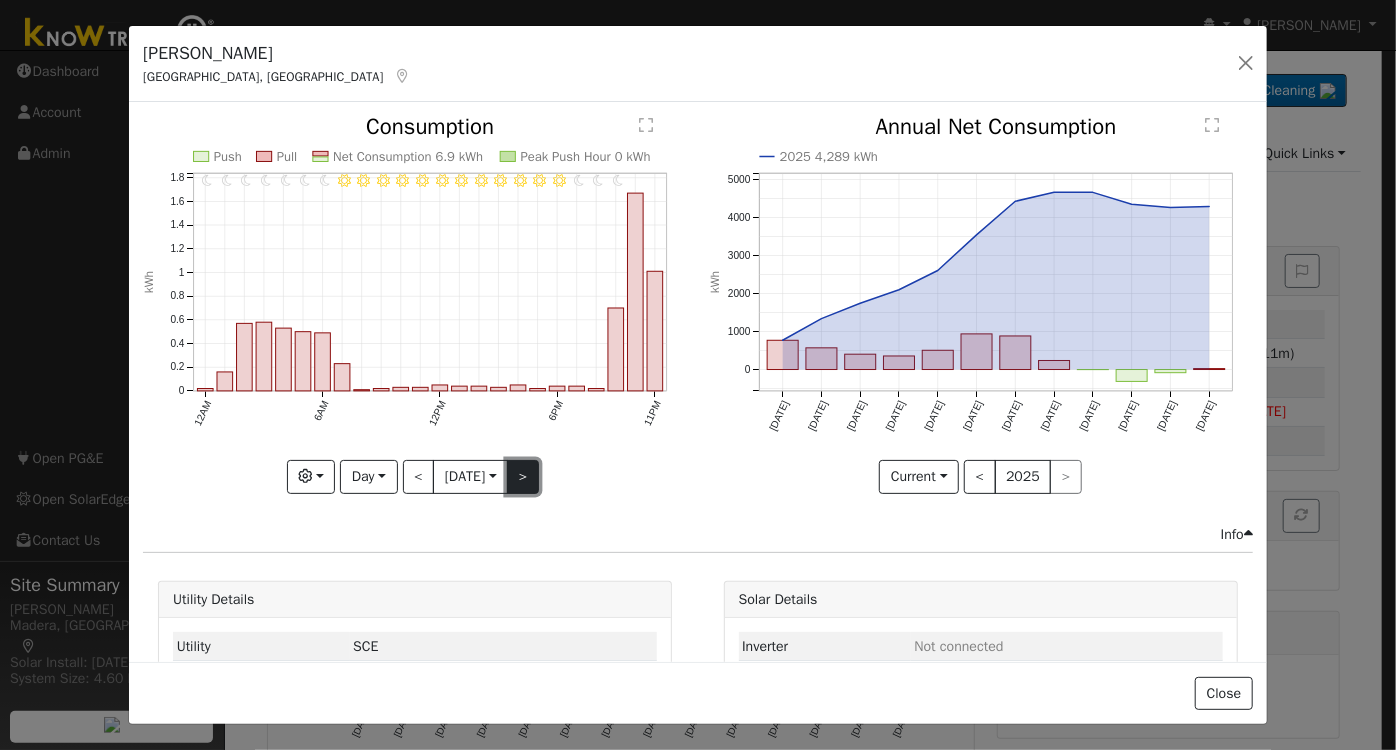 click on ">" at bounding box center (523, 477) 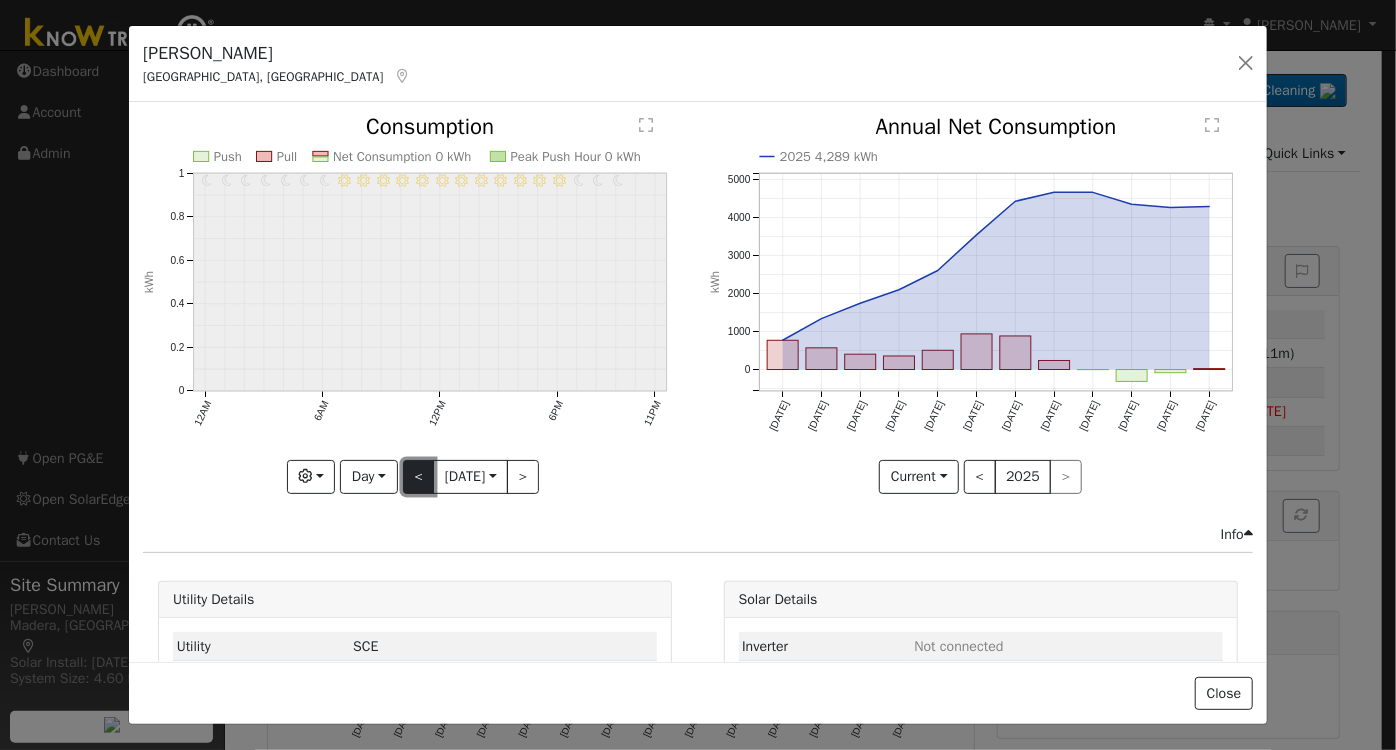 click on "<" at bounding box center (419, 477) 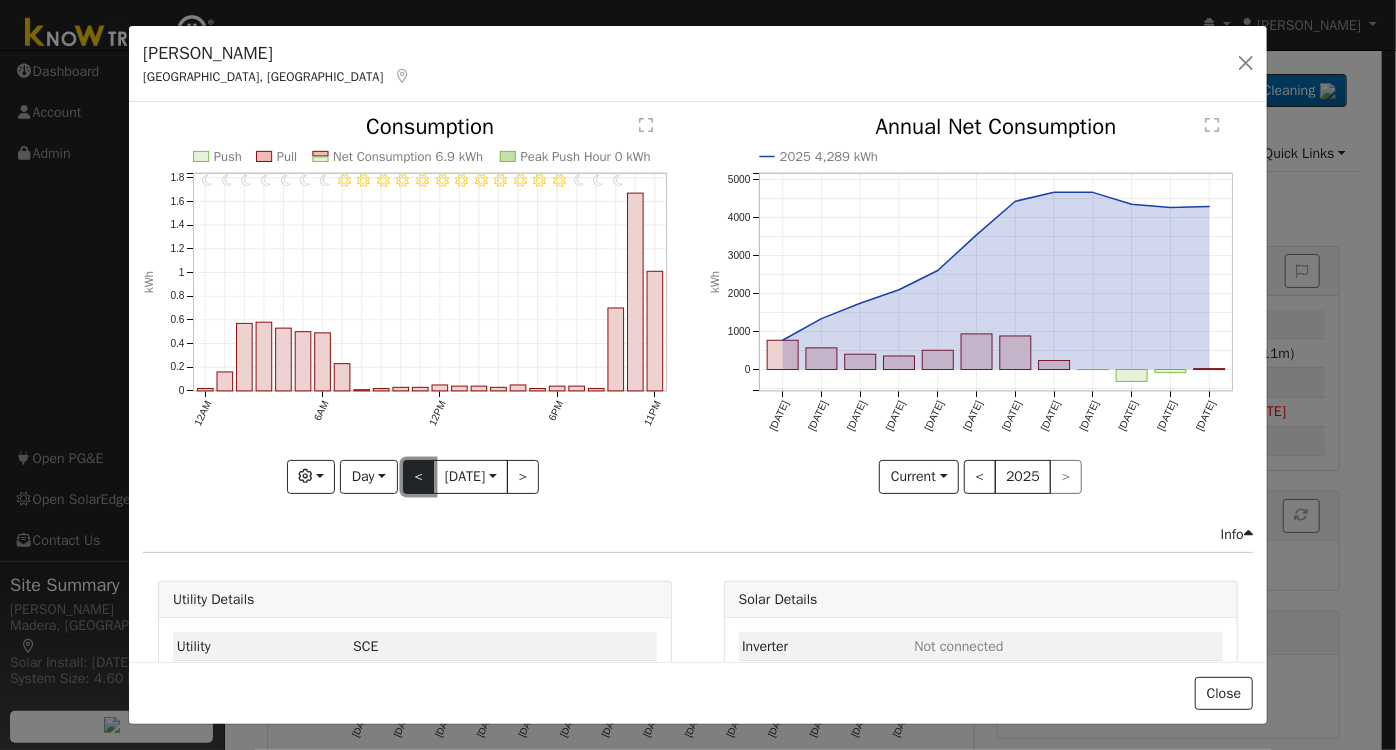 click on "<" at bounding box center (419, 477) 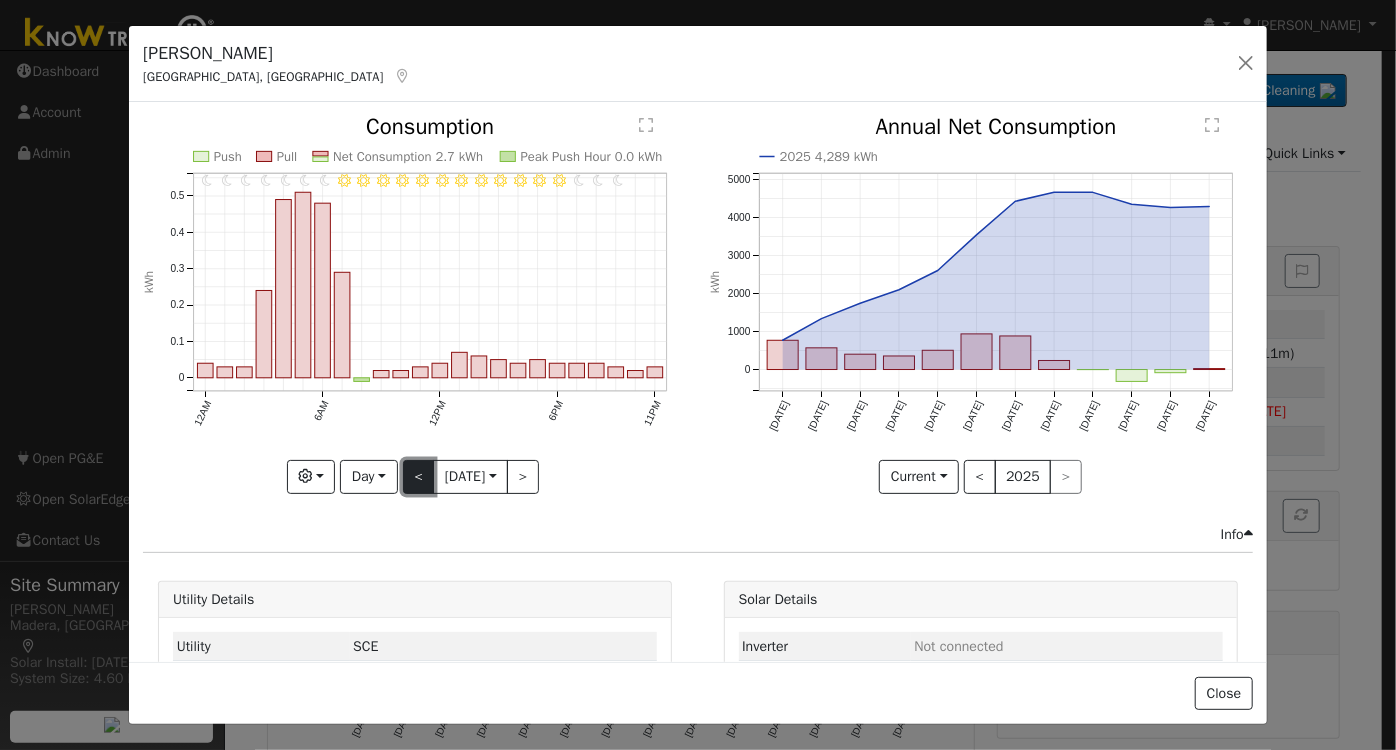 click on "<" at bounding box center (419, 477) 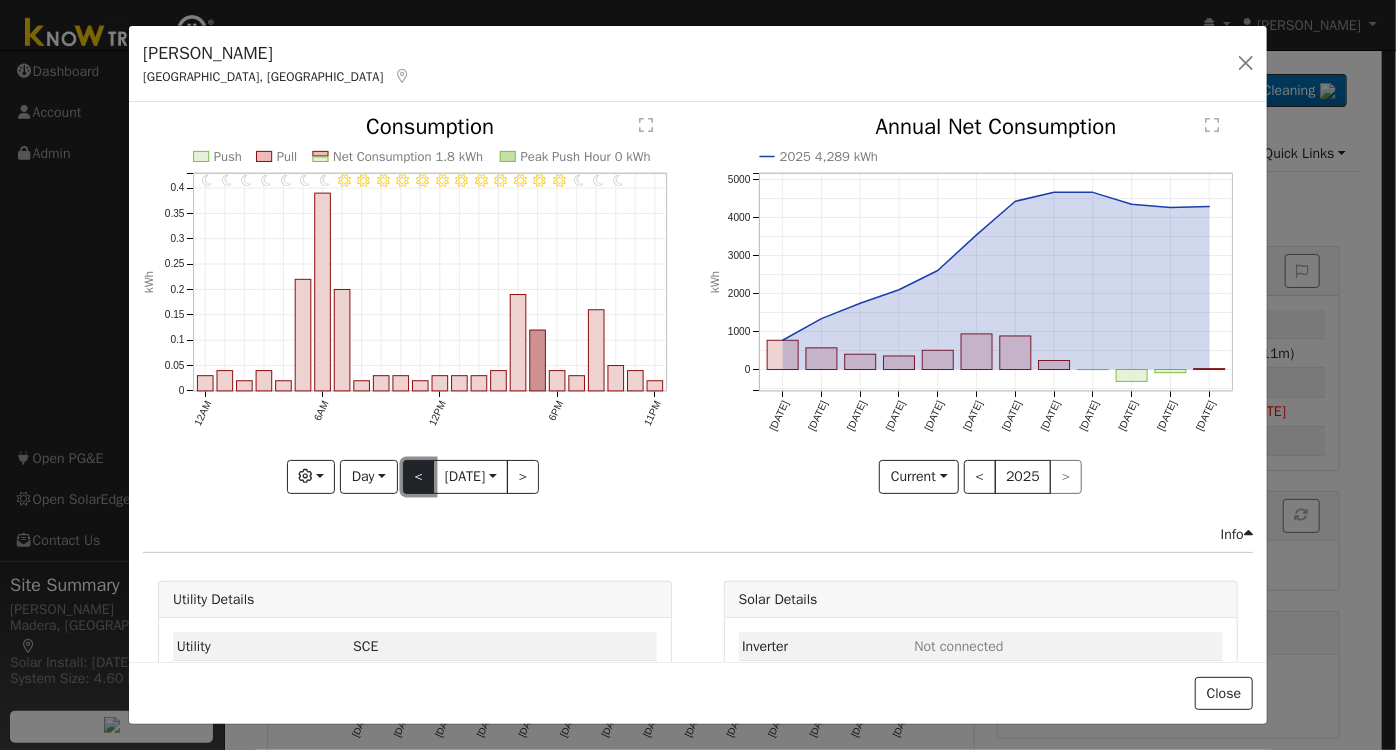 click on "<" at bounding box center [419, 477] 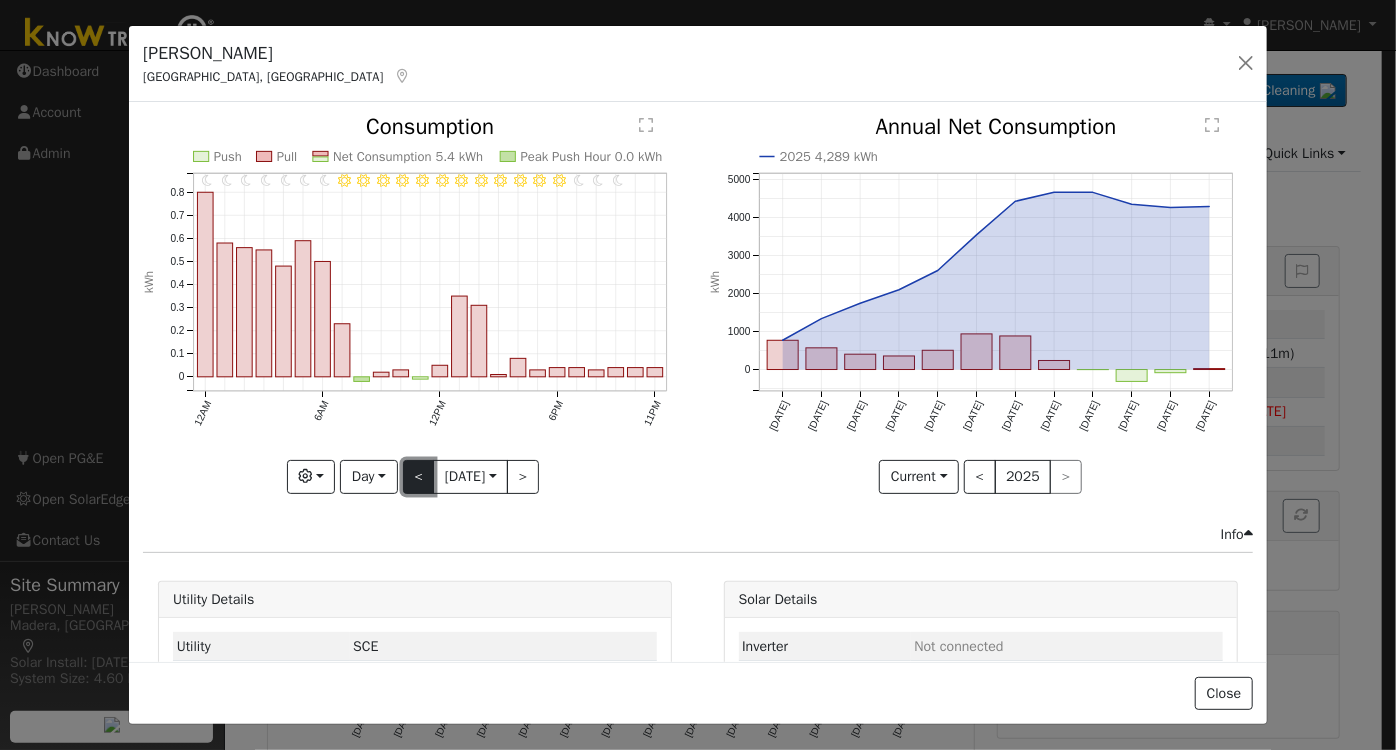 click on "<" at bounding box center (419, 477) 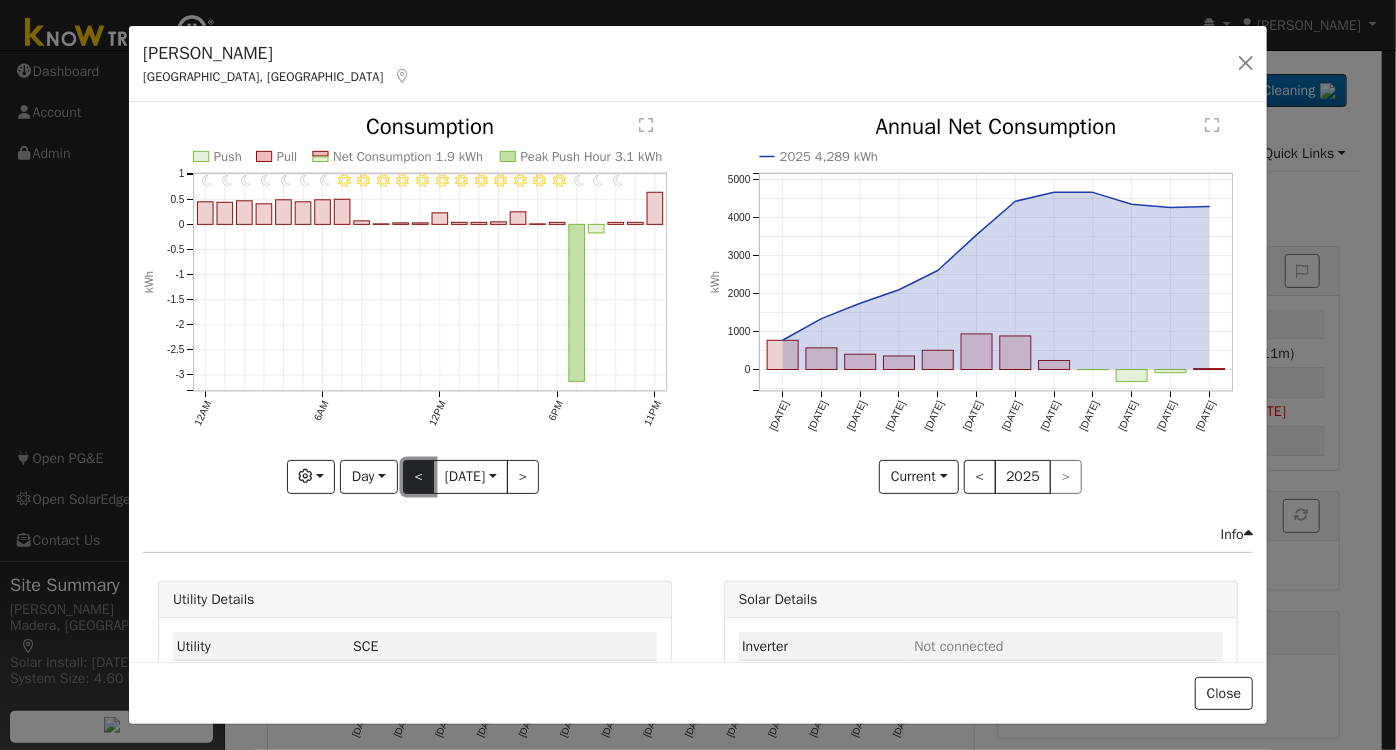 click on "<" at bounding box center [419, 477] 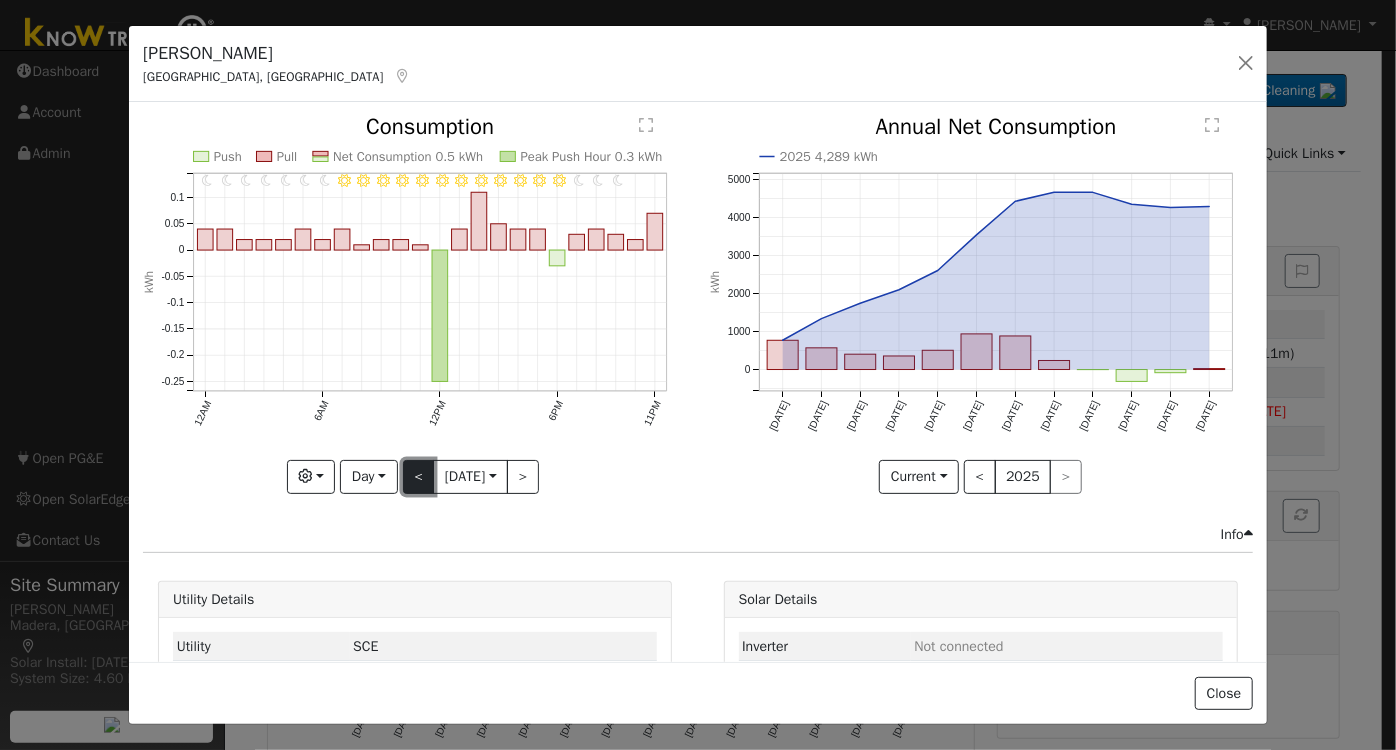 click on "<" at bounding box center [419, 477] 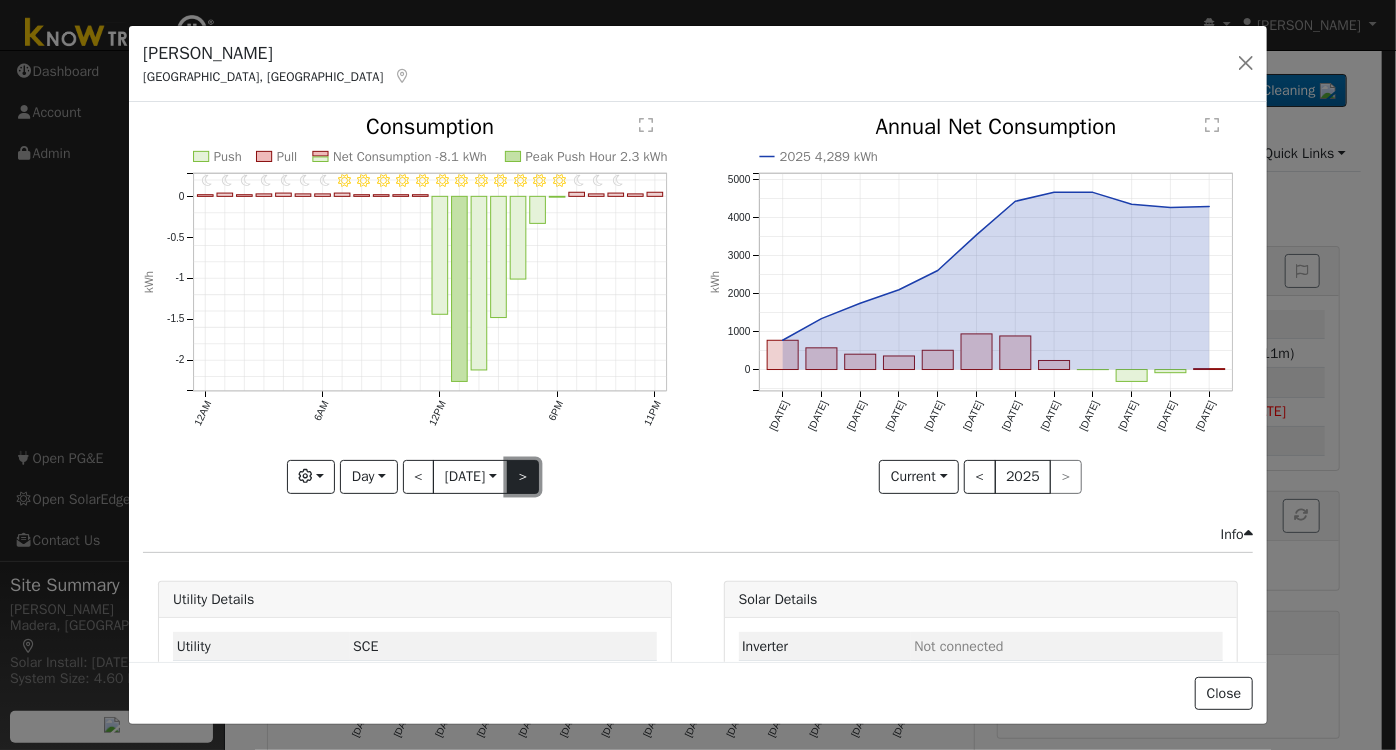click on ">" at bounding box center [523, 477] 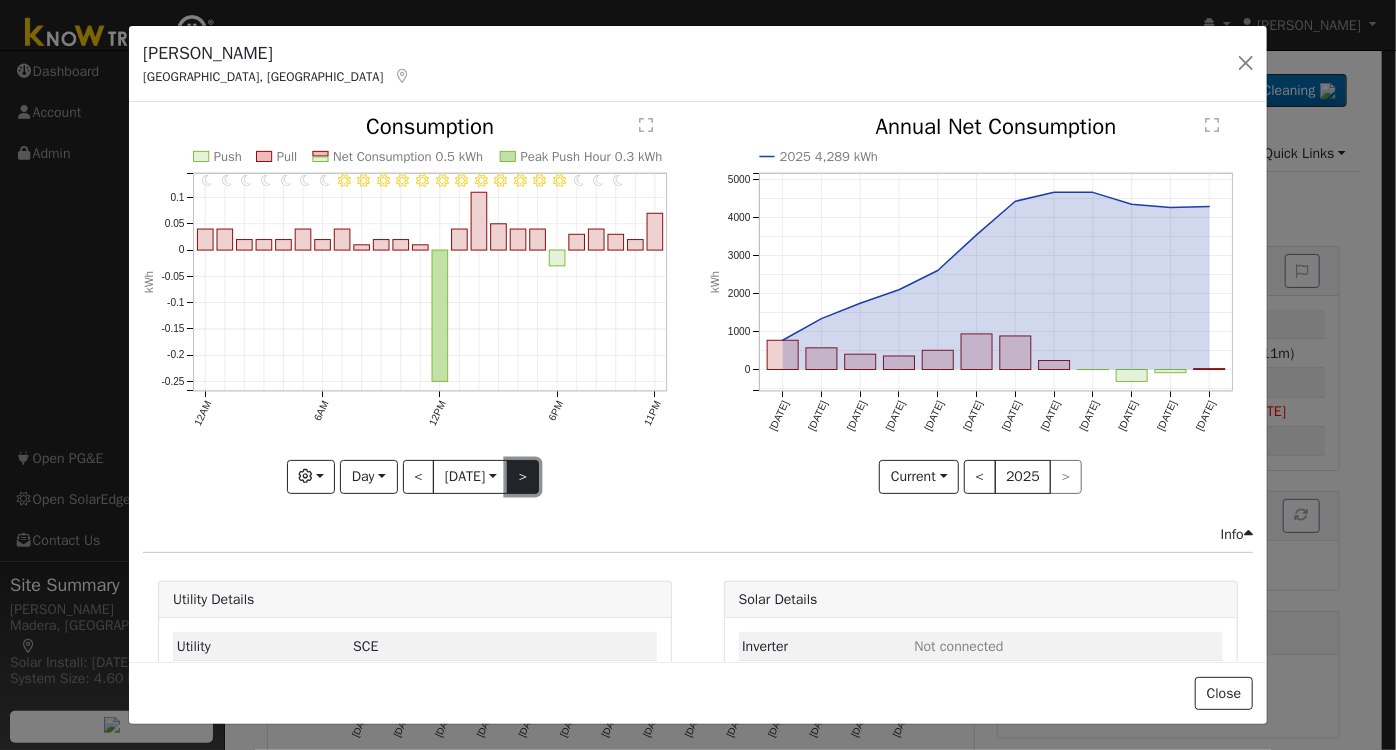 click on ">" at bounding box center [523, 477] 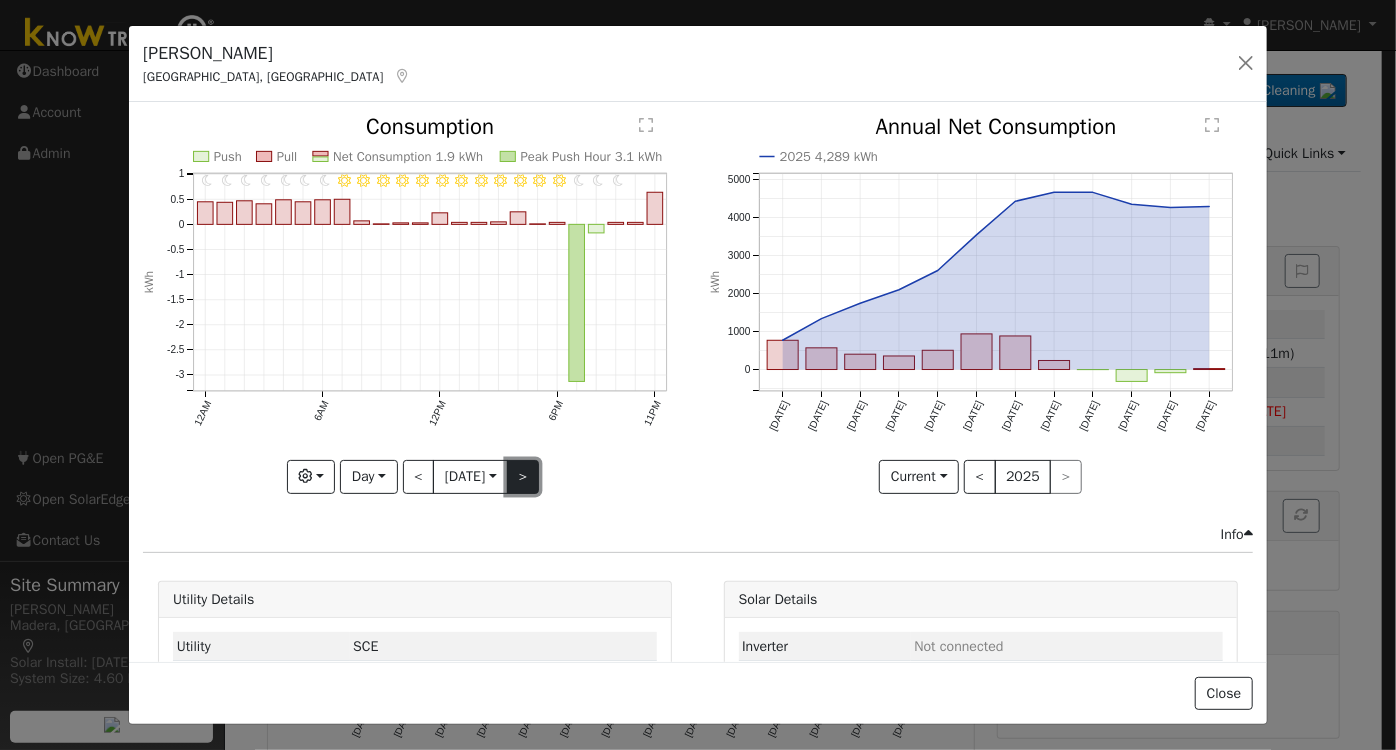 click on ">" at bounding box center [523, 477] 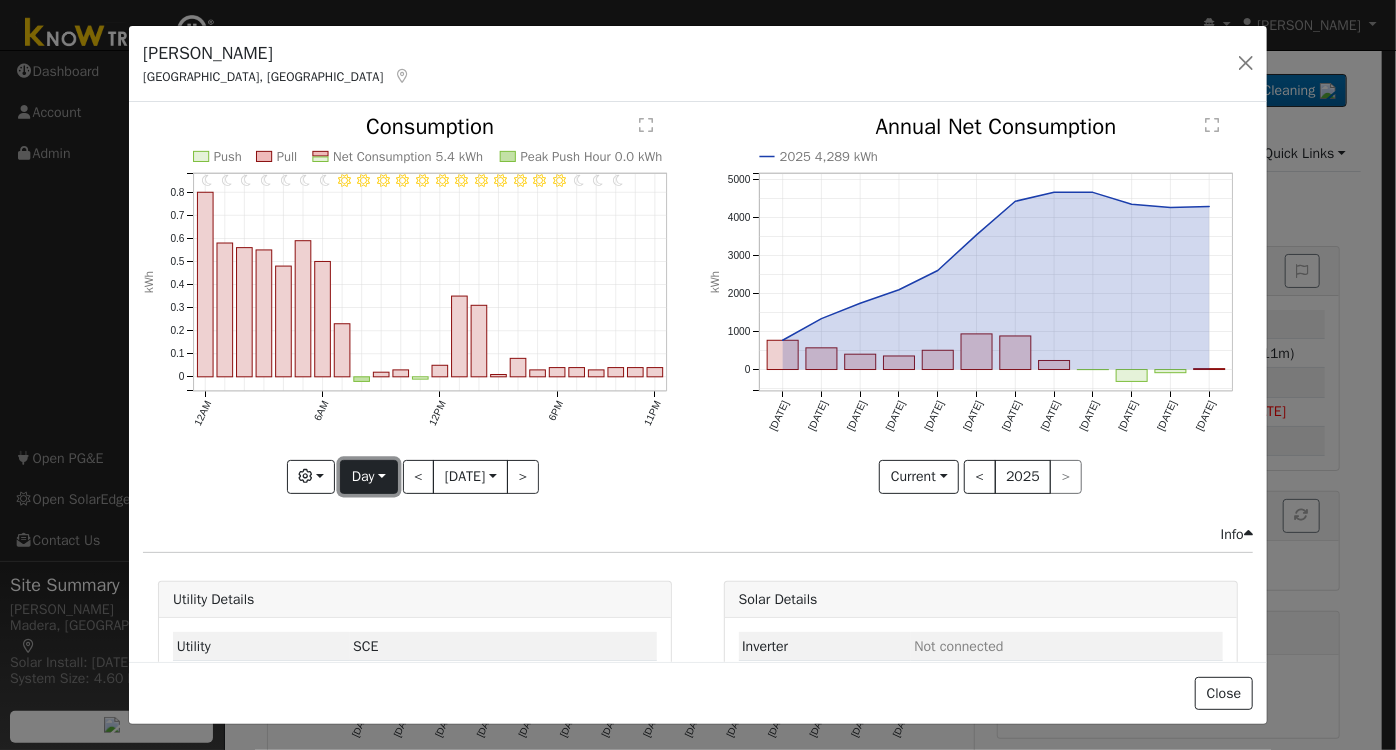 click on "Day" at bounding box center [368, 477] 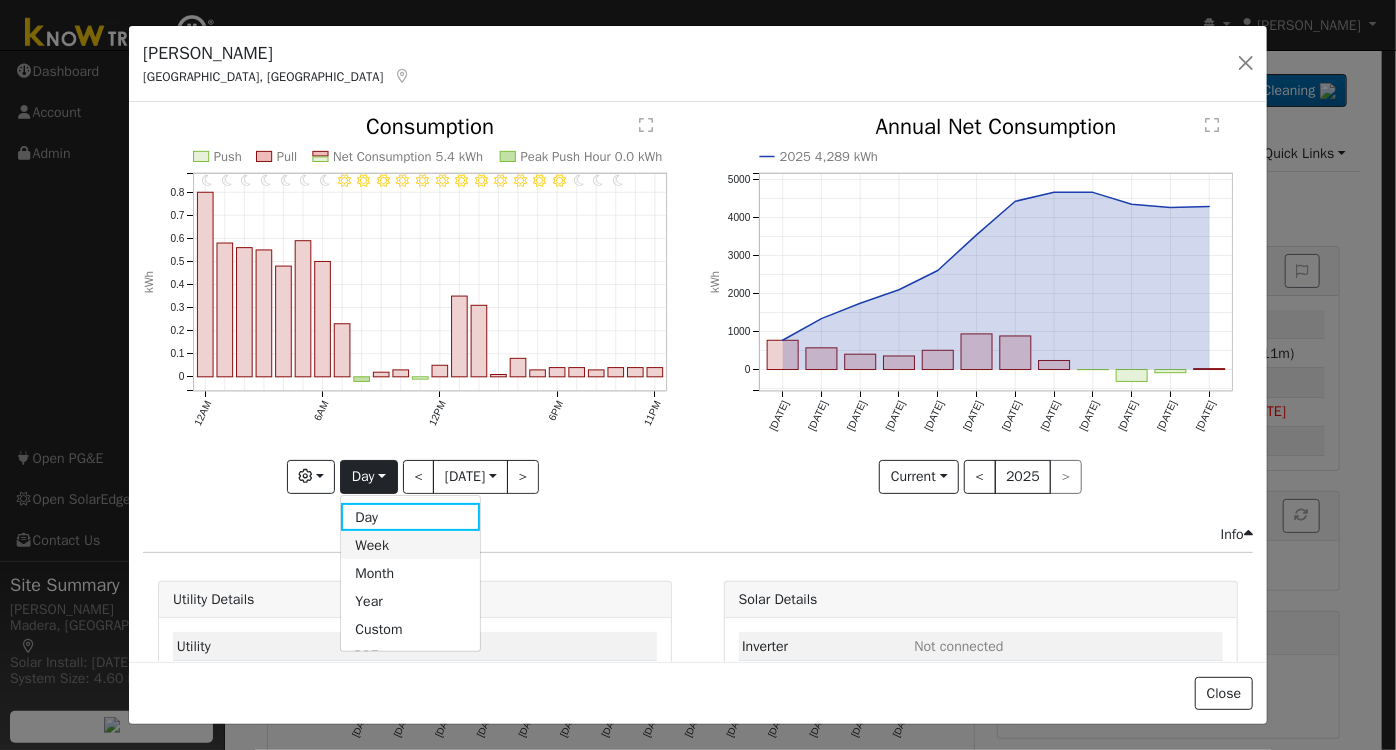 click on "Week" at bounding box center [410, 545] 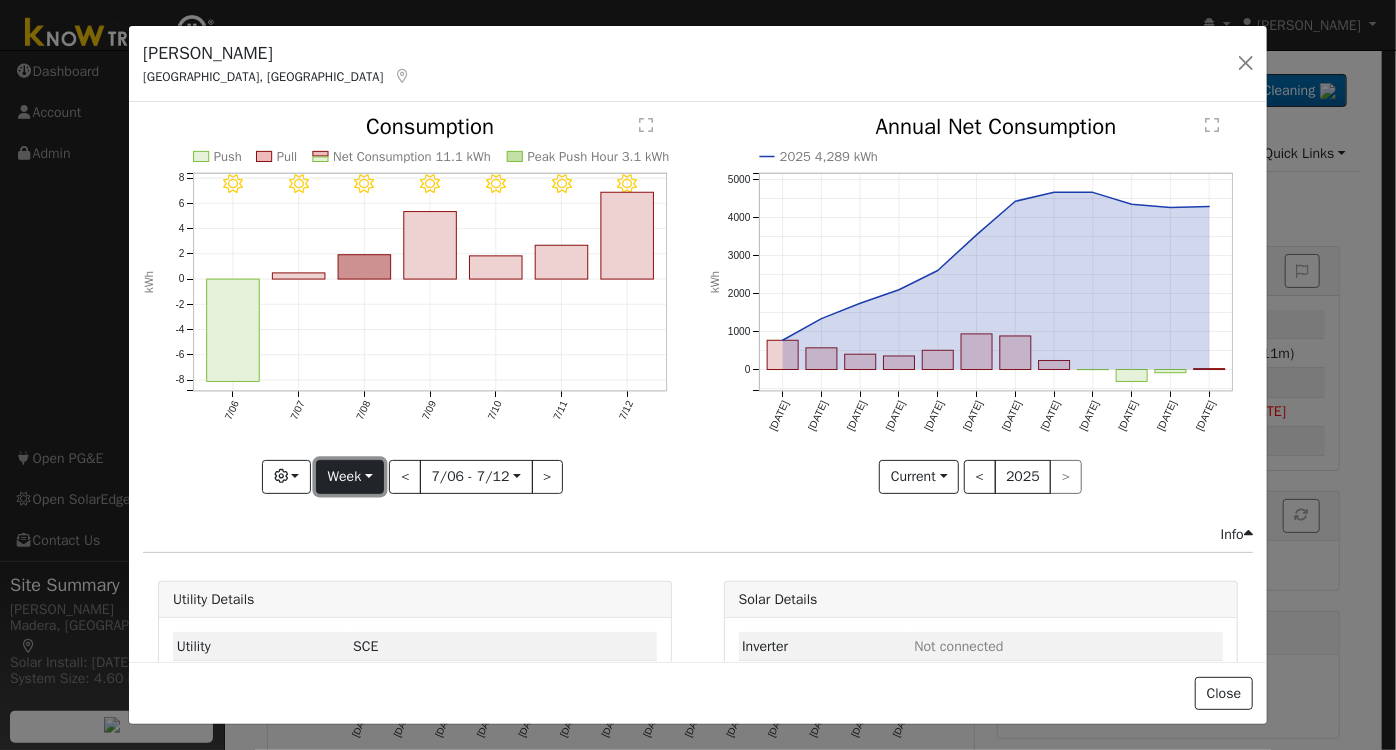 click on "Week" at bounding box center [350, 477] 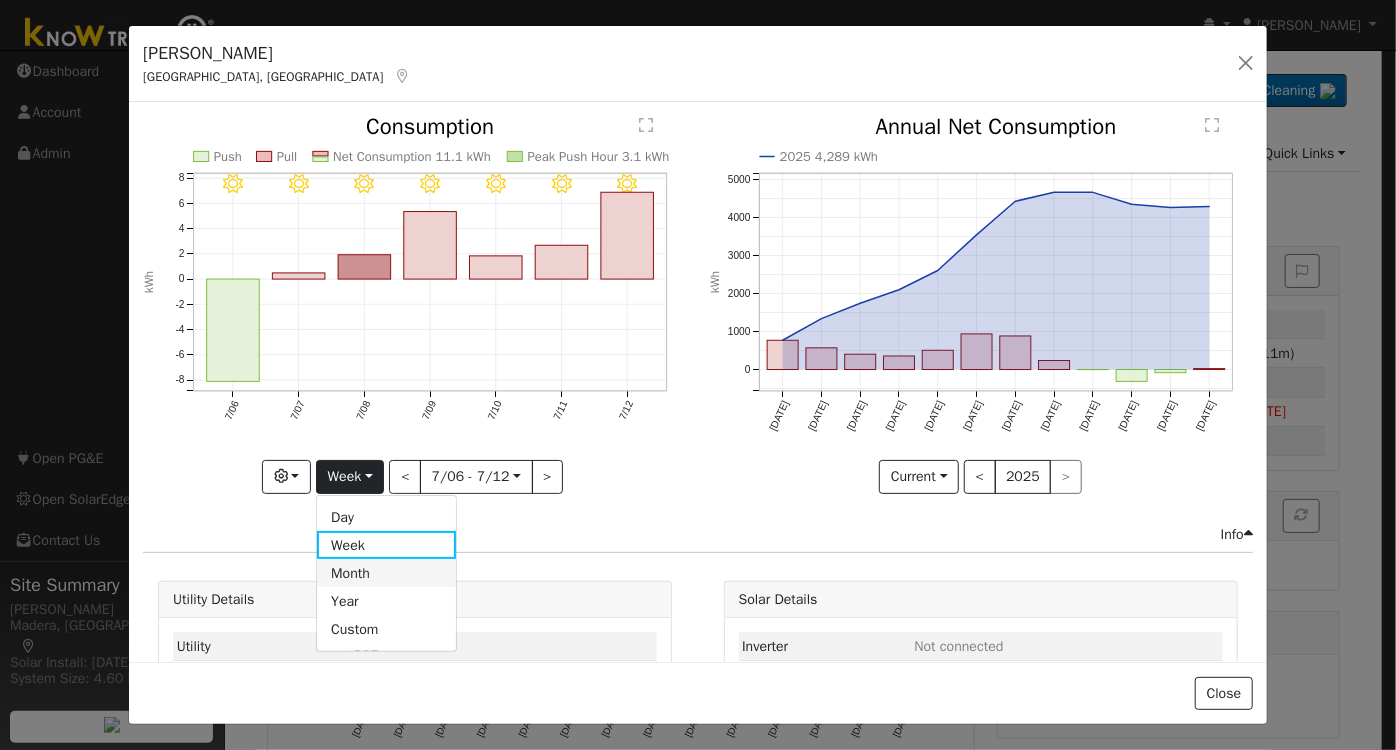 click on "Month" at bounding box center (386, 573) 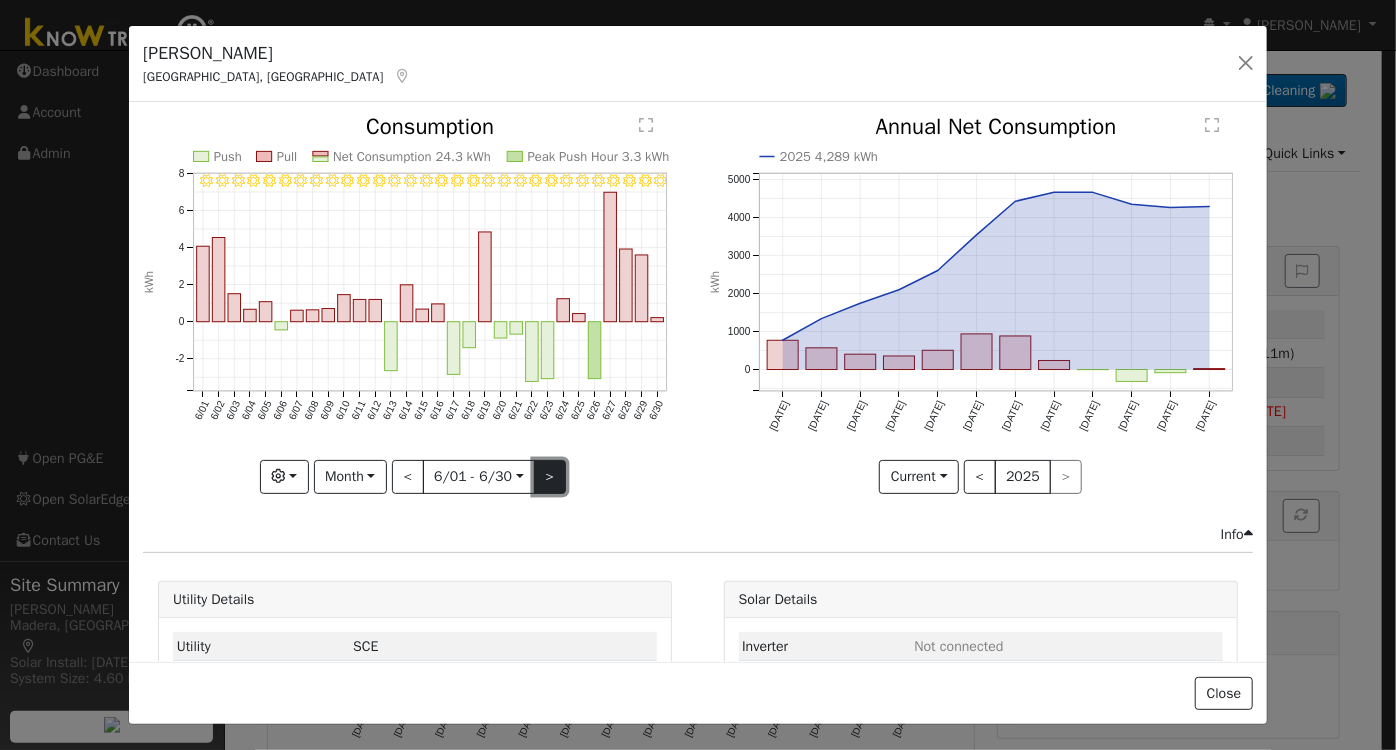 click on ">" at bounding box center [550, 477] 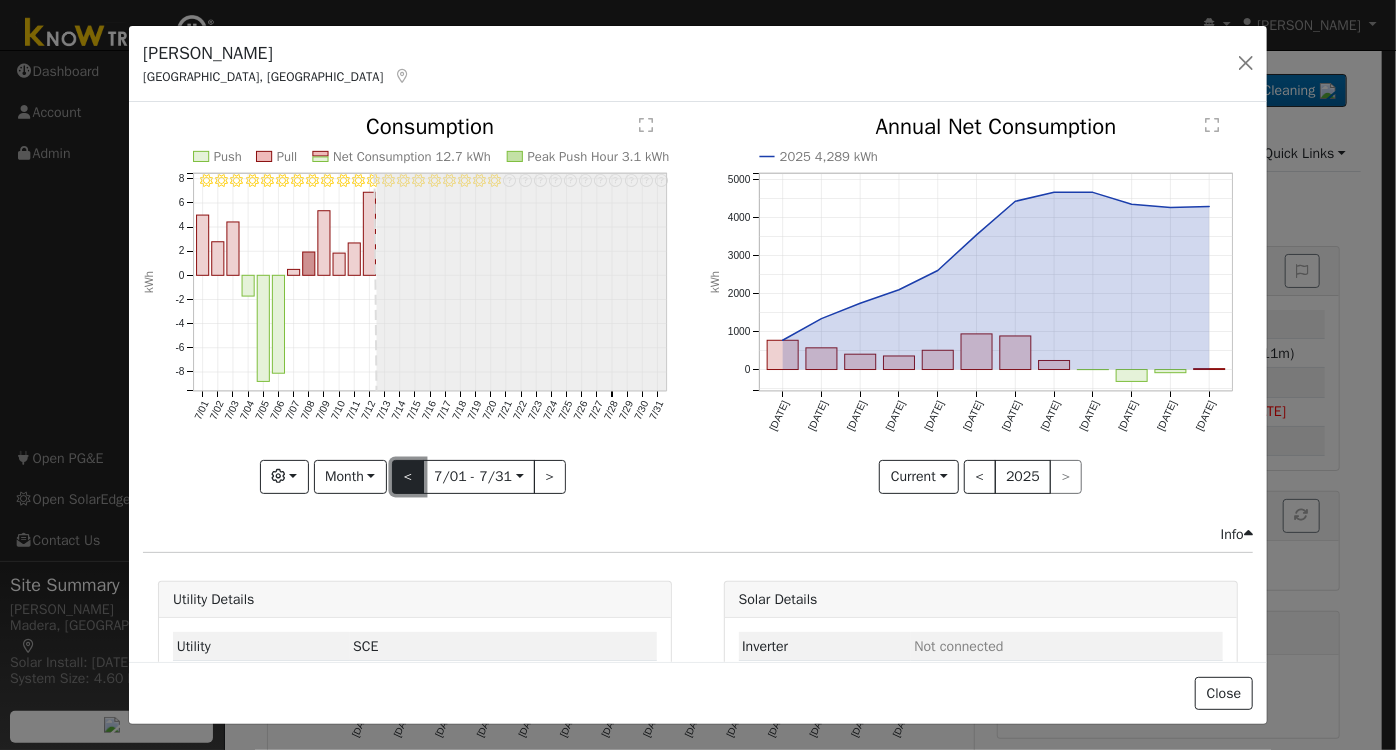 click on "<" at bounding box center (408, 477) 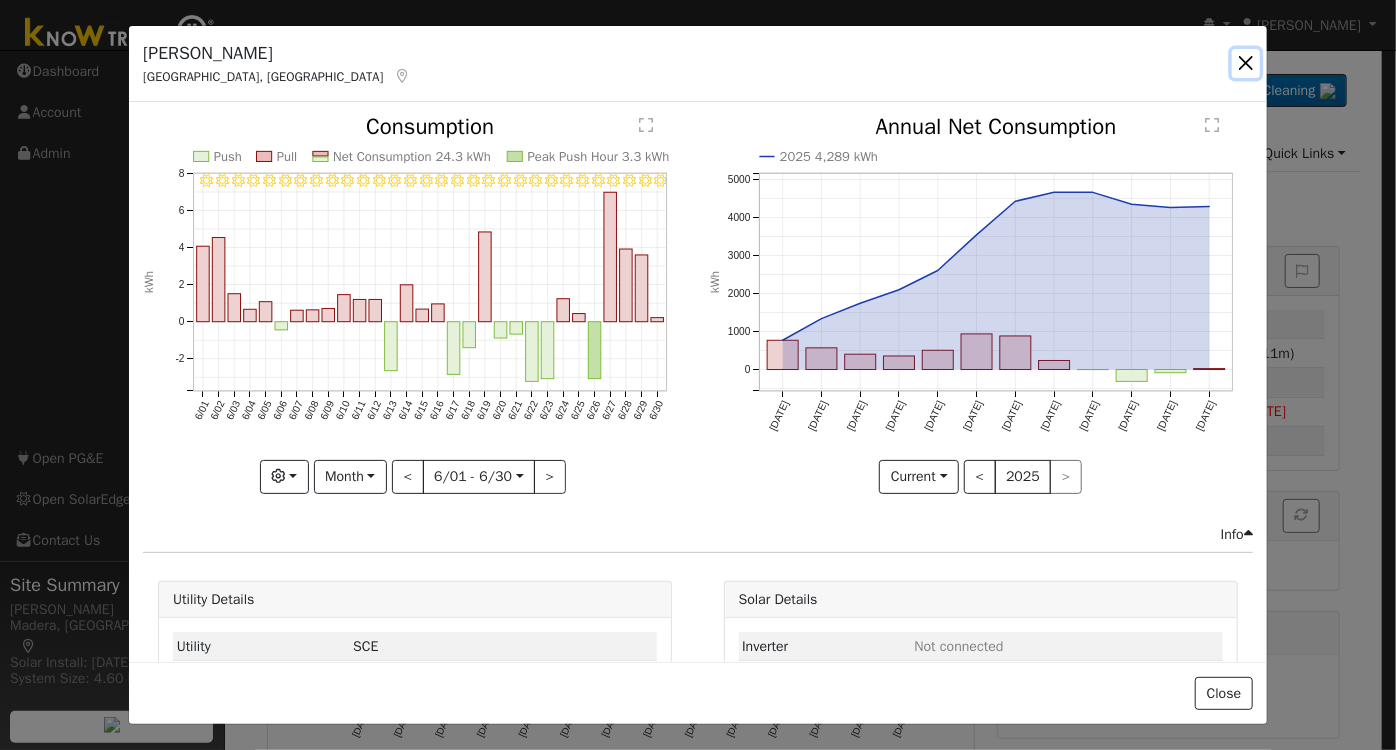 click at bounding box center [1246, 63] 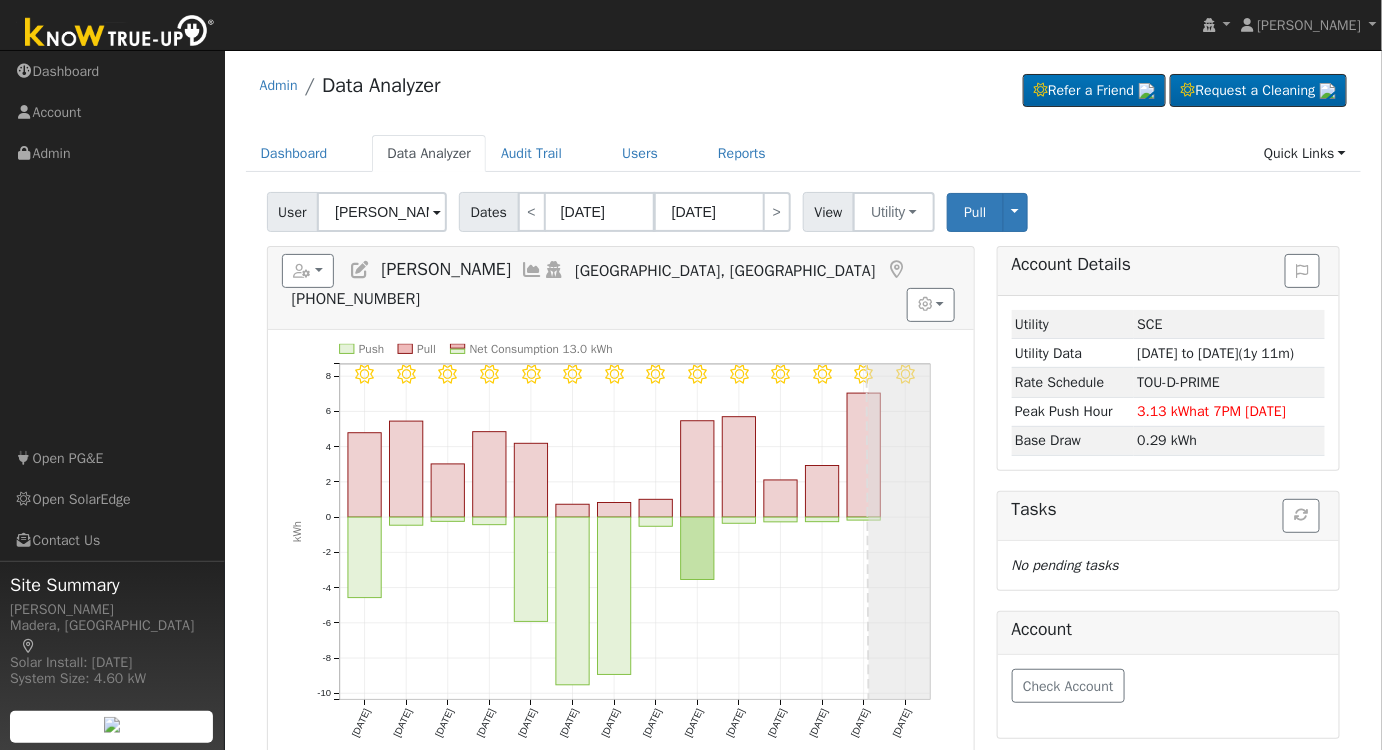 click at bounding box center (532, 270) 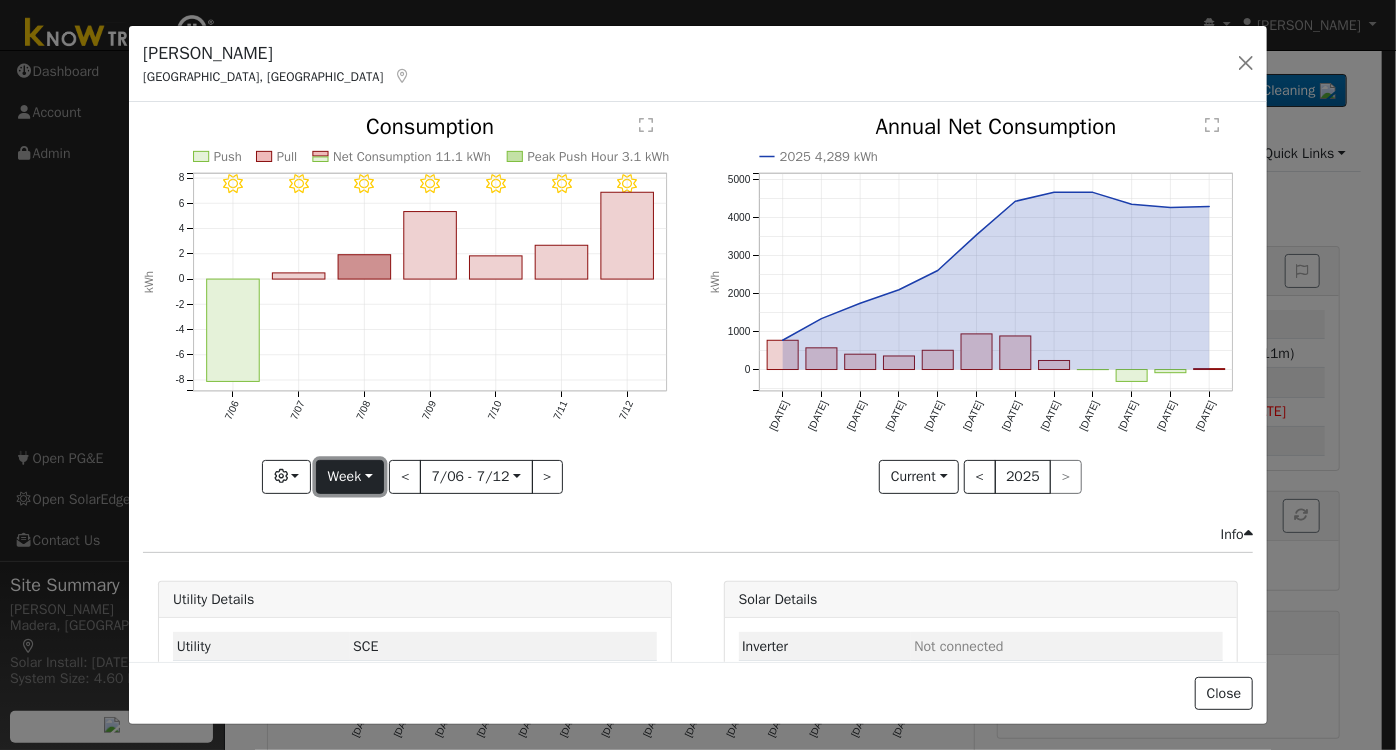 click on "Week" at bounding box center (350, 477) 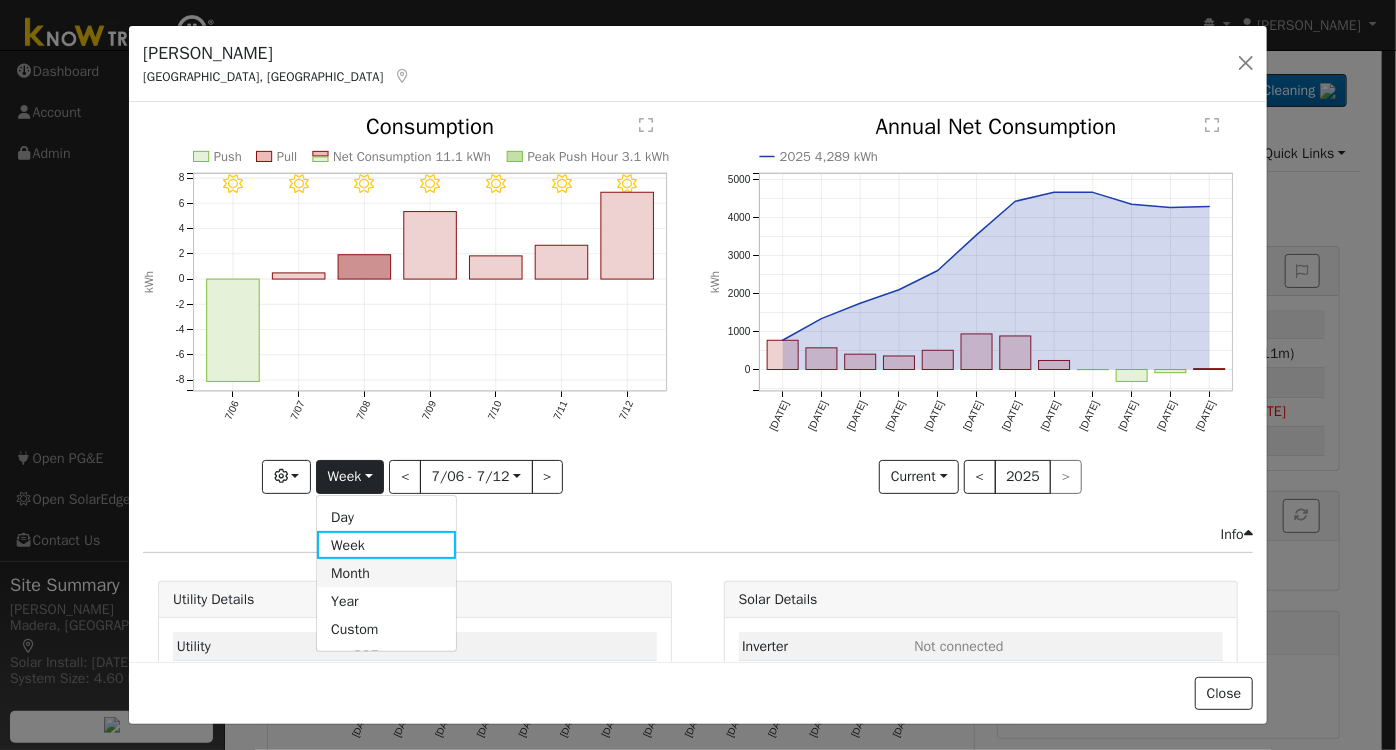 click on "Month" at bounding box center (386, 573) 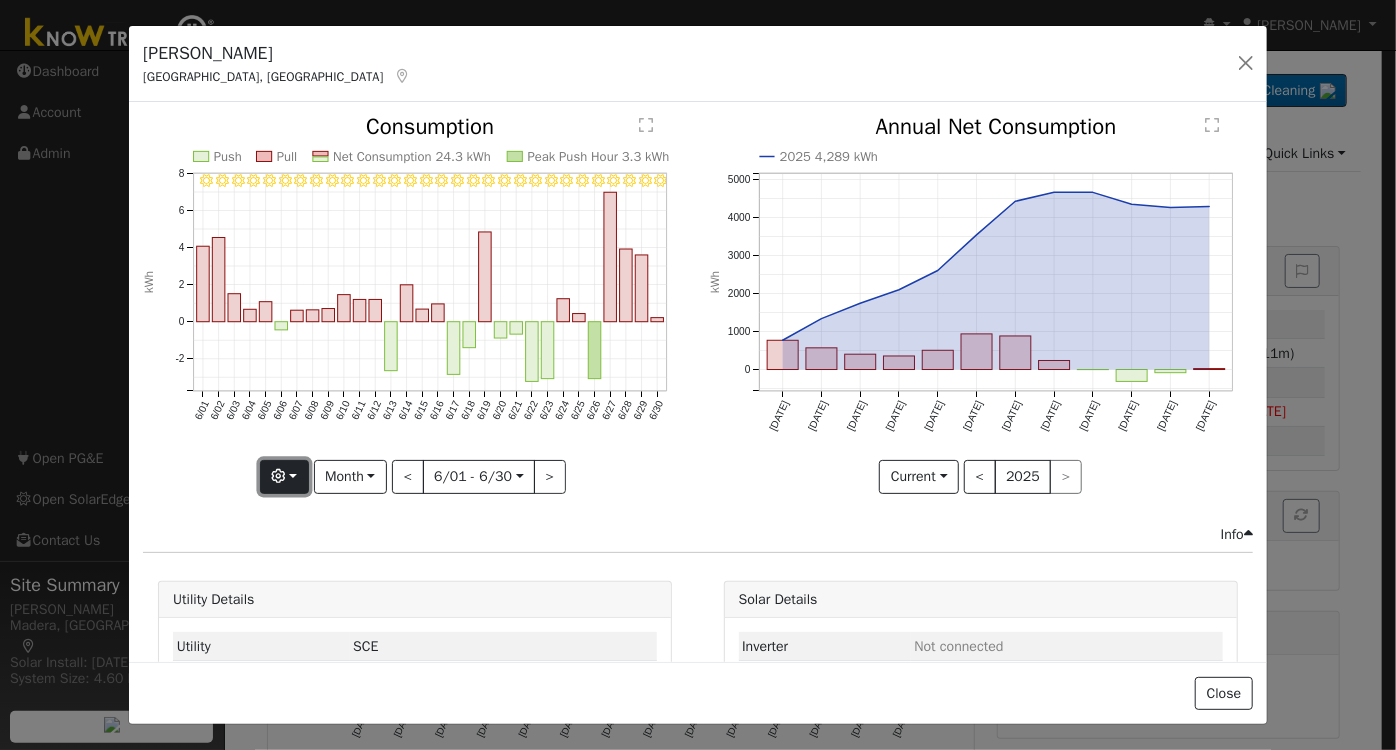 click at bounding box center [284, 477] 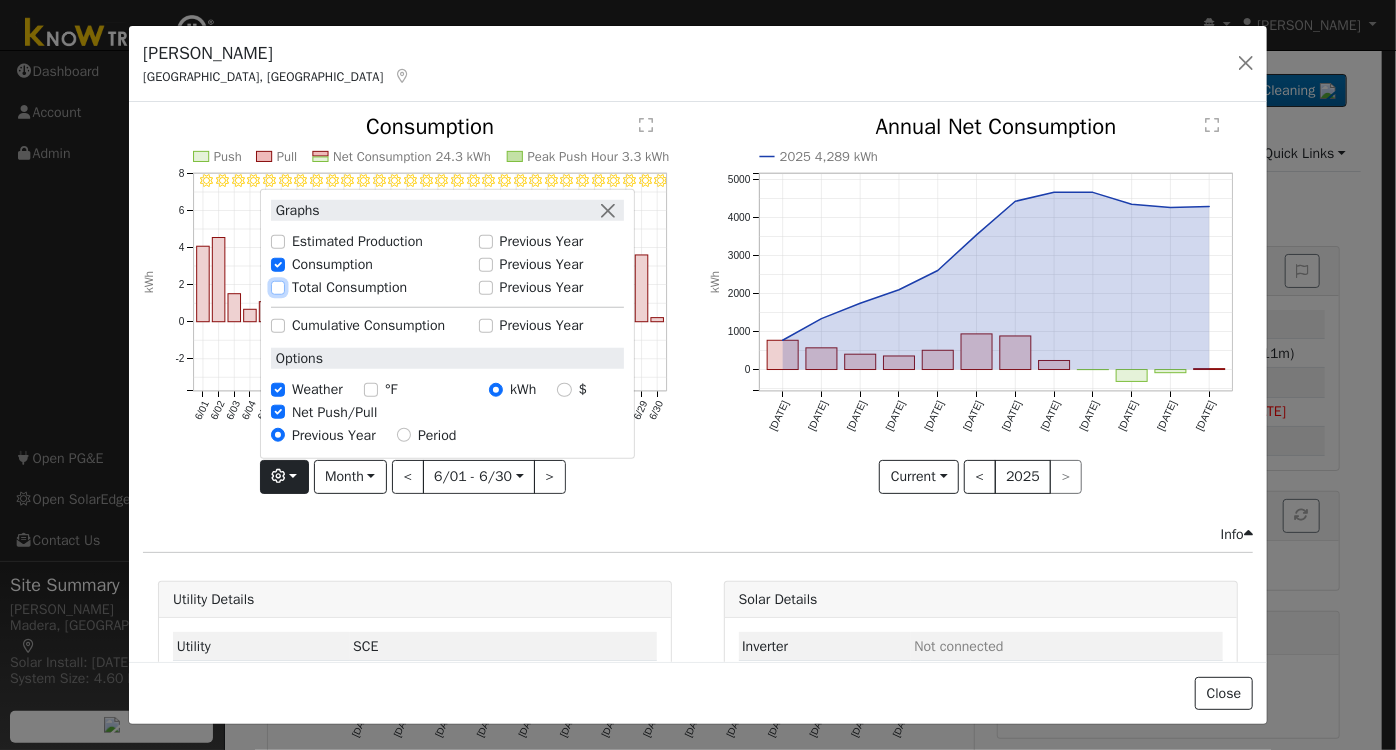 click on "Total Consumption" at bounding box center [278, 287] 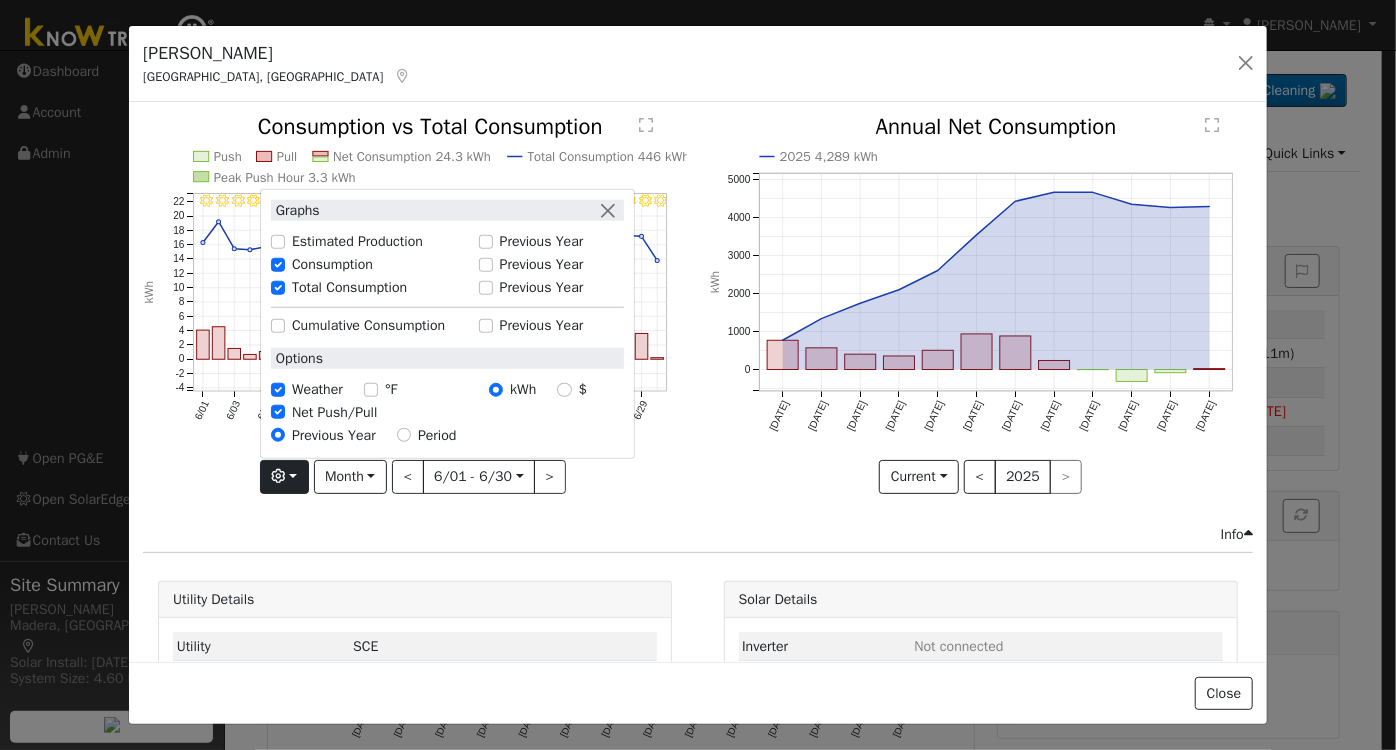 click on "6/30 - Clear 6/29 - Clear 6/28 - Clear 6/27 - Clear 6/26 - Clear 6/25 - Clear 6/24 - MostlyClear 6/23 - Clear 6/22 - Clear 6/21 - Clear 6/20 - Clear 6/19 - Clear 6/18 - Clear 6/17 - Clear 6/16 - Clear 6/15 - Clear 6/14 - Clear 6/13 - Clear 6/12 - Clear 6/11 - Clear 6/10 - Clear 6/09 - Clear 6/08 - Clear 6/07 - Clear 6/06 - Clear 6/05 - Clear 6/04 - Clear 6/03 - MostlyClear 6/02 - Clear 6/01 - Clear Push Pull Net Consumption 24.3 kWh Total Consumption 446 kWh Peak Push Hour 3.3 kWh 6/01 6/03 6/05 6/07 6/09 6/11 6/13 6/15 6/17 6/19 6/21 6/23 6/25 6/27 6/29 -4 -2 0 2 4 6 8 10 12 14 16 18 20 22  Consumption vs Total Consumption kWh onclick="" onclick="" onclick="" onclick="" onclick="" onclick="" onclick="" onclick="" onclick="" onclick="" onclick="" onclick="" onclick="" onclick="" onclick="" onclick="" onclick="" onclick="" onclick="" onclick="" onclick="" onclick="" onclick="" onclick="" onclick="" onclick="" onclick="" onclick="" onclick="" onclick="" onclick="" onclick="" onclick="" onclick="" onclick=""" at bounding box center [415, 319] 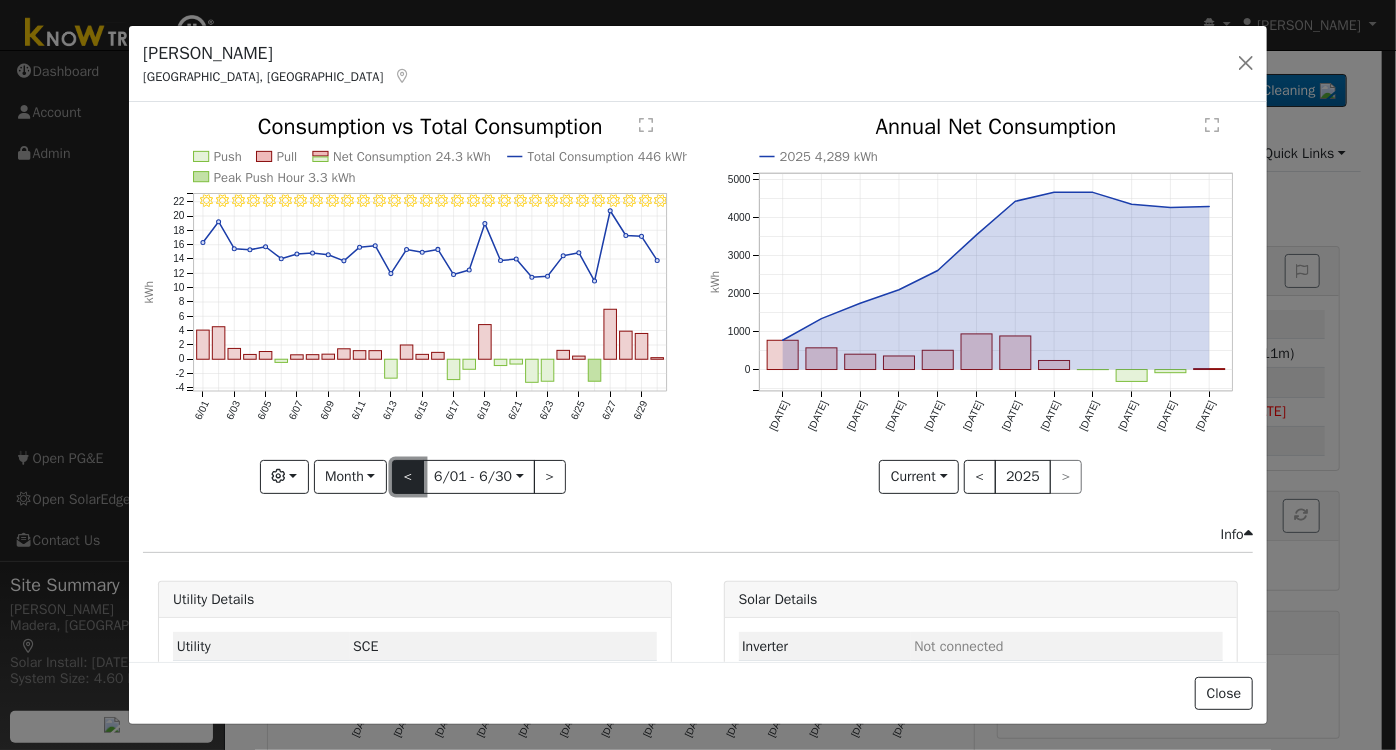 click on "<" at bounding box center (408, 477) 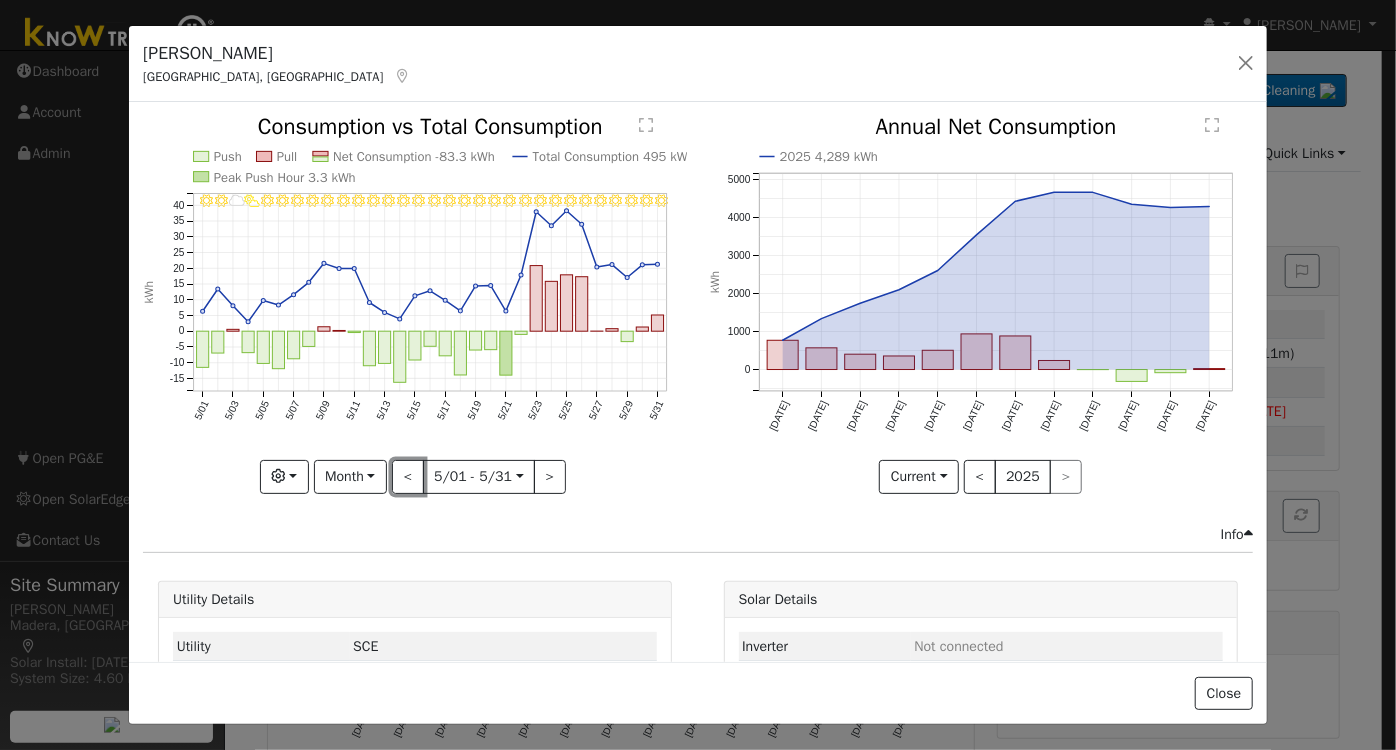 click on "<" at bounding box center [408, 477] 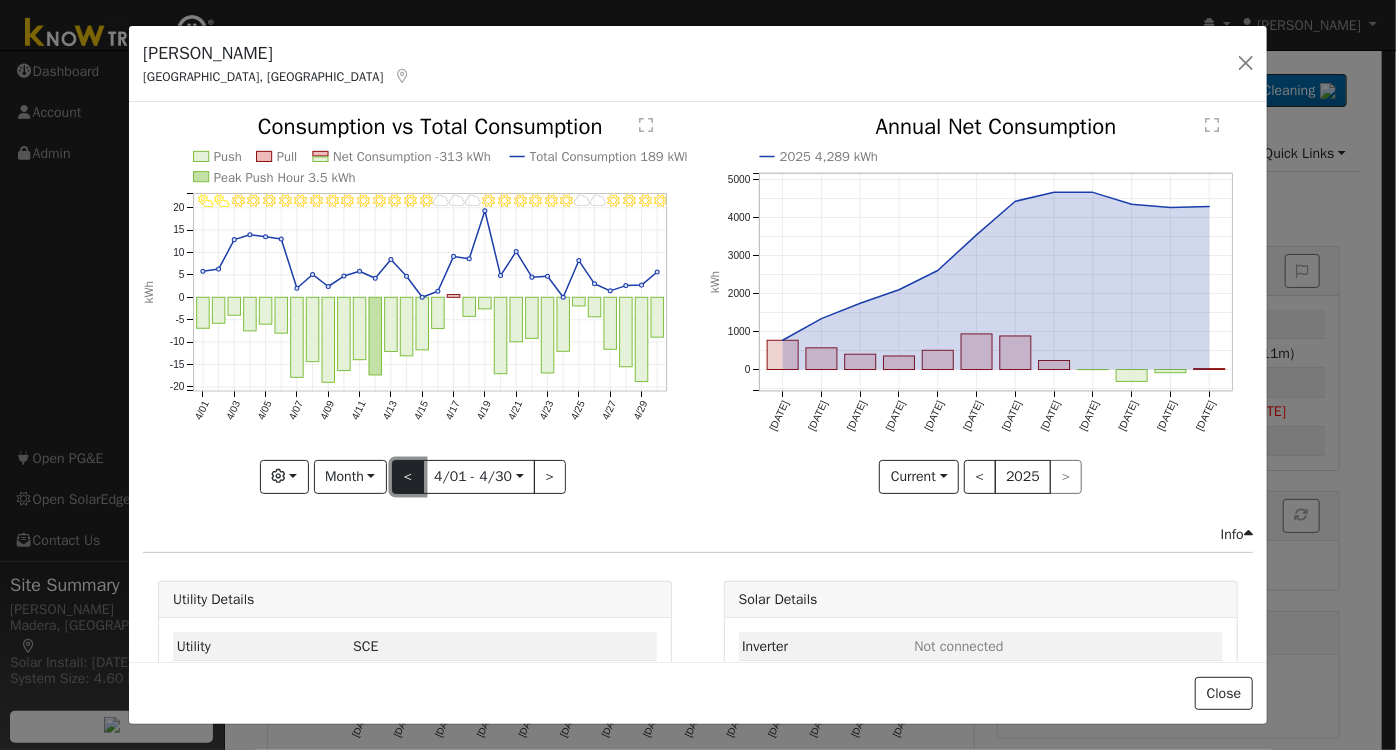 click on "<" at bounding box center [408, 477] 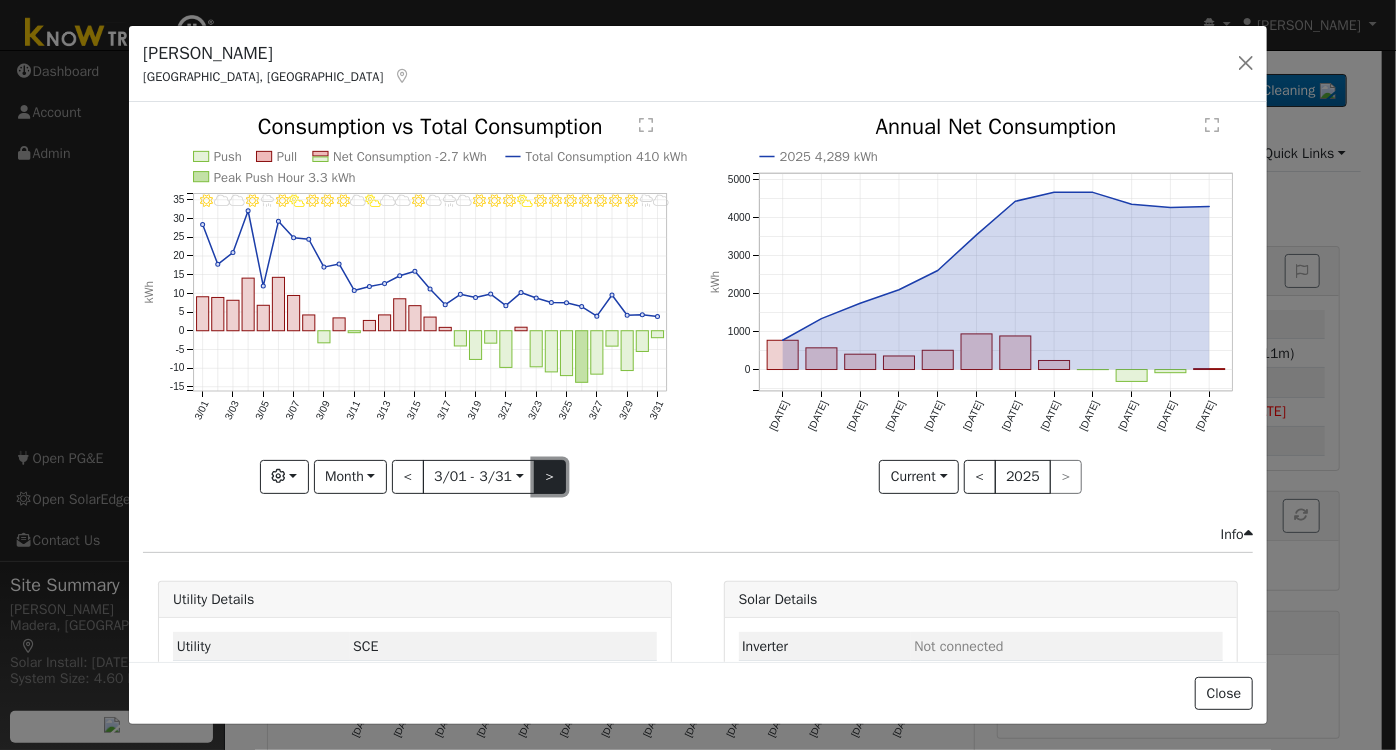 click on ">" at bounding box center (550, 477) 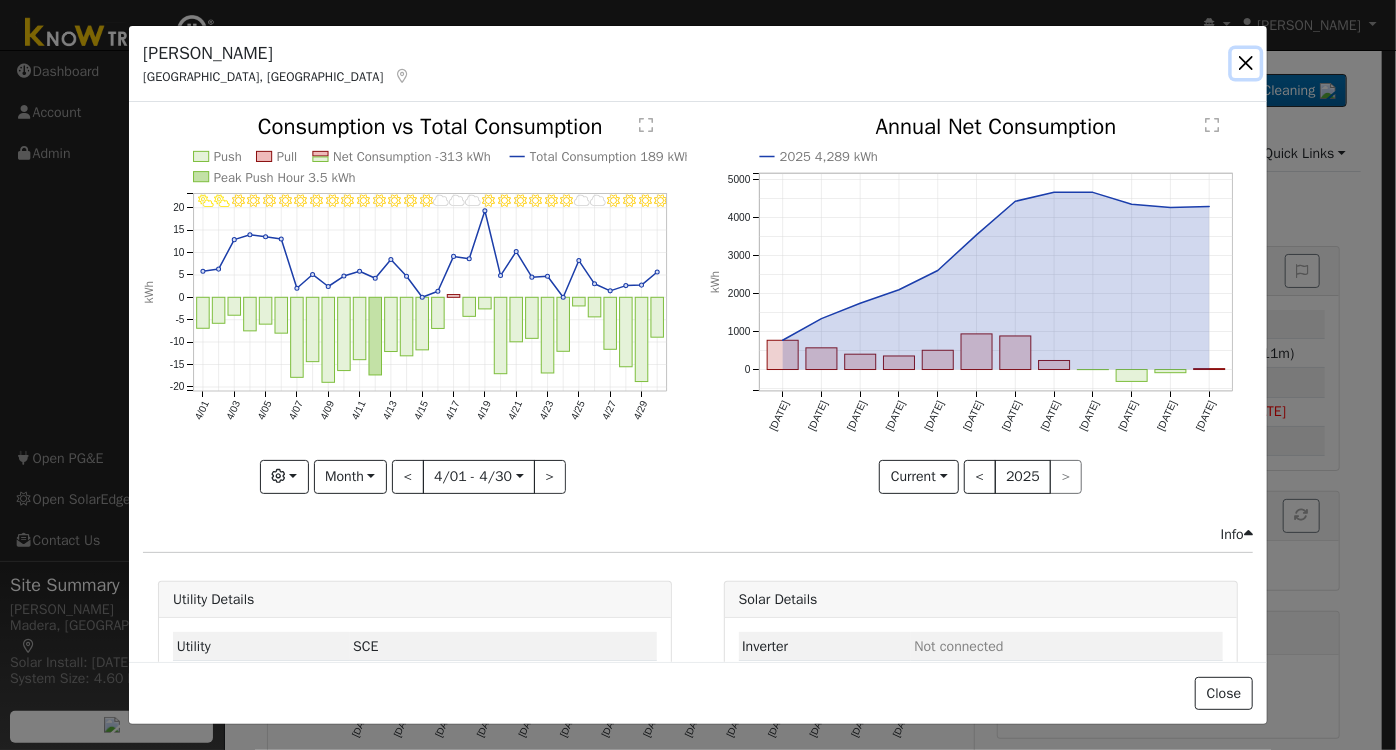 click at bounding box center (1246, 63) 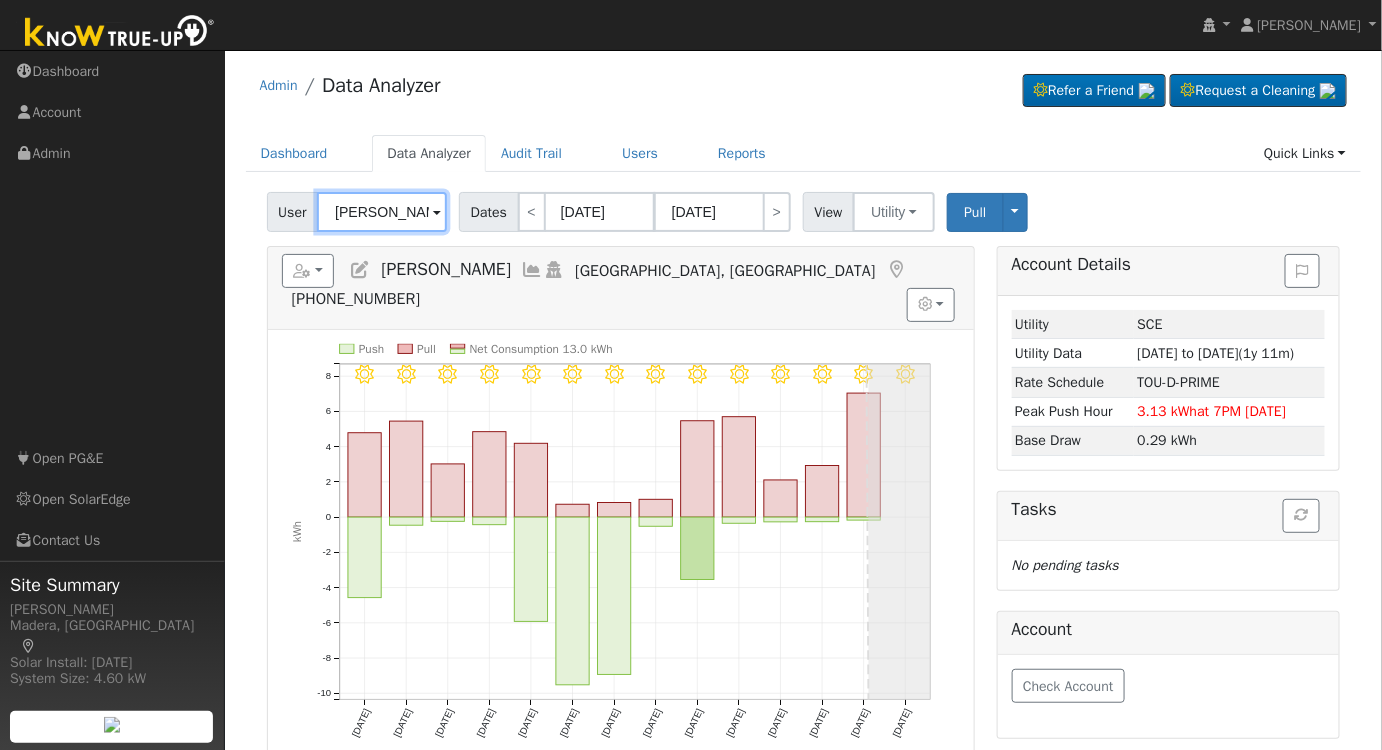 click on "[PERSON_NAME]" at bounding box center (382, 212) 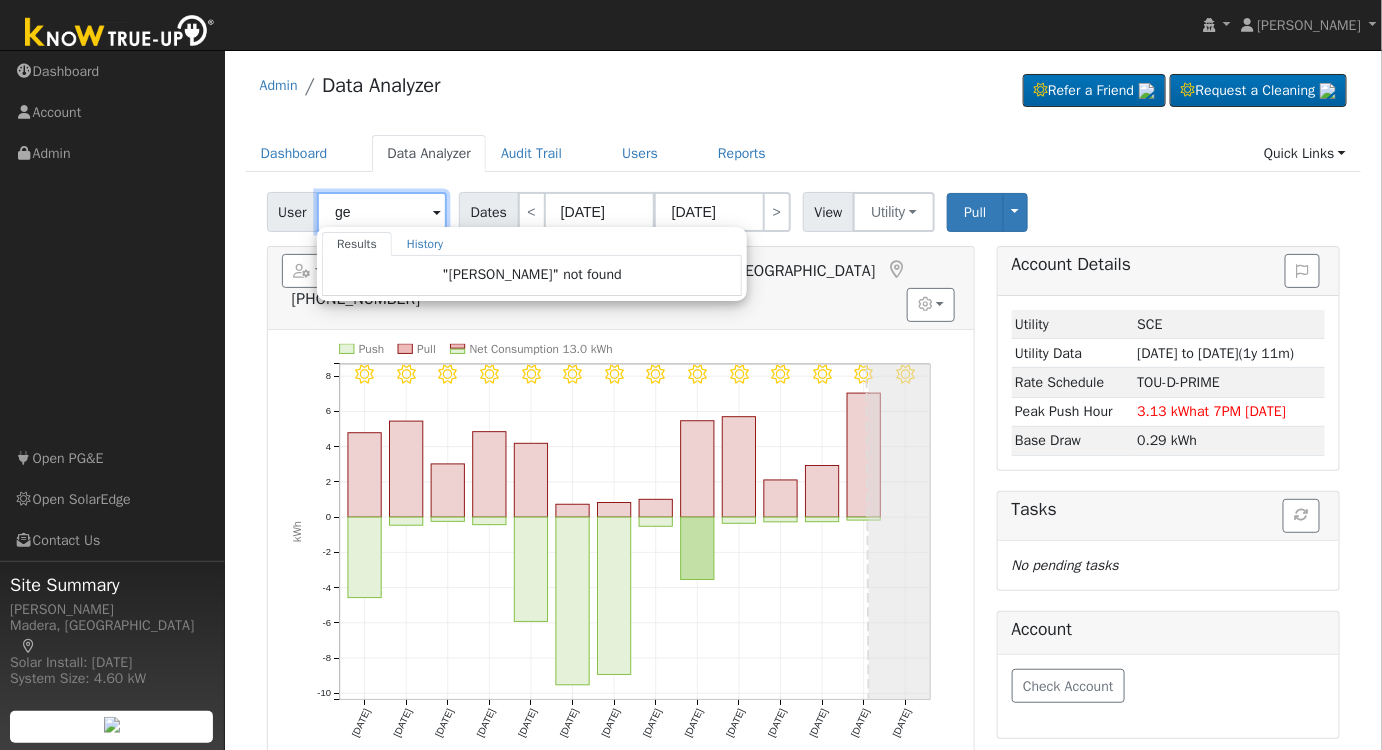 type on "g" 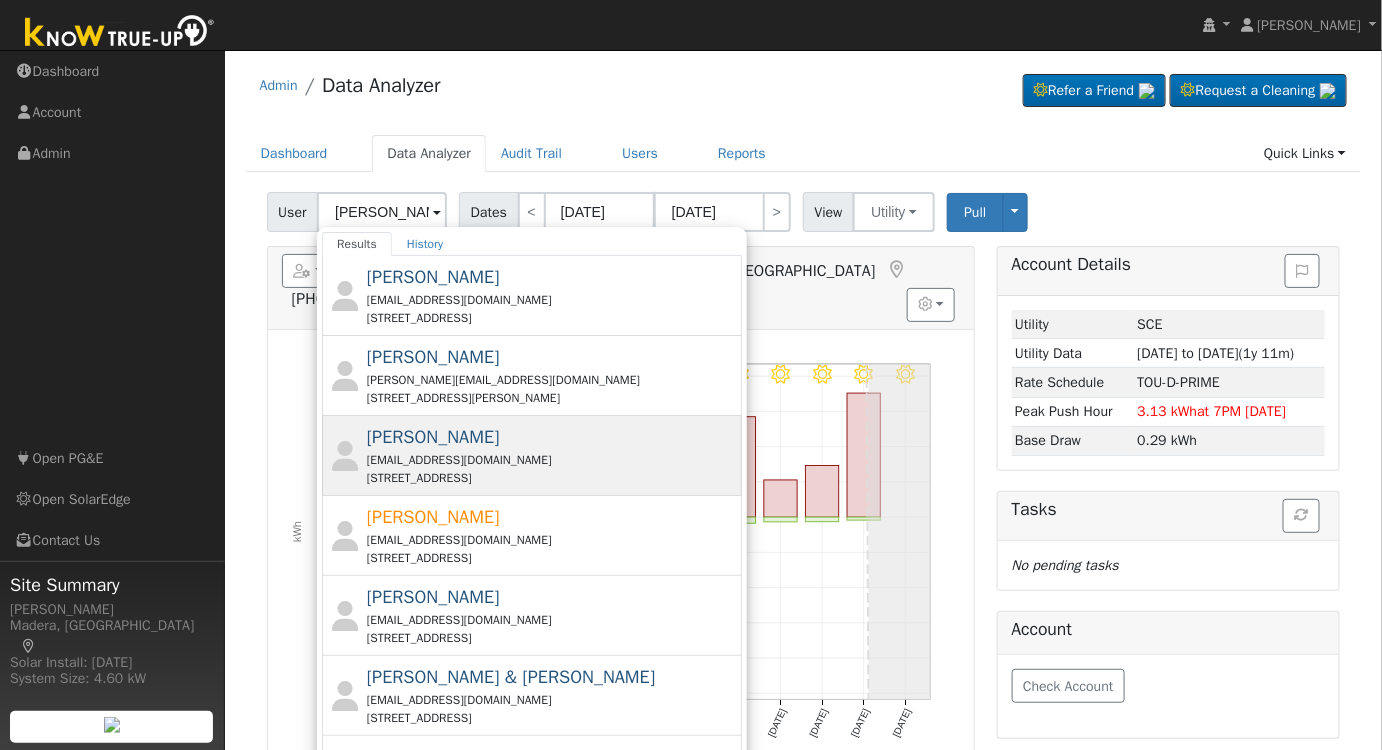 click on "[EMAIL_ADDRESS][DOMAIN_NAME]" at bounding box center (552, 460) 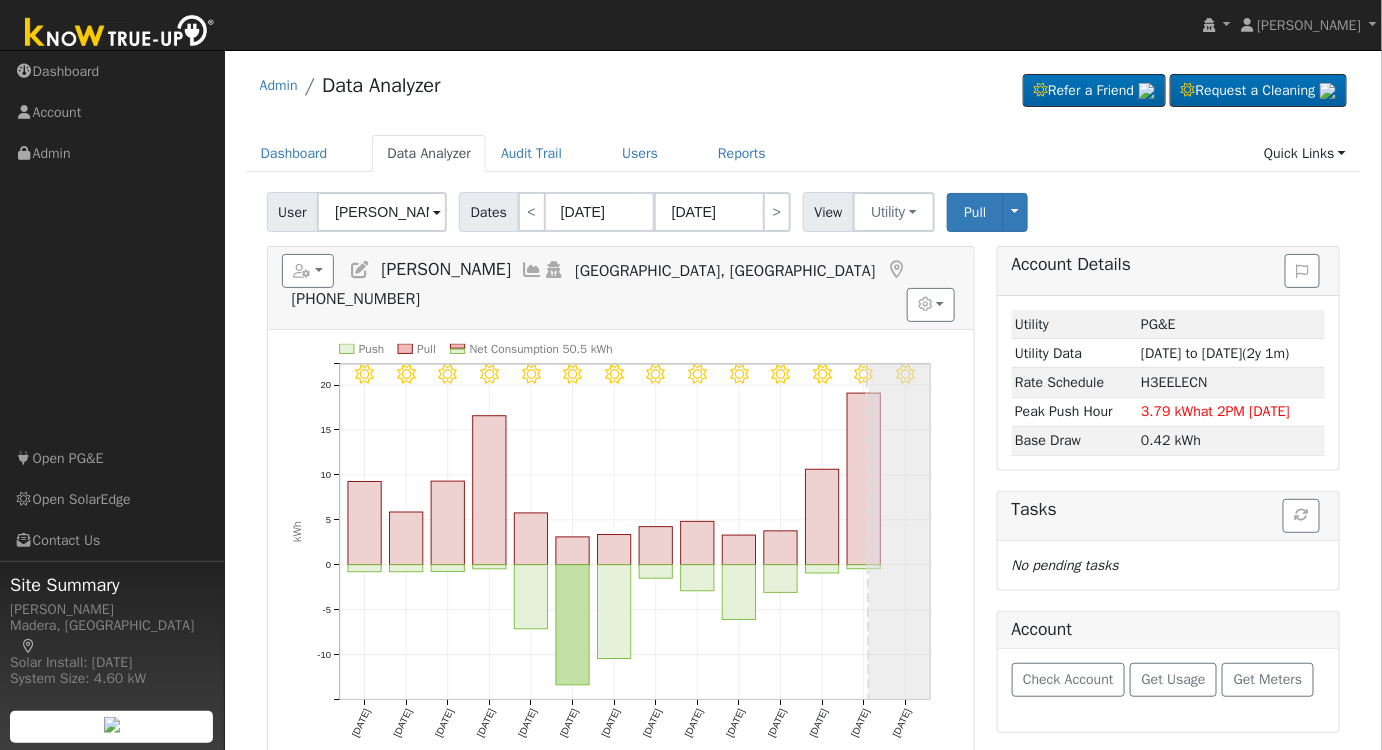 click at bounding box center [532, 270] 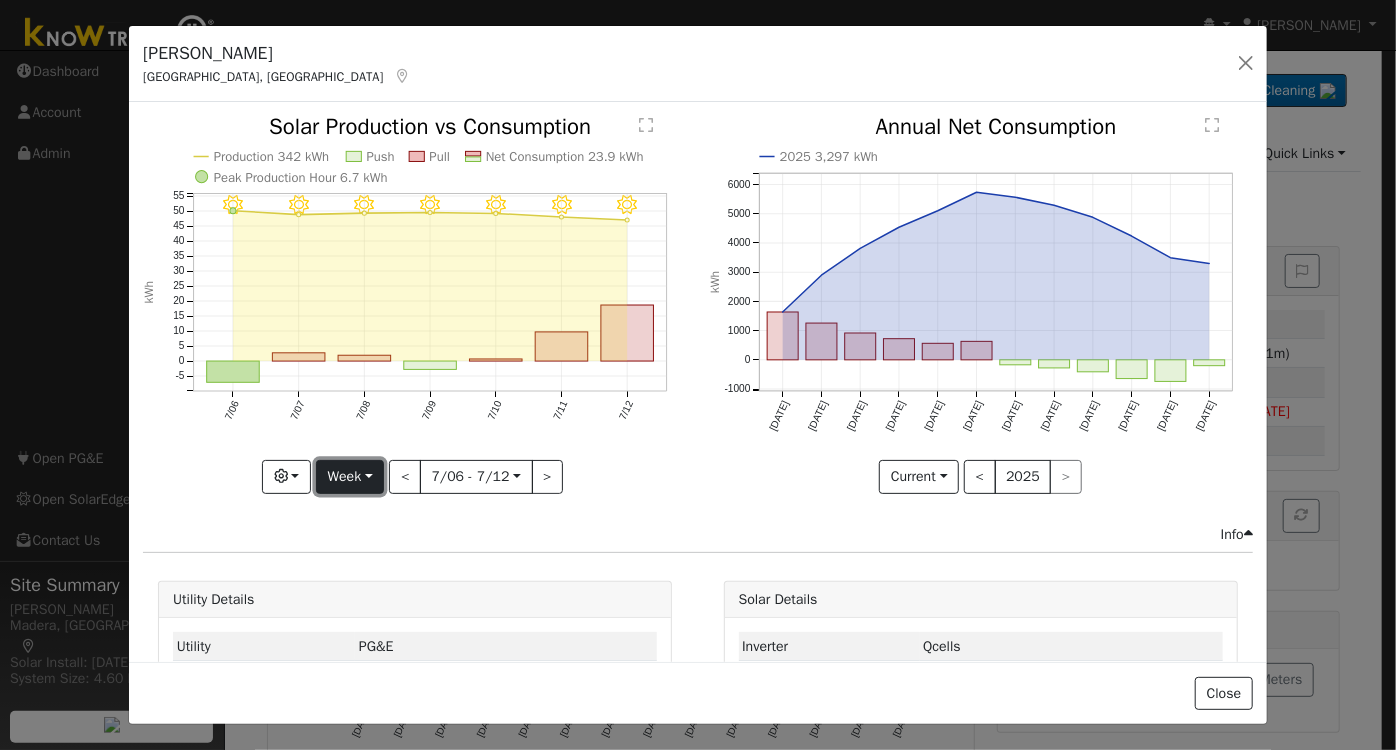 click on "Week" at bounding box center (350, 477) 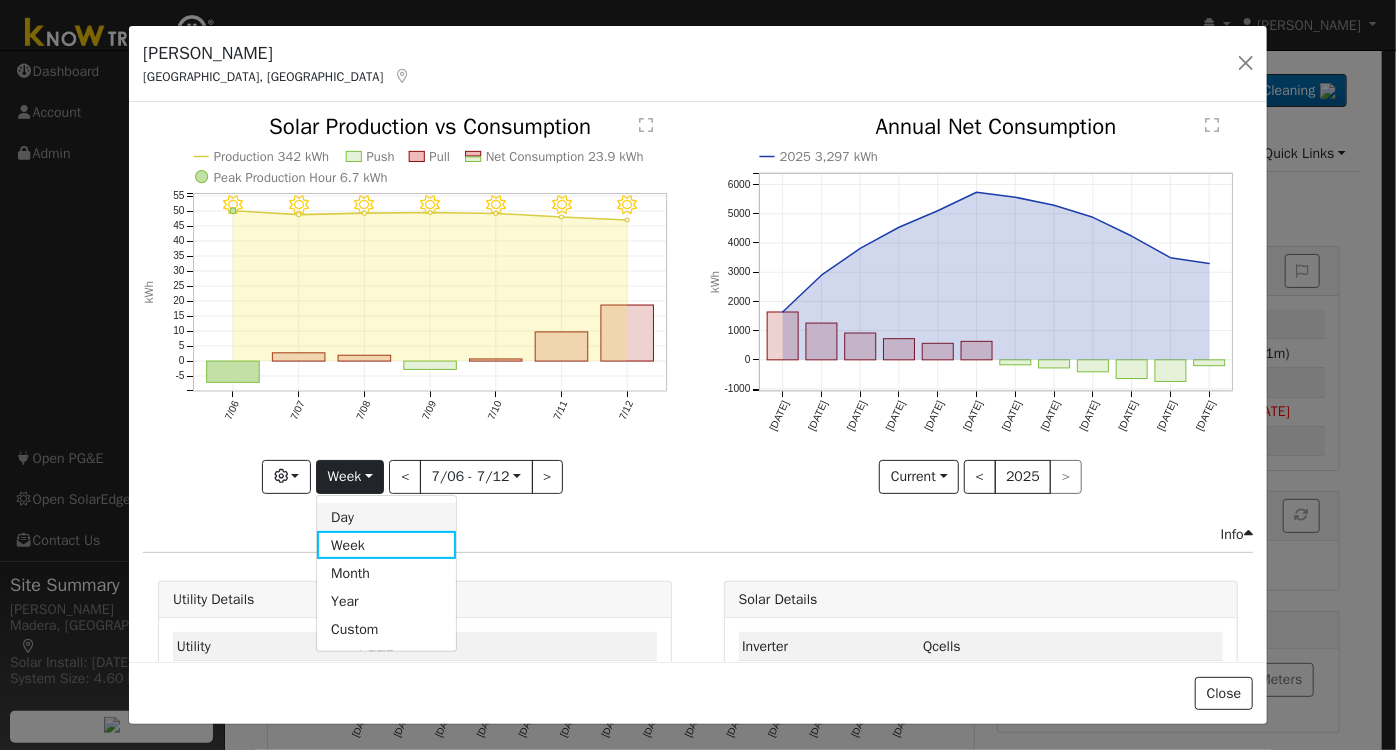 click on "Day" at bounding box center (386, 517) 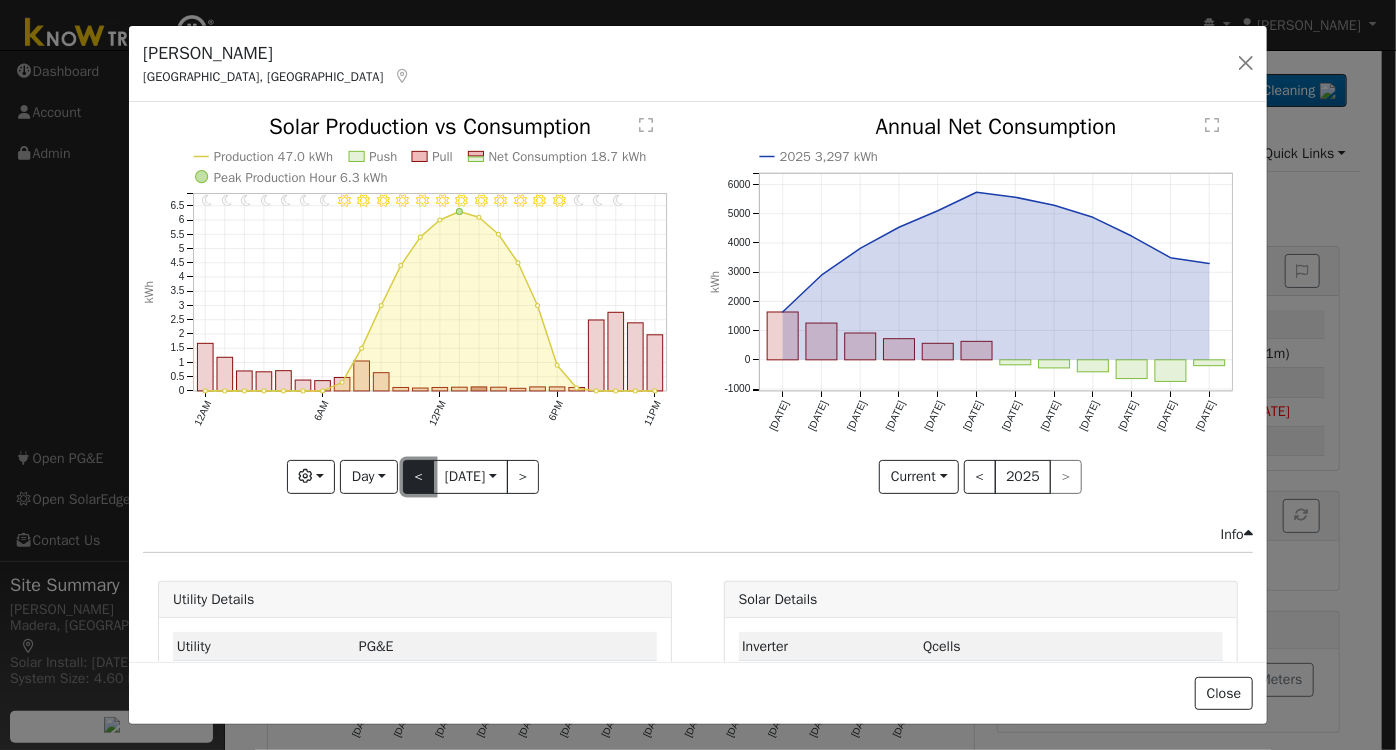click on "<" at bounding box center [419, 477] 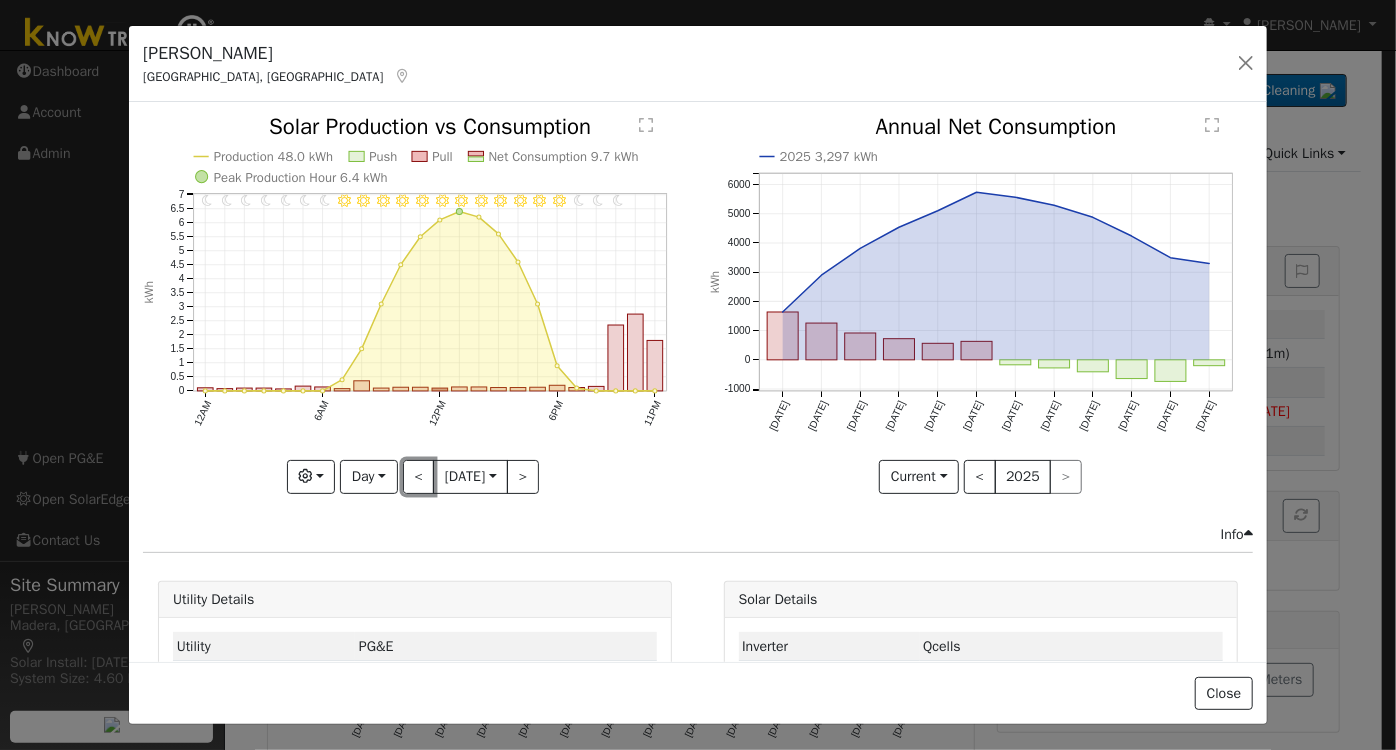 click on "<" at bounding box center [419, 477] 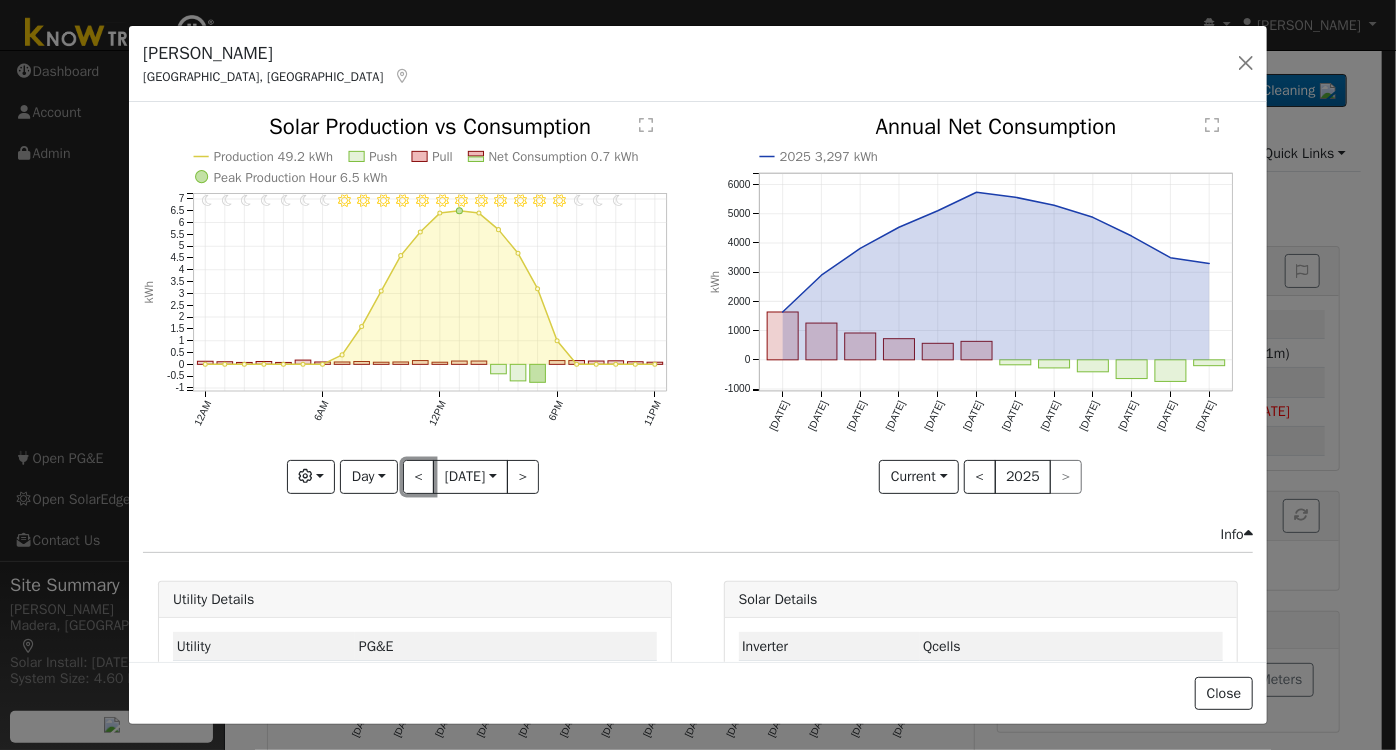 click on "<" at bounding box center [419, 477] 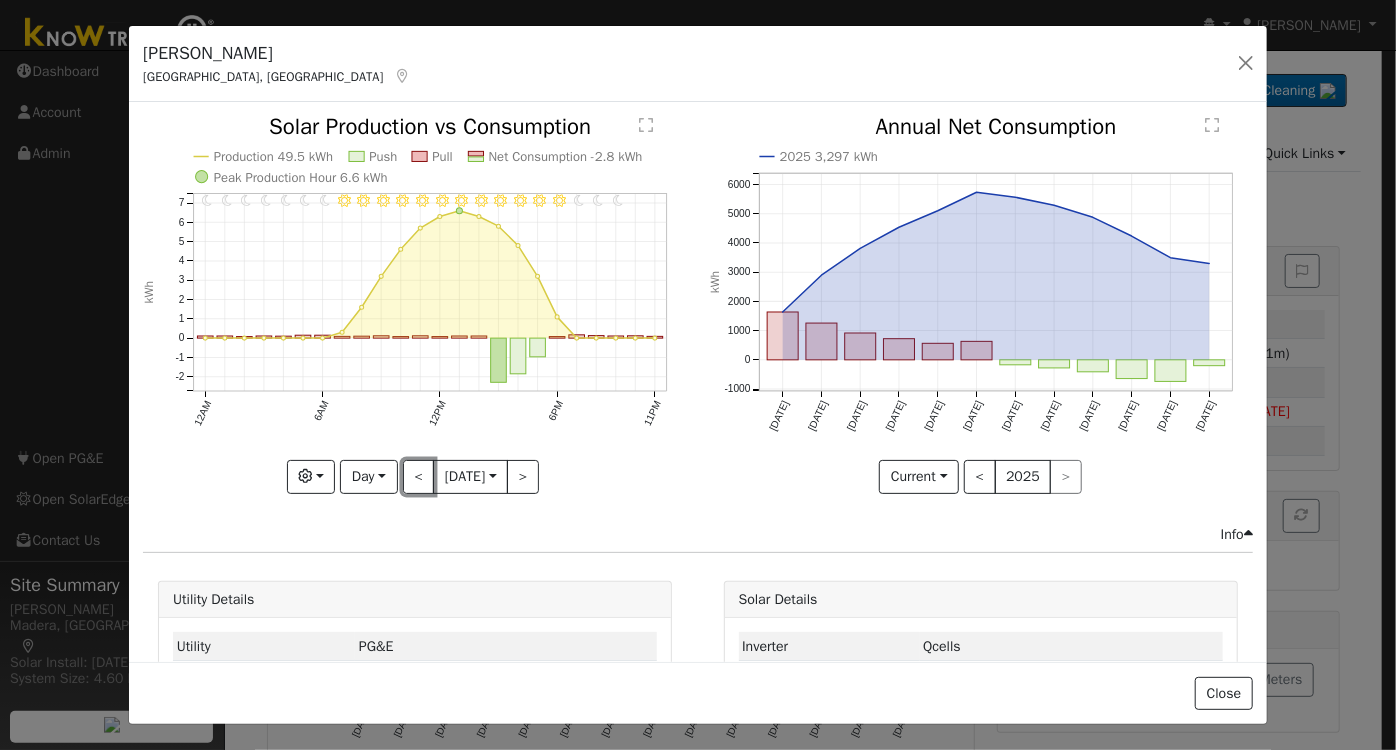 click on "<" at bounding box center [419, 477] 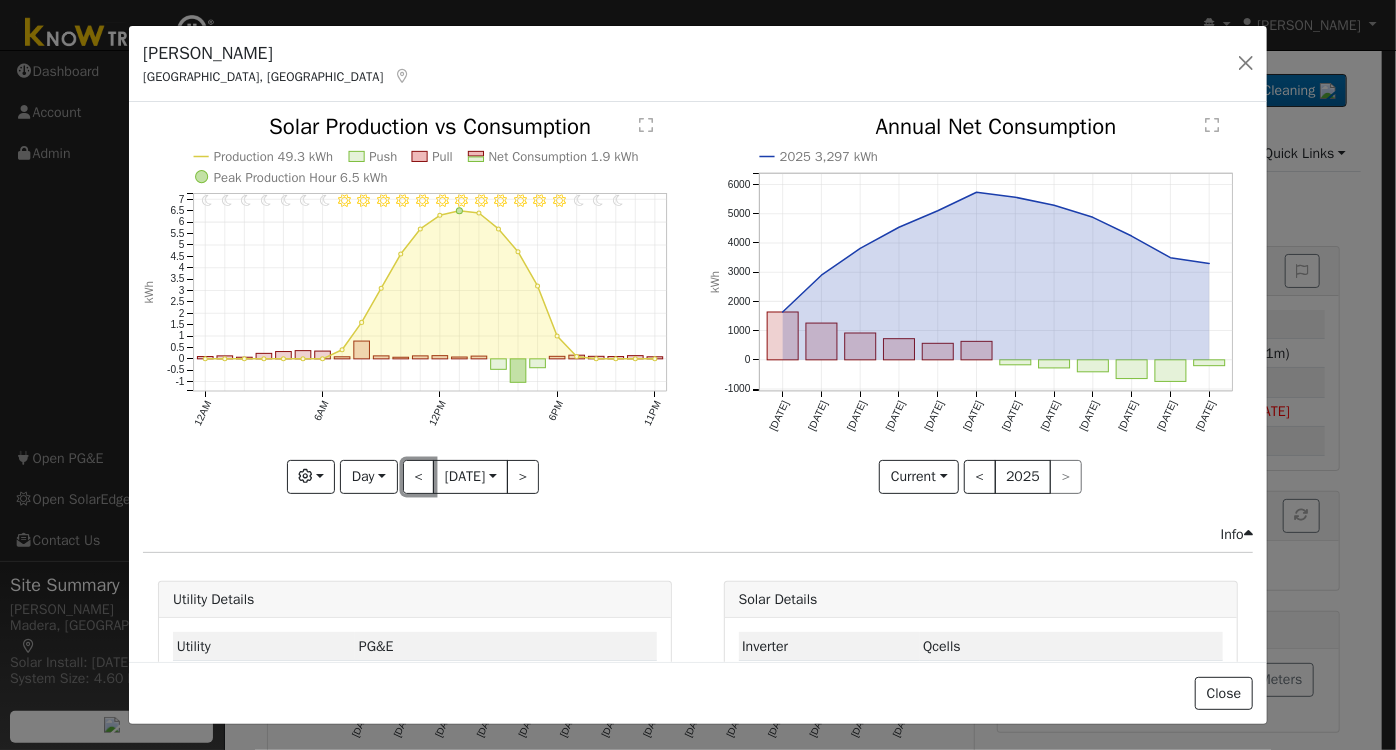 click on "<" at bounding box center [419, 477] 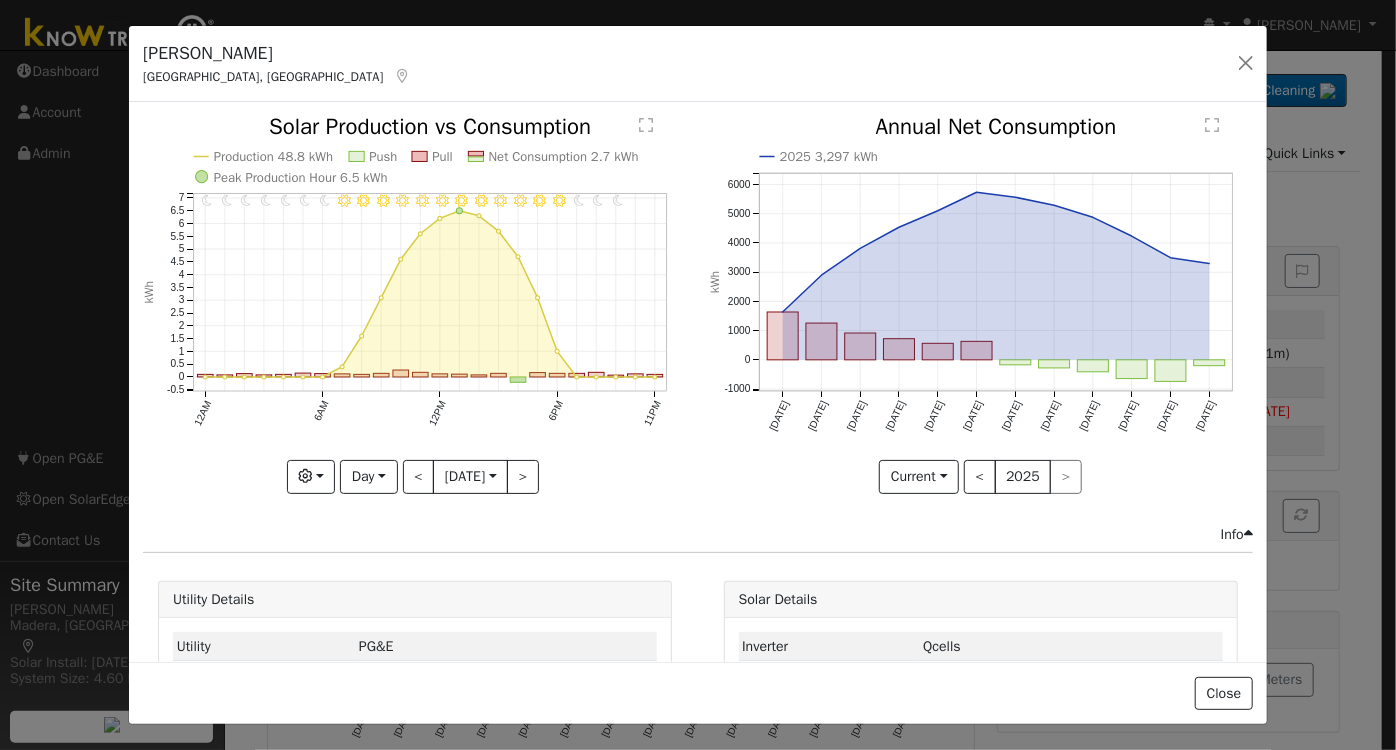 click on "11PM - undefined 10PM - undefined 9PM - Clear 8PM - Clear 7PM - Clear 6PM - Clear 5PM - Clear 4PM - Clear 3PM - Clear 2PM - Clear 1PM - Clear 12PM - Clear 11AM - Clear 10AM - Clear 9AM - Clear 8AM - Clear 7AM - Clear 6AM - Clear 5AM - Clear 4AM - Clear 3AM - Clear 2AM - Clear 1AM - Clear 12AM - Clear Production 48.8 kWh Push Pull Net Consumption 2.7 kWh Peak Production Hour 6.5 kWh 12AM 6AM 12PM 6PM 11PM -0.5 0 0.5 1 1.5 2 2.5 3 3.5 4 4.5 5 5.5 6 6.5 7  Solar Production vs Consumption kWh onclick="" onclick="" onclick="" onclick="" onclick="" onclick="" onclick="" onclick="" onclick="" onclick="" onclick="" onclick="" onclick="" onclick="" onclick="" onclick="" onclick="" onclick="" onclick="" onclick="" onclick="" onclick="" onclick="" onclick="" onclick="" onclick="" onclick="" onclick="" onclick="" onclick="" onclick="" onclick="" onclick="" onclick="" onclick="" onclick="" onclick="" onclick="" onclick="" onclick="" onclick="" onclick="" onclick="" onclick="" onclick="" onclick="" onclick="" onclick=""" 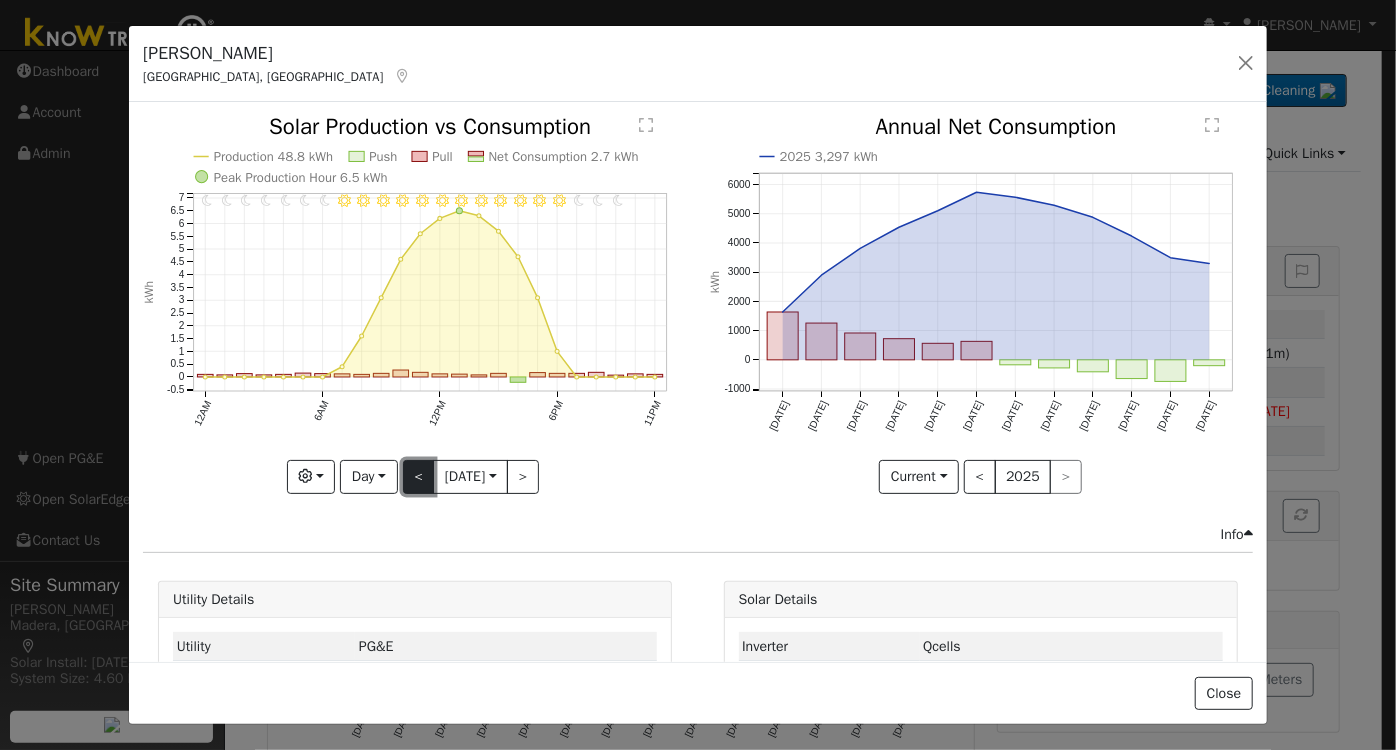 click on "<" at bounding box center (419, 477) 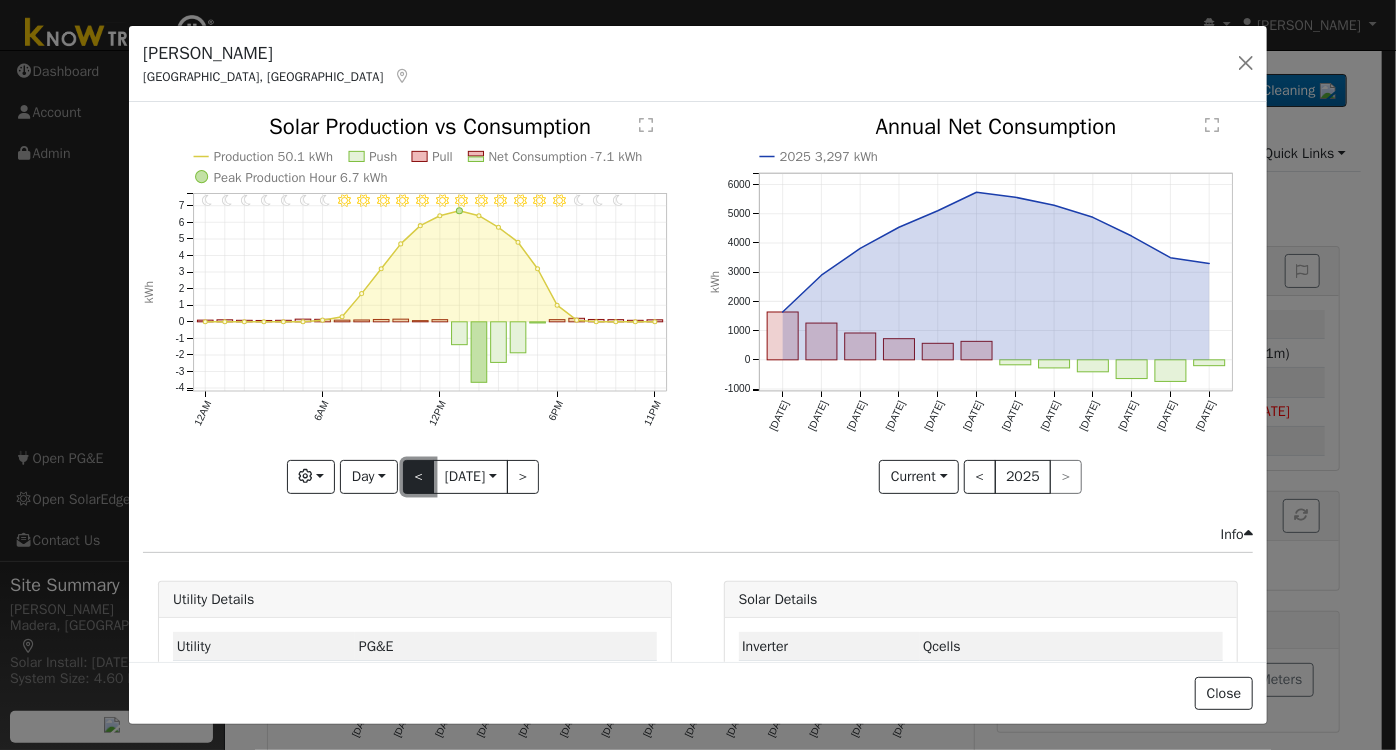 click on "<" at bounding box center (419, 477) 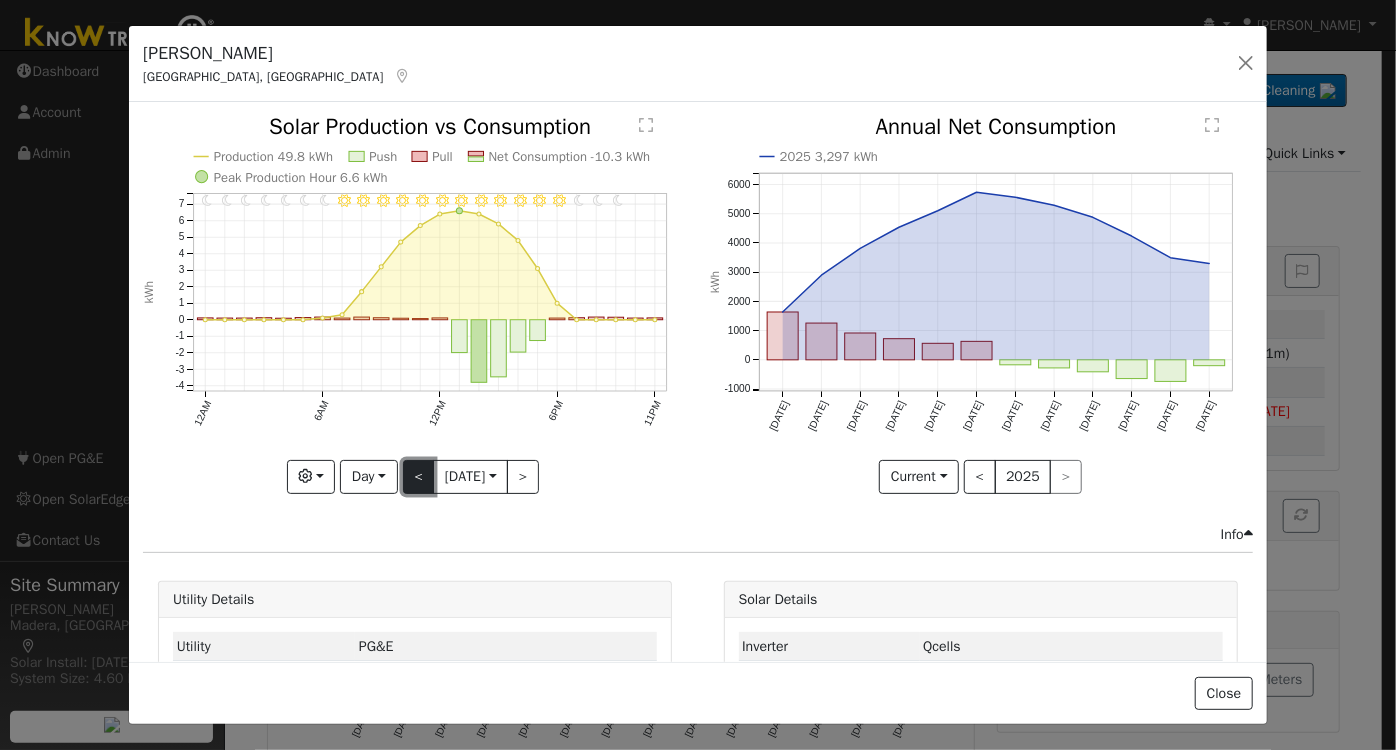click on "<" at bounding box center [419, 477] 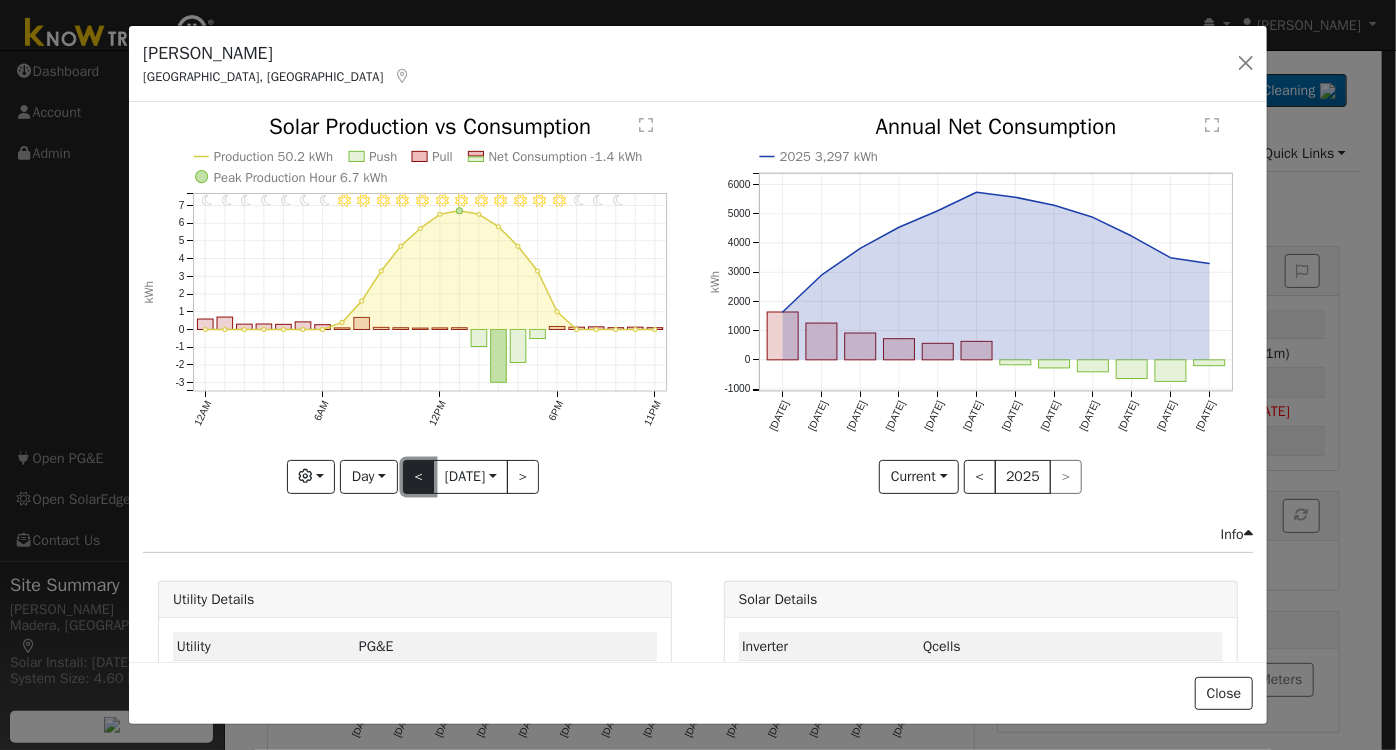 click on "<" at bounding box center [419, 477] 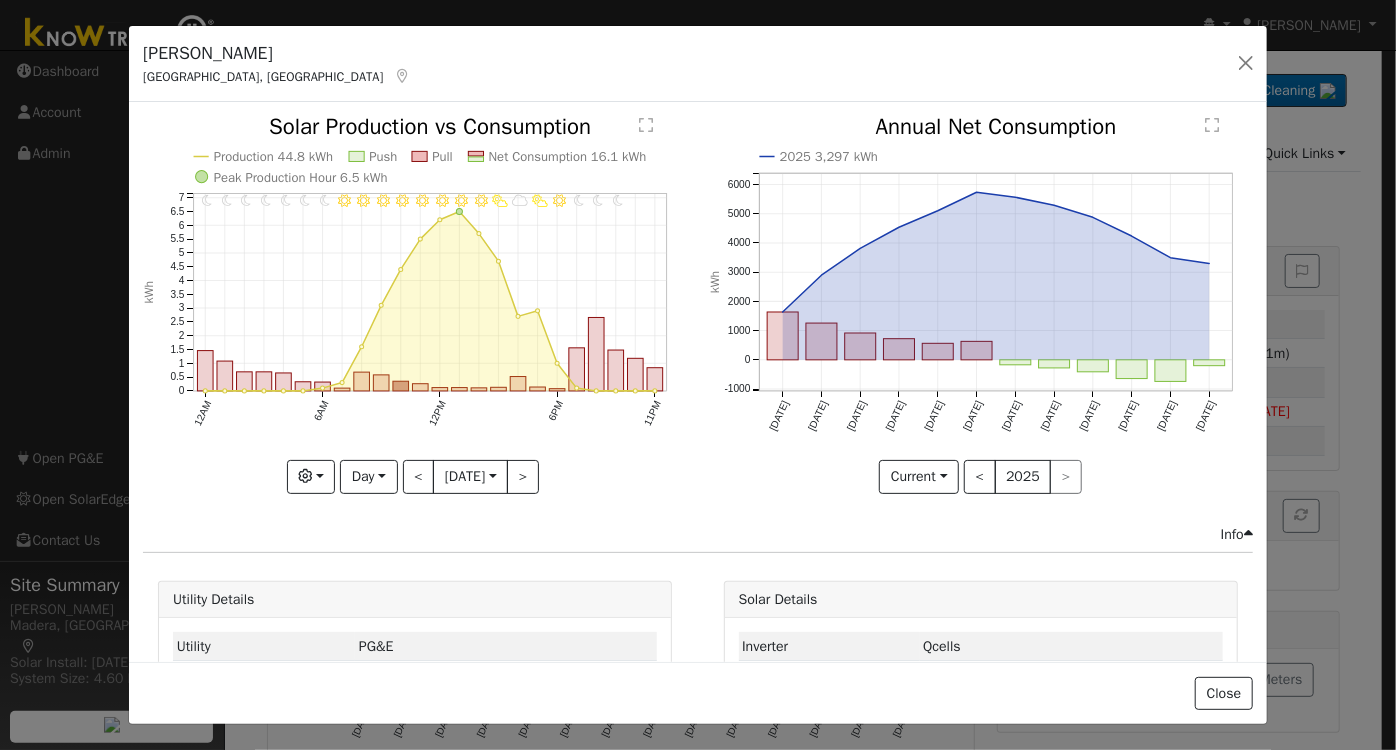 click on "11PM - undefined 10PM - undefined 9PM - Clear 8PM - Clear 7PM - Clear 6PM - MostlyClear 5PM - PartlyCloudy 4PM - MostlyCloudy 3PM - PartlyCloudy 2PM - MostlyClear 1PM - Clear 12PM - Clear 11AM - Clear 10AM - Clear 9AM - Clear 8AM - Clear 7AM - Clear 6AM - Clear 5AM - Clear 4AM - Clear 3AM - Clear 2AM - Clear 1AM - Clear 12AM - Clear Production 44.8 kWh Push Pull Net Consumption 16.1 kWh Peak Production Hour 6.5 kWh 12AM 6AM 12PM 6PM 11PM 0 0.5 1 1.5 2 2.5 3 3.5 4 4.5 5 5.5 6 6.5 7  Solar Production vs Consumption kWh onclick="" onclick="" onclick="" onclick="" onclick="" onclick="" onclick="" onclick="" onclick="" onclick="" onclick="" onclick="" onclick="" onclick="" onclick="" onclick="" onclick="" onclick="" onclick="" onclick="" onclick="" onclick="" onclick="" onclick="" onclick="" onclick="" onclick="" onclick="" onclick="" onclick="" onclick="" onclick="" onclick="" onclick="" onclick="" onclick="" onclick="" onclick="" onclick="" onclick="" onclick="" onclick="" onclick="" onclick="" onclick="" °F" 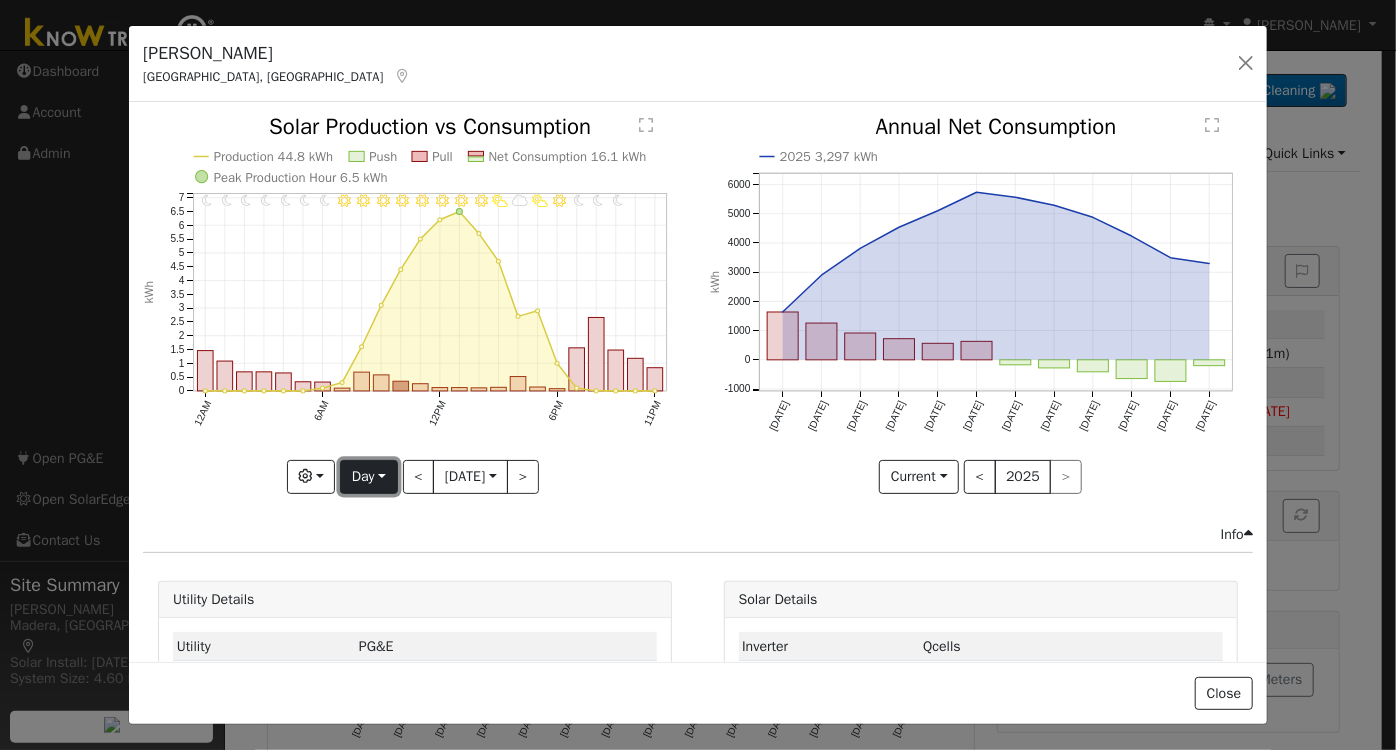 click on "Day" at bounding box center (368, 477) 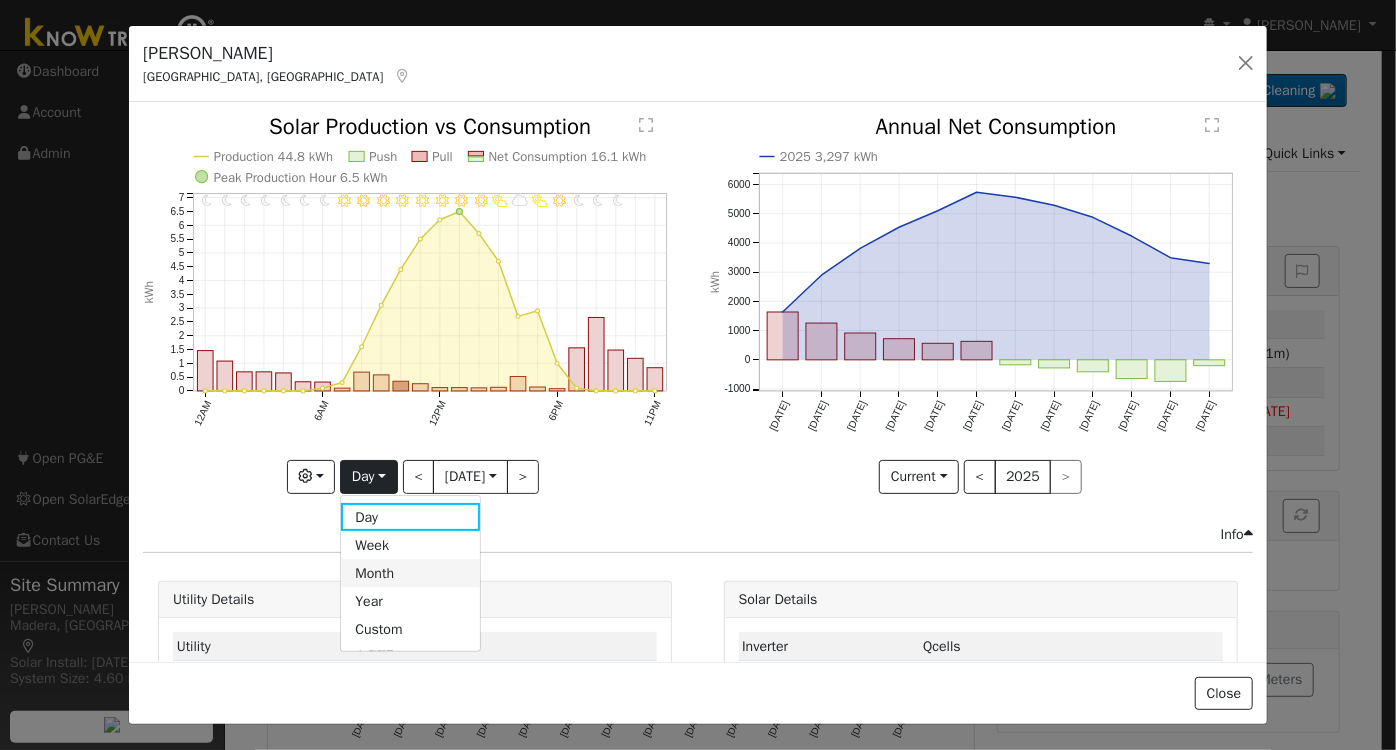 click on "Month" at bounding box center [410, 573] 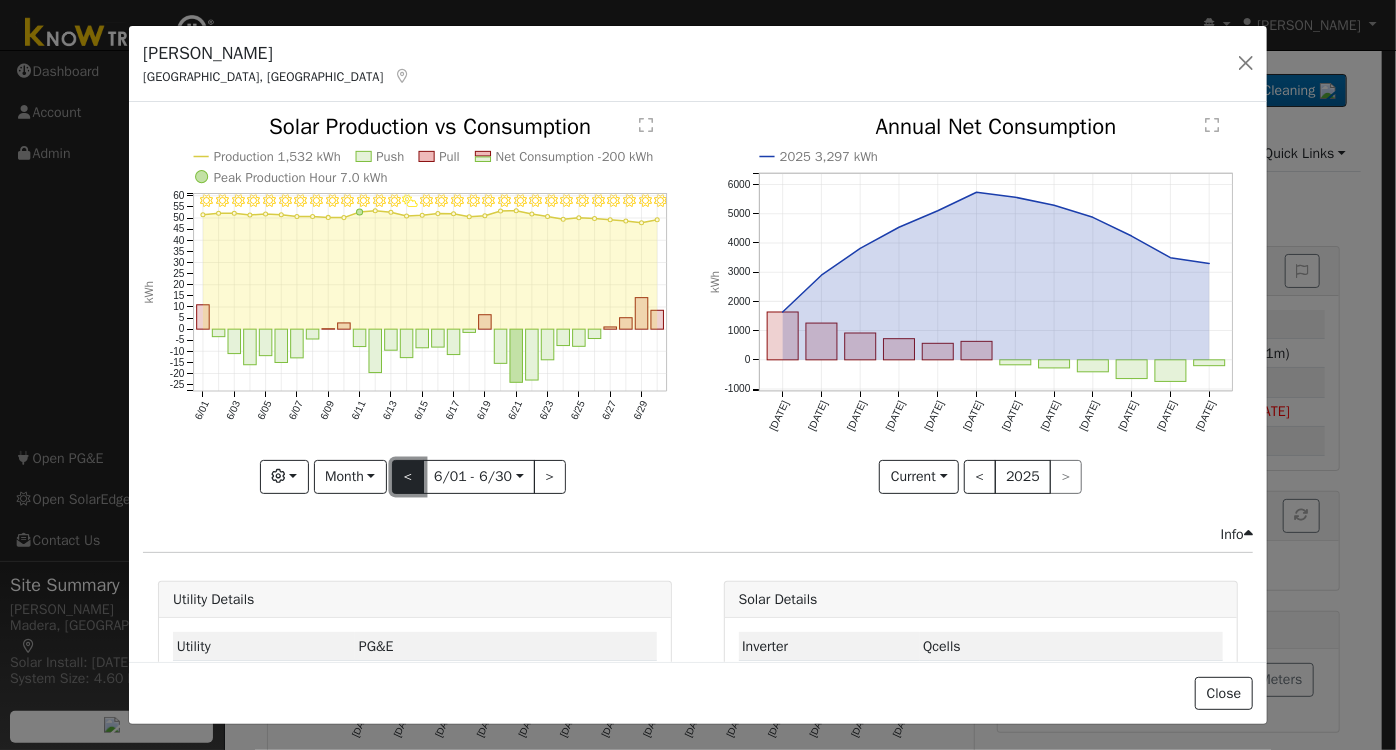 click on "<" at bounding box center (408, 477) 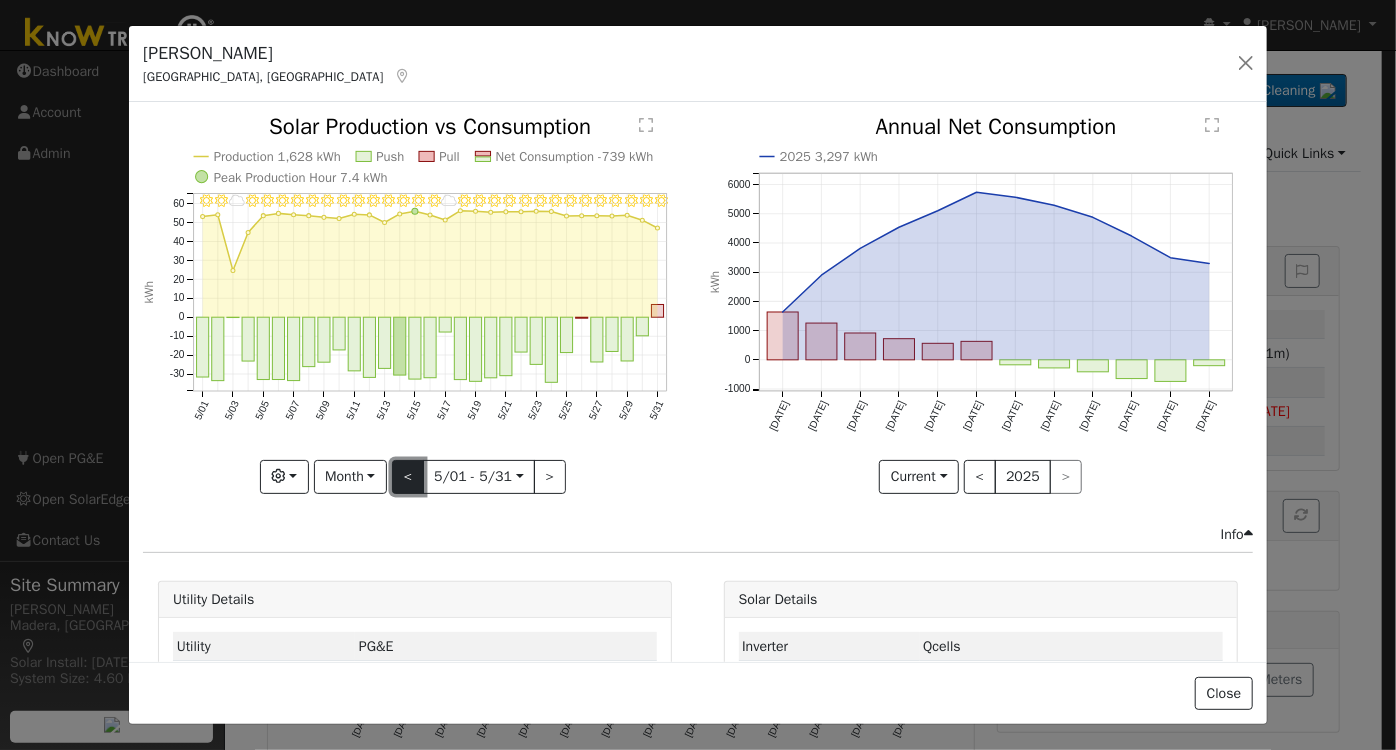 click on "<" at bounding box center [408, 477] 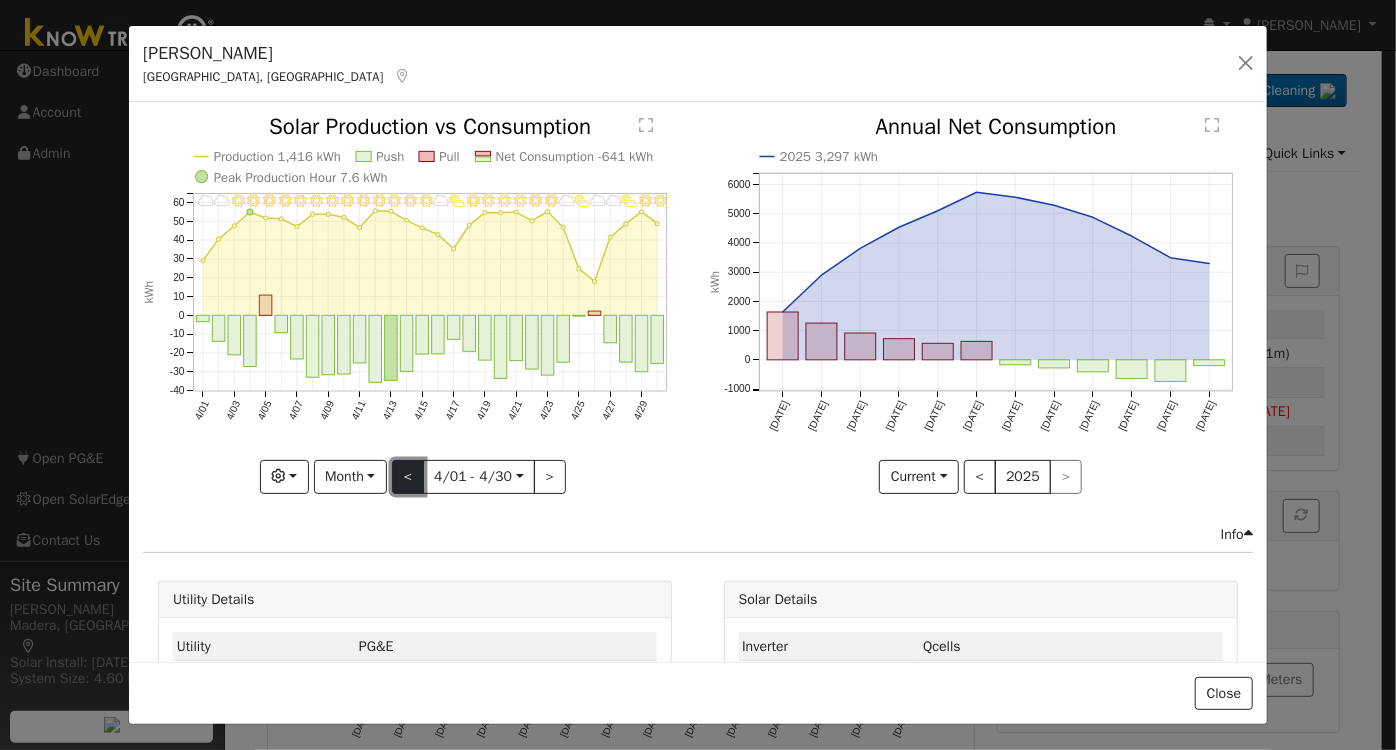 click on "<" at bounding box center [408, 477] 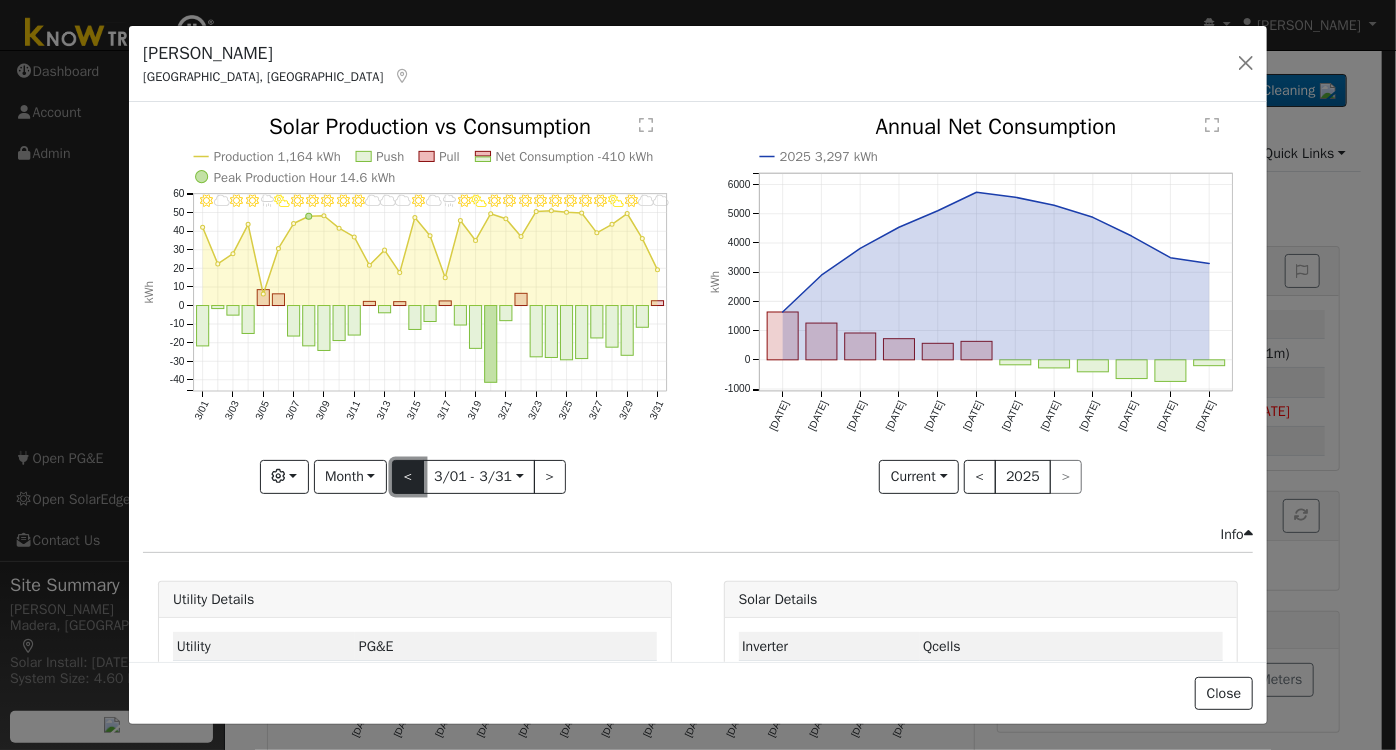 click on "<" at bounding box center (408, 477) 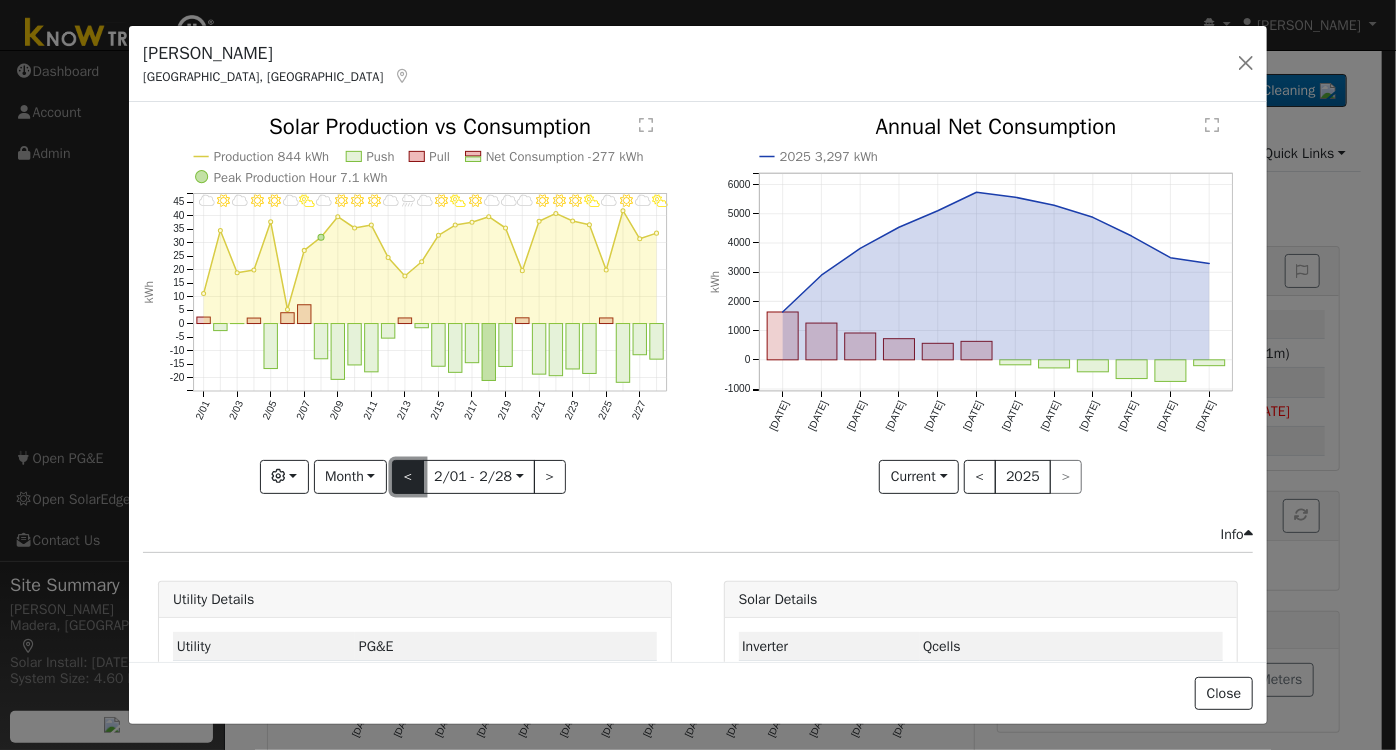 click on "<" at bounding box center [408, 477] 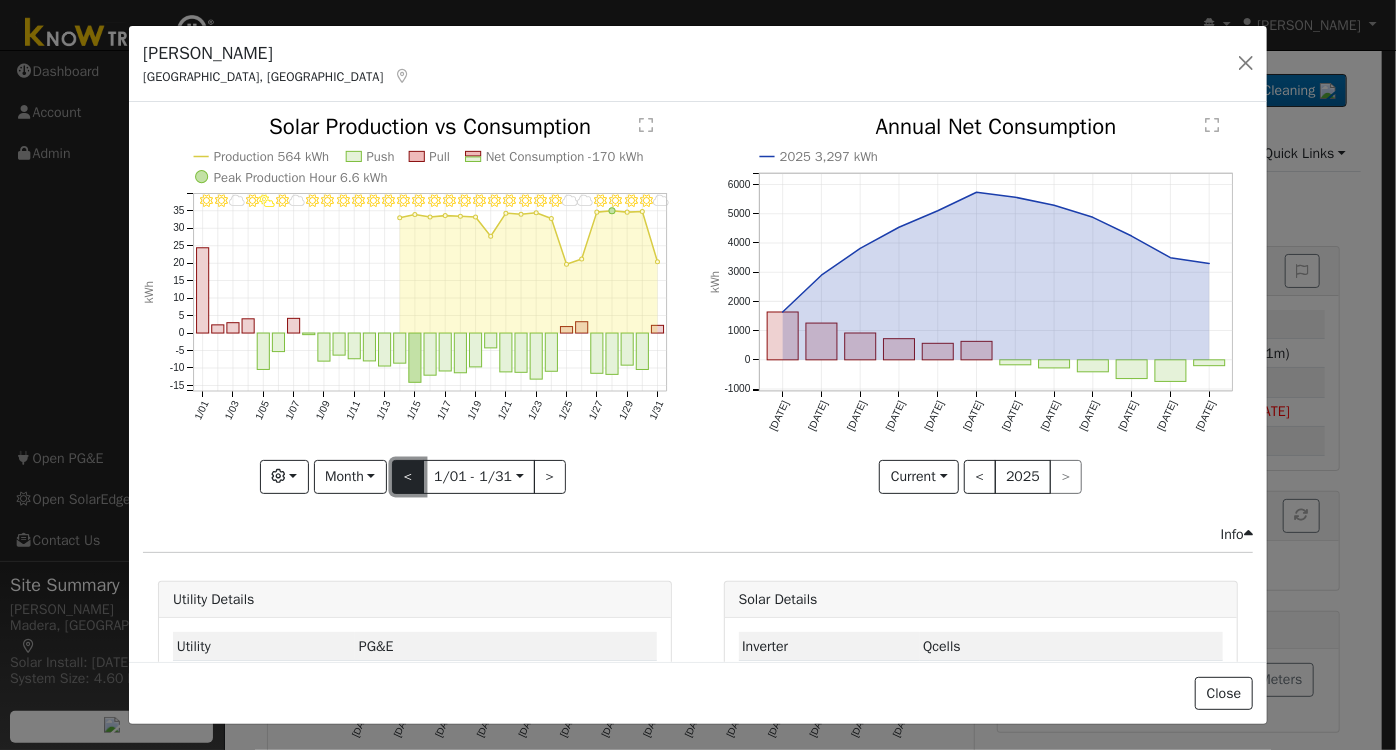 click on "<" at bounding box center [408, 477] 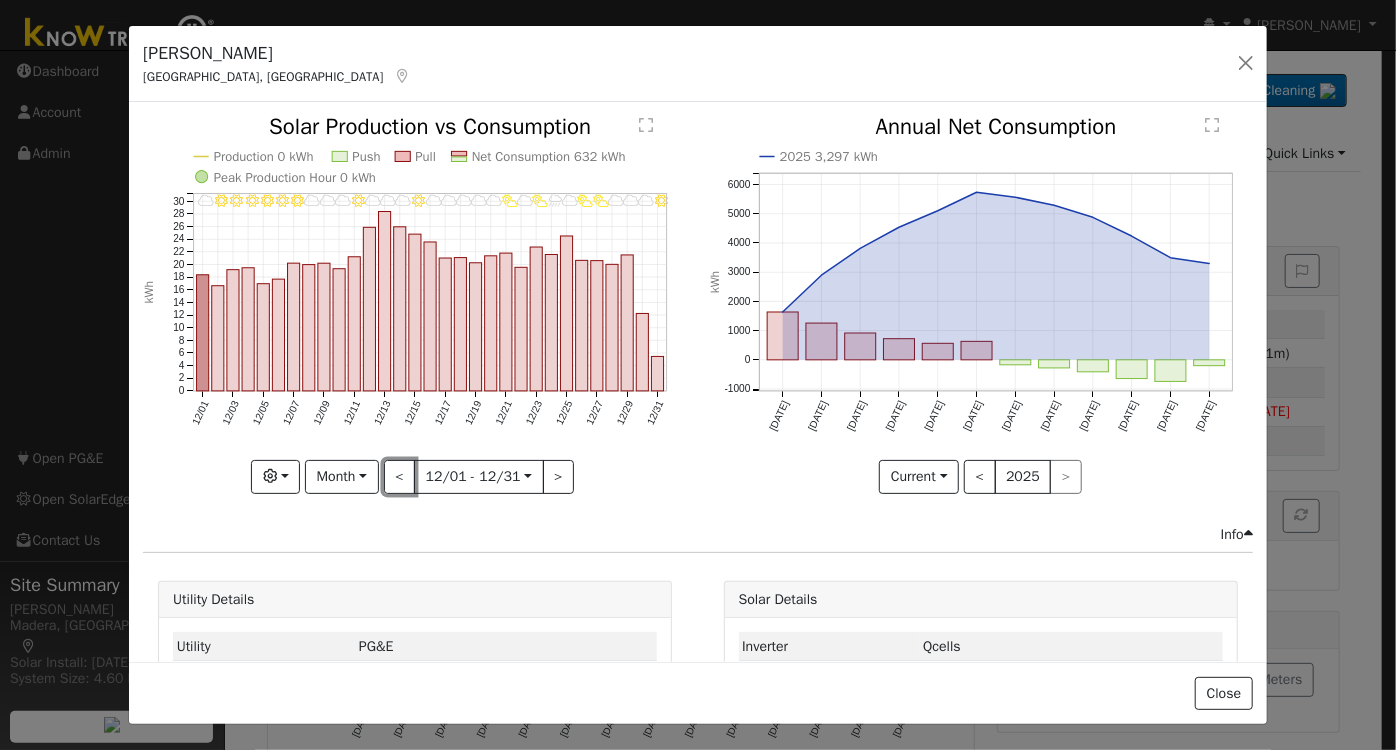 click on "<" at bounding box center (400, 477) 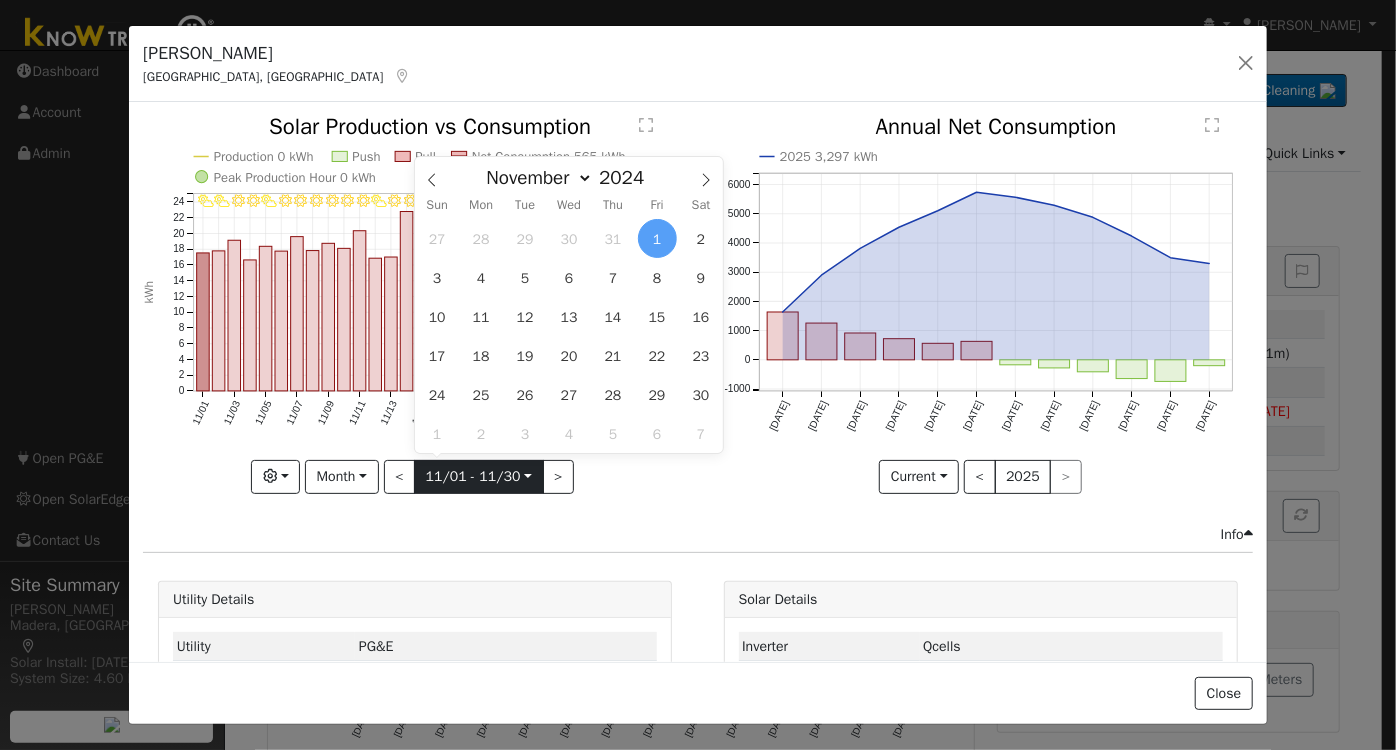 click on "[DATE]" at bounding box center (479, 477) 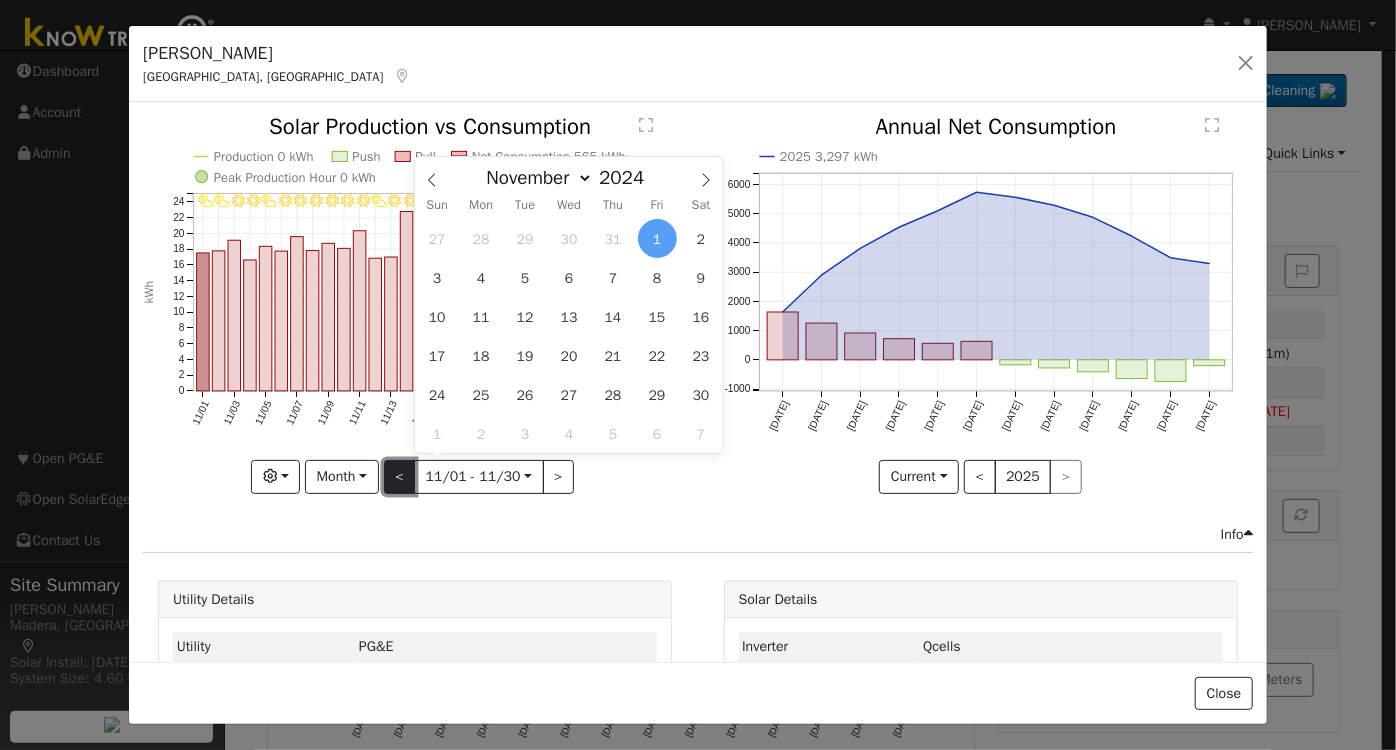 click on "<" at bounding box center (400, 477) 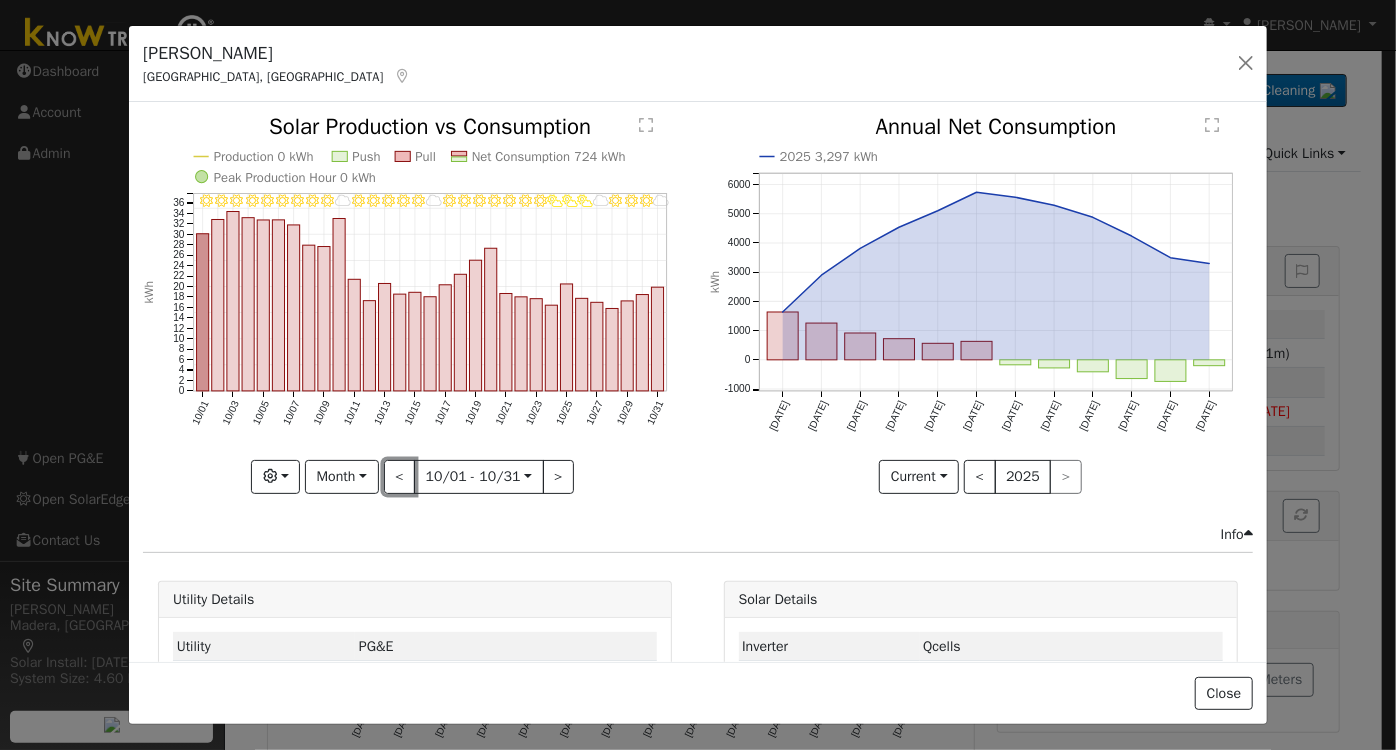 click on "<" at bounding box center (400, 477) 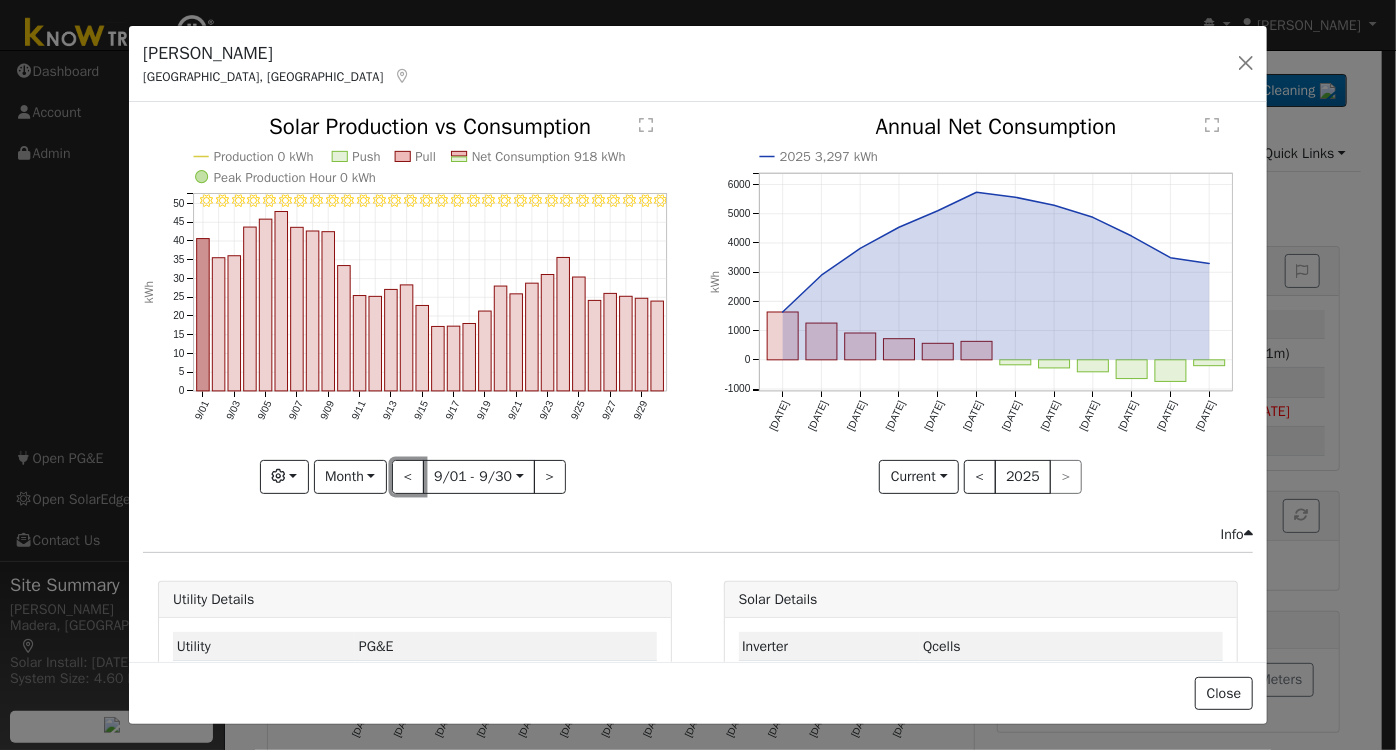 click on "<" at bounding box center [408, 477] 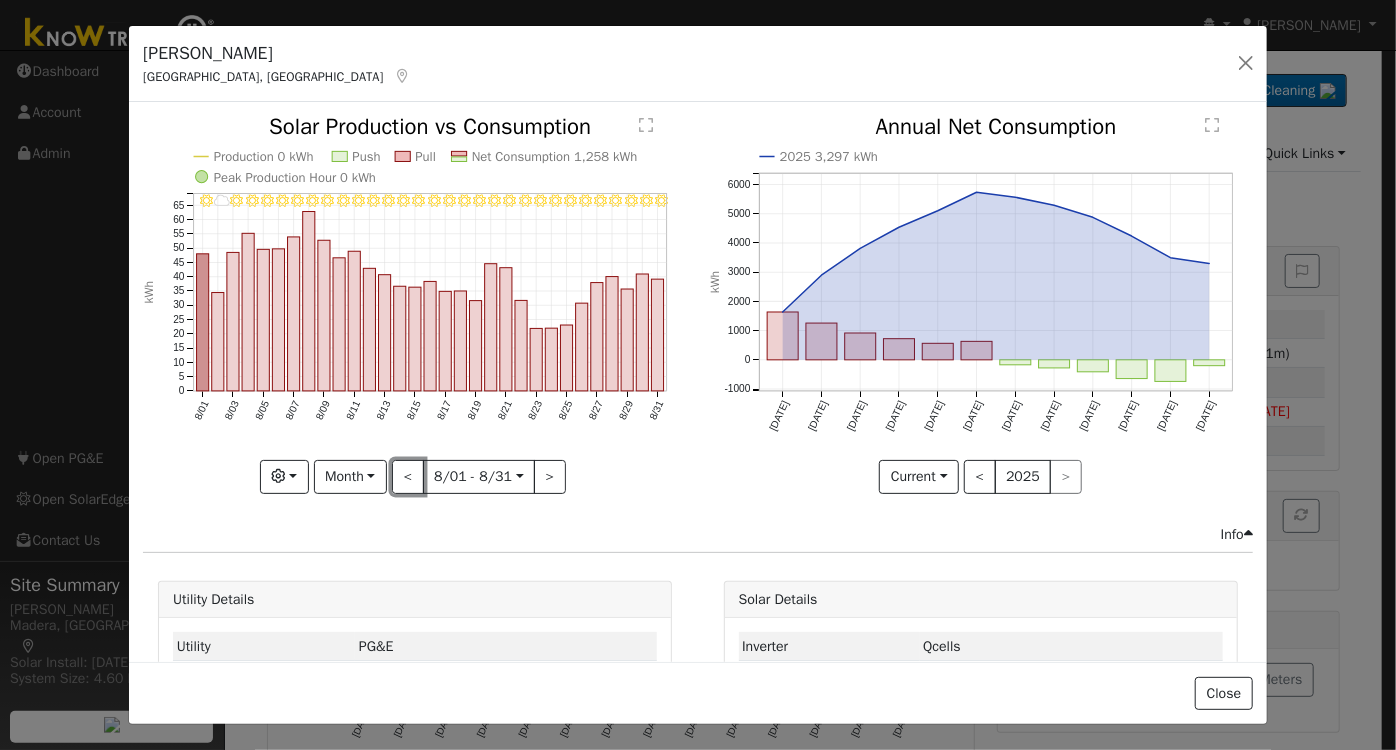 click on "<" at bounding box center [408, 477] 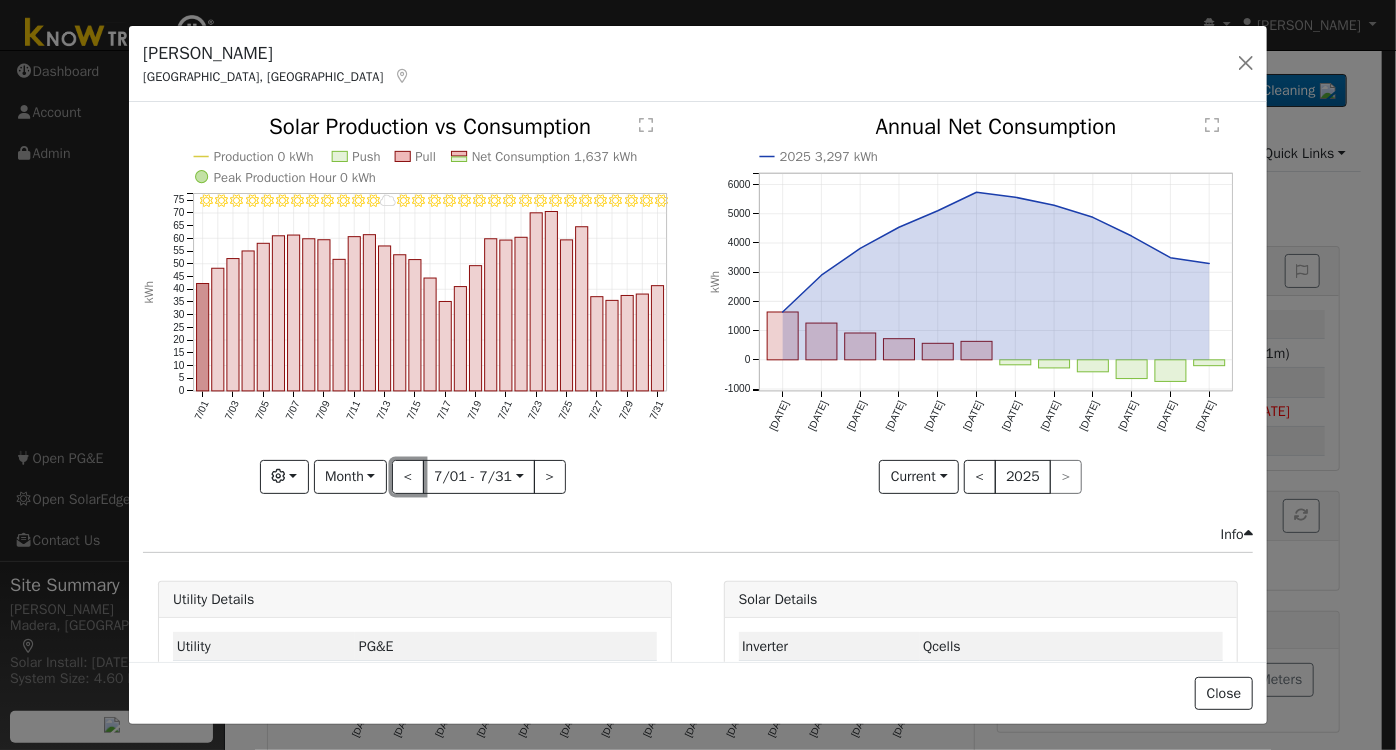 click on "<" at bounding box center [408, 477] 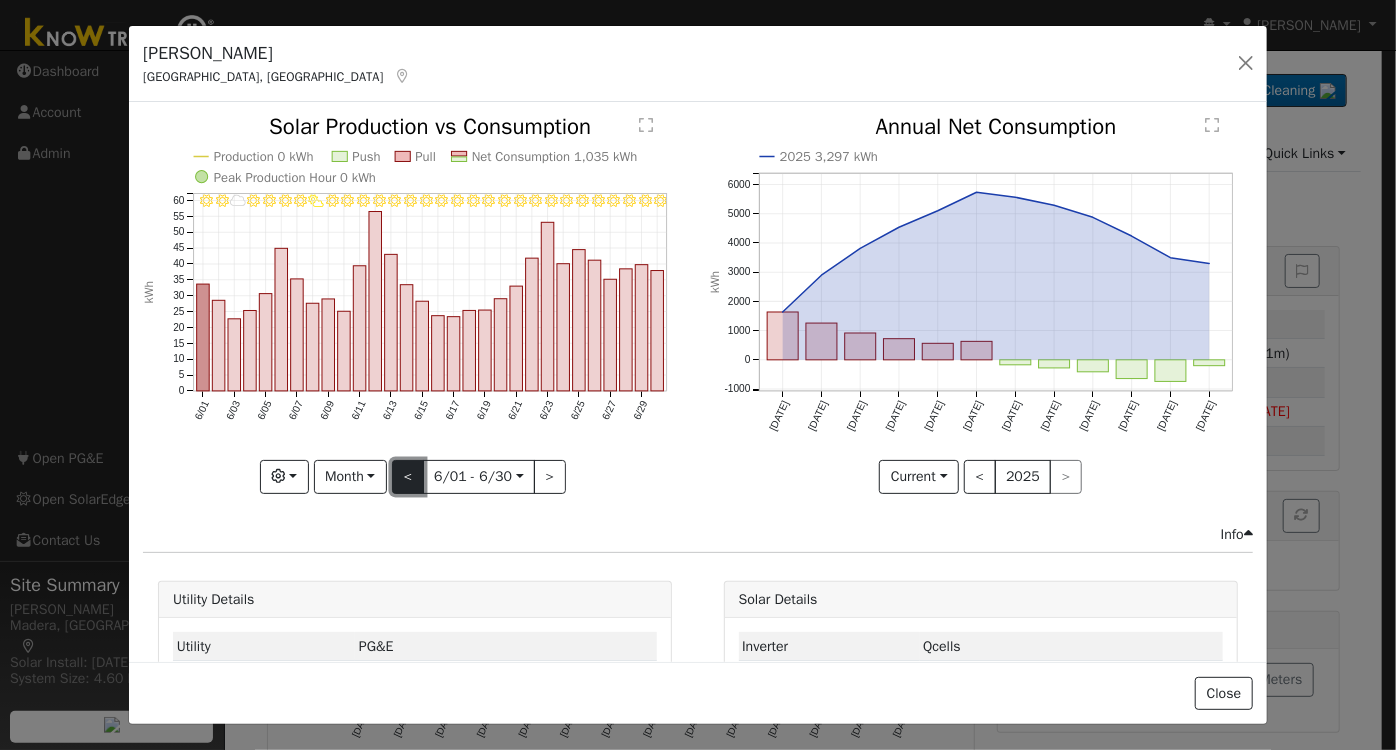 click on "<" at bounding box center [408, 477] 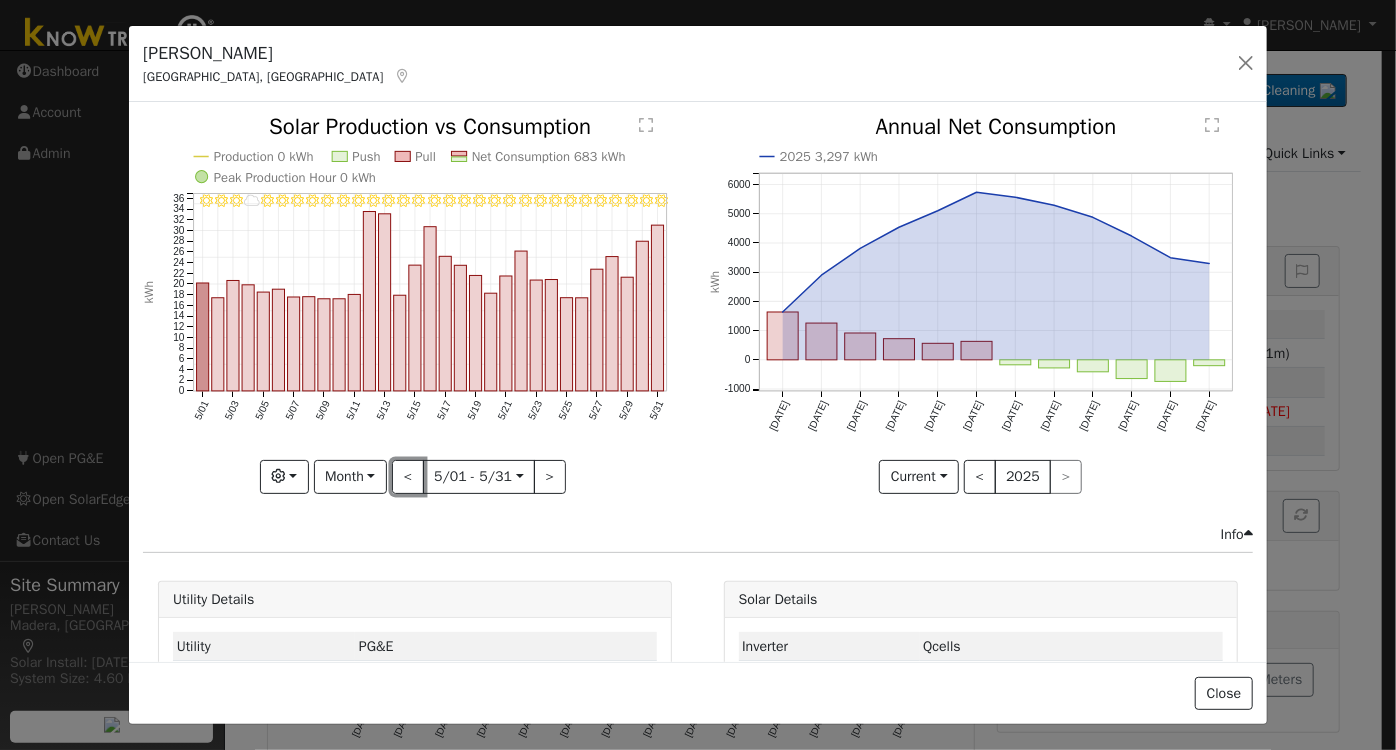 click on "<" at bounding box center [408, 477] 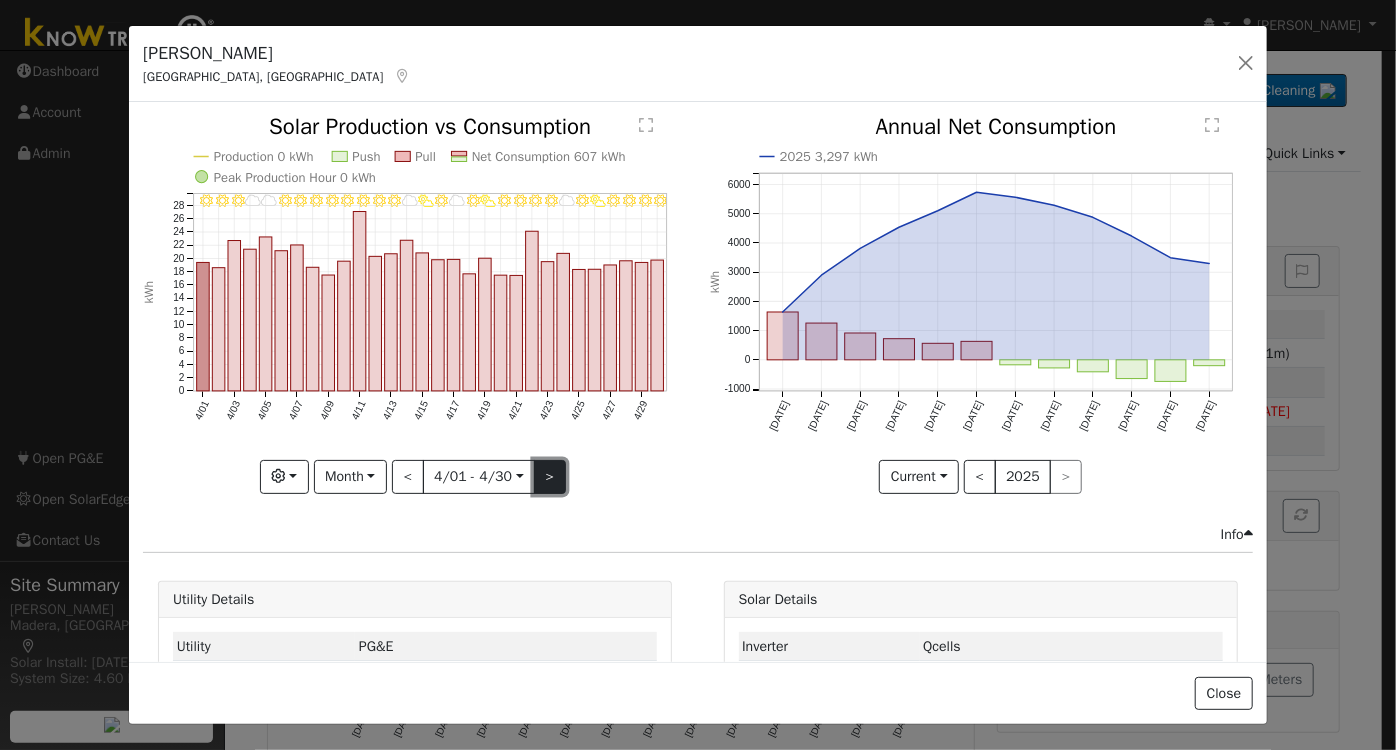 click on ">" at bounding box center (550, 477) 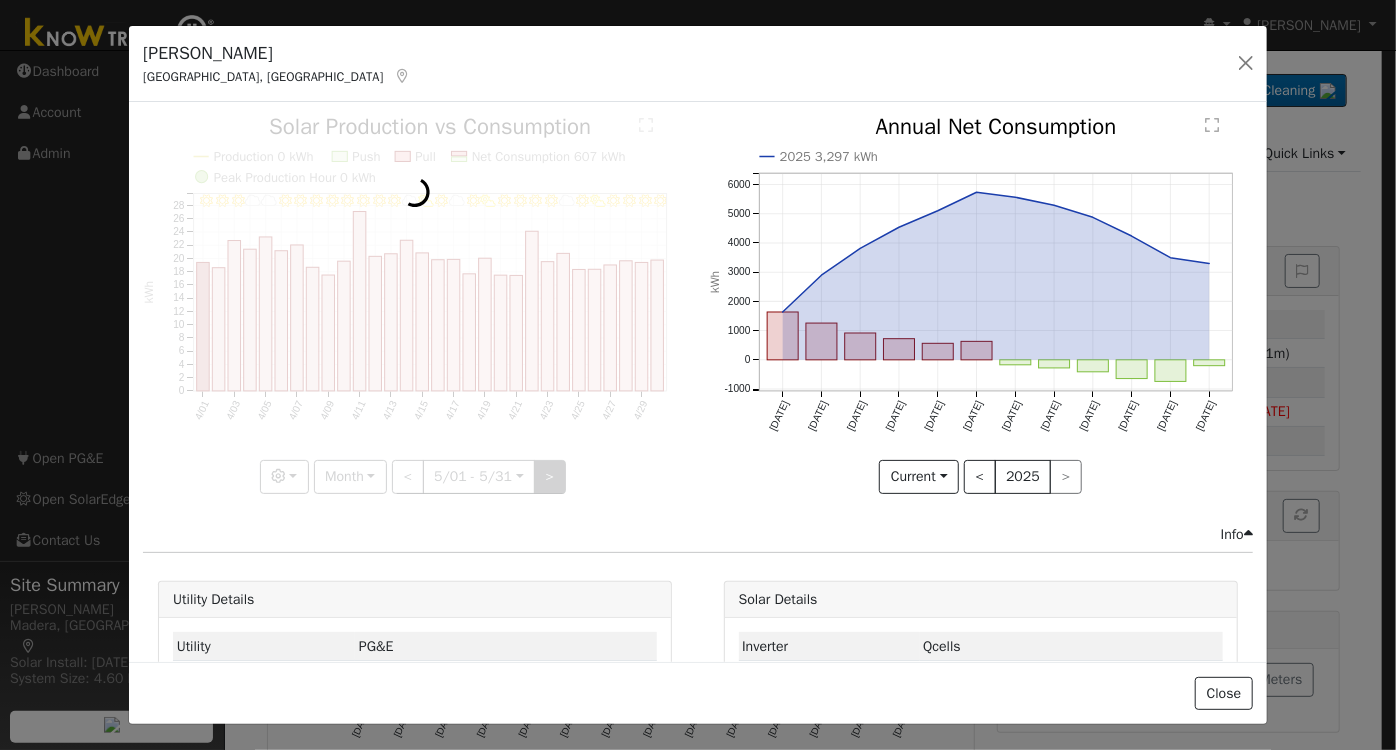 click at bounding box center [415, 304] 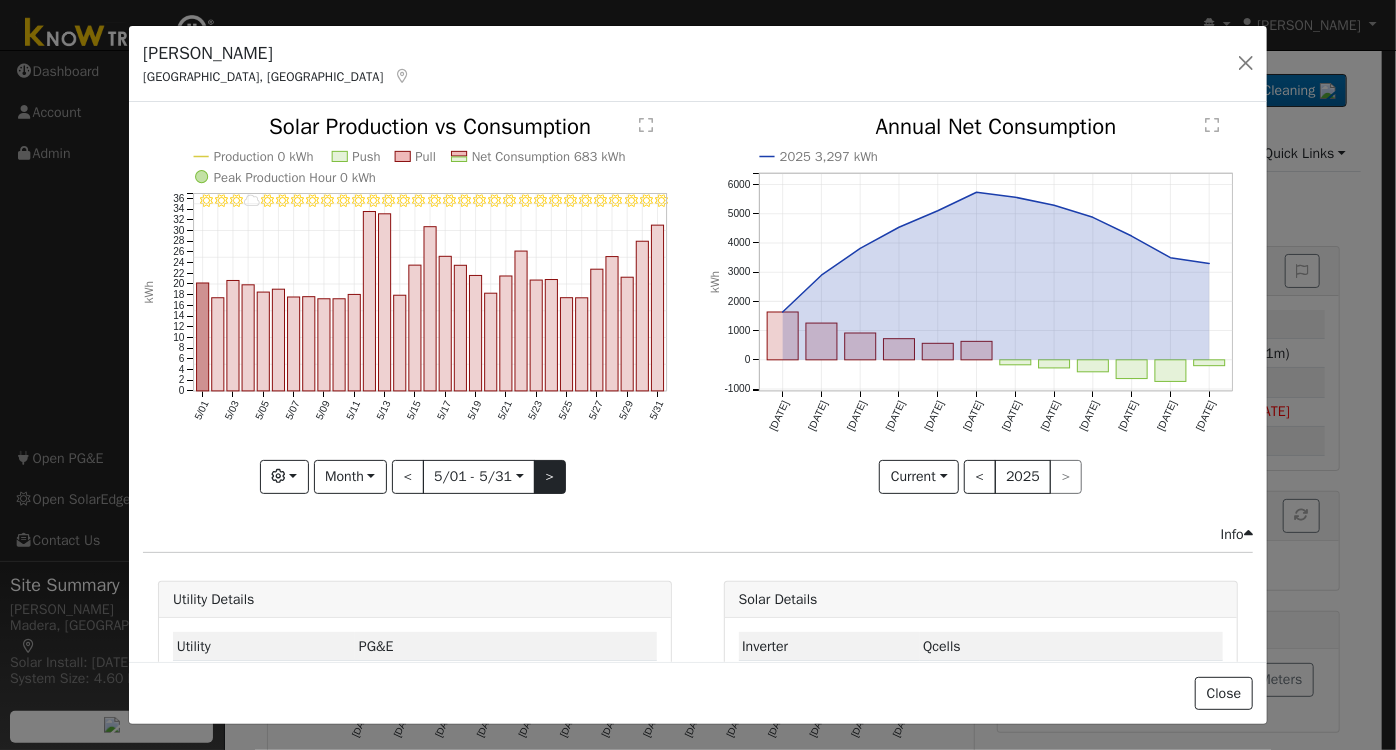 click at bounding box center (415, 304) 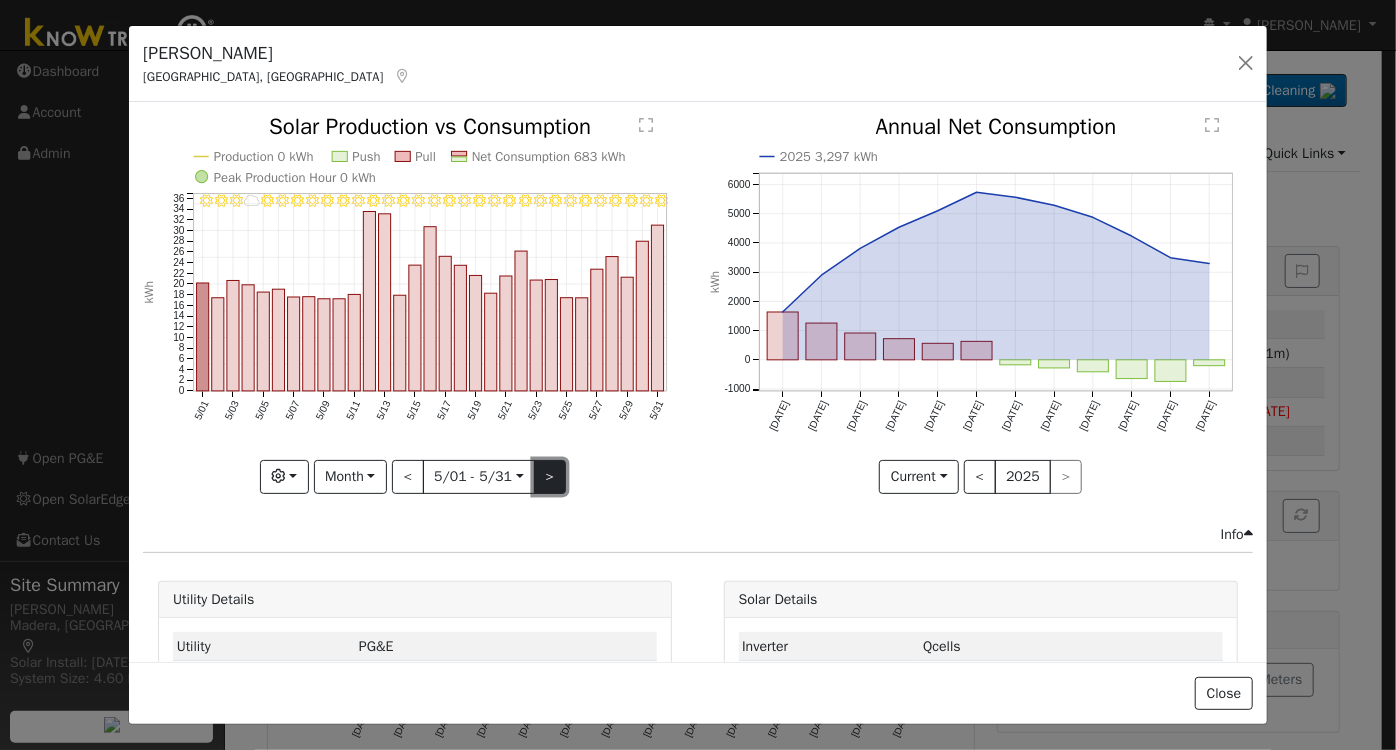 click on ">" at bounding box center (550, 477) 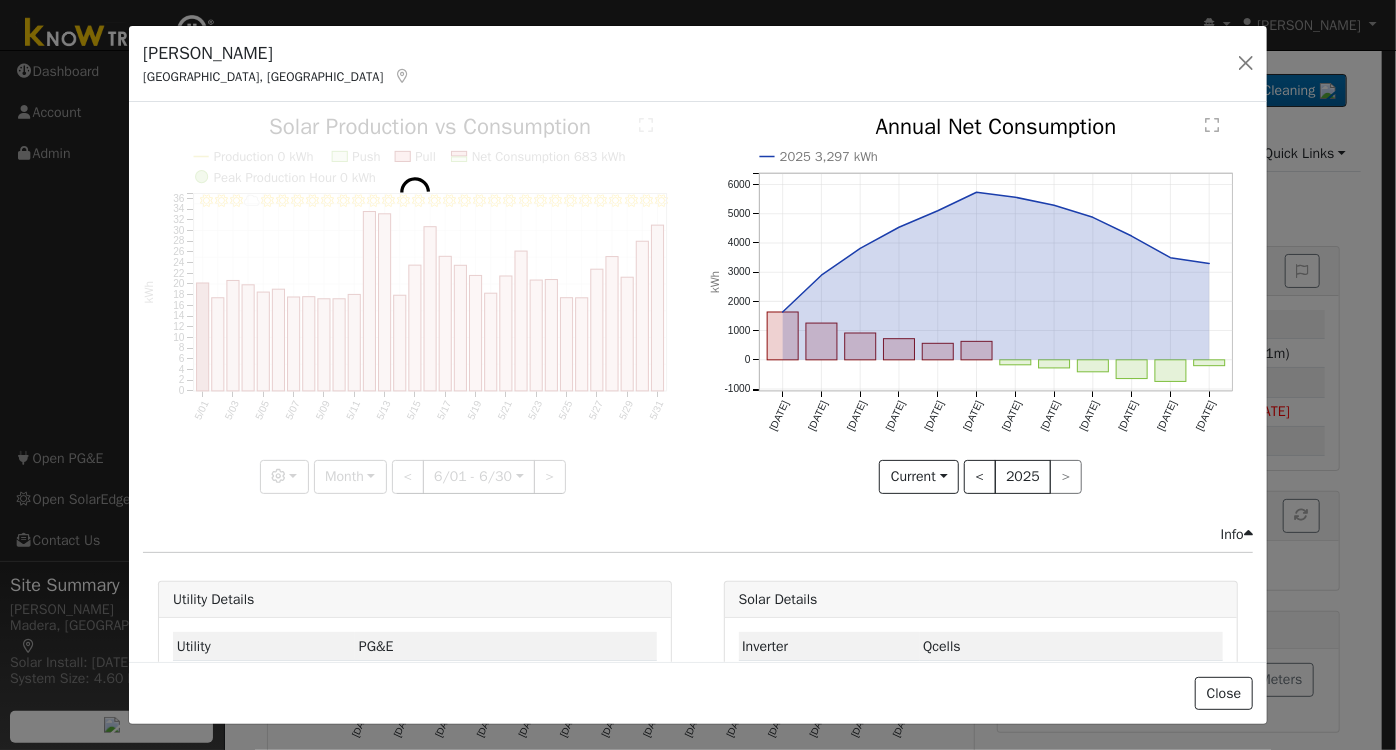 click at bounding box center (415, 304) 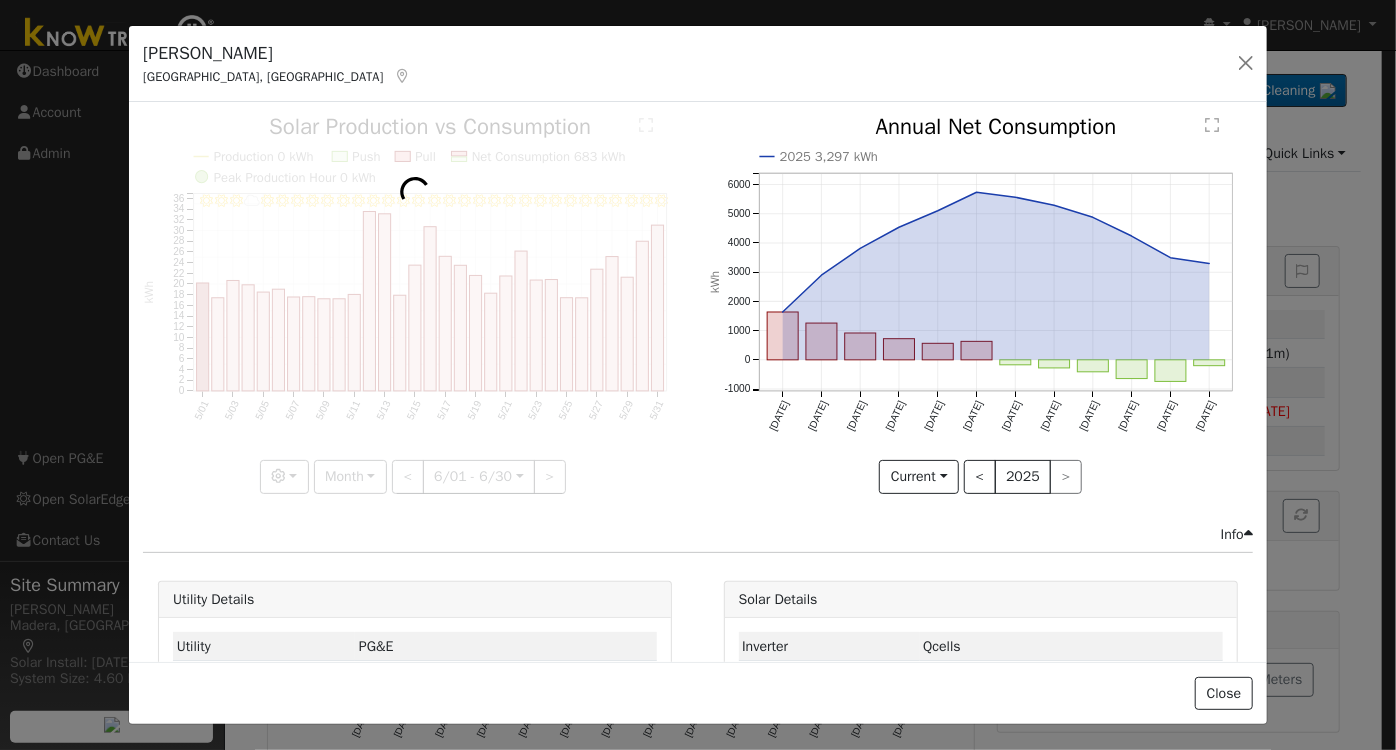 click at bounding box center [415, 304] 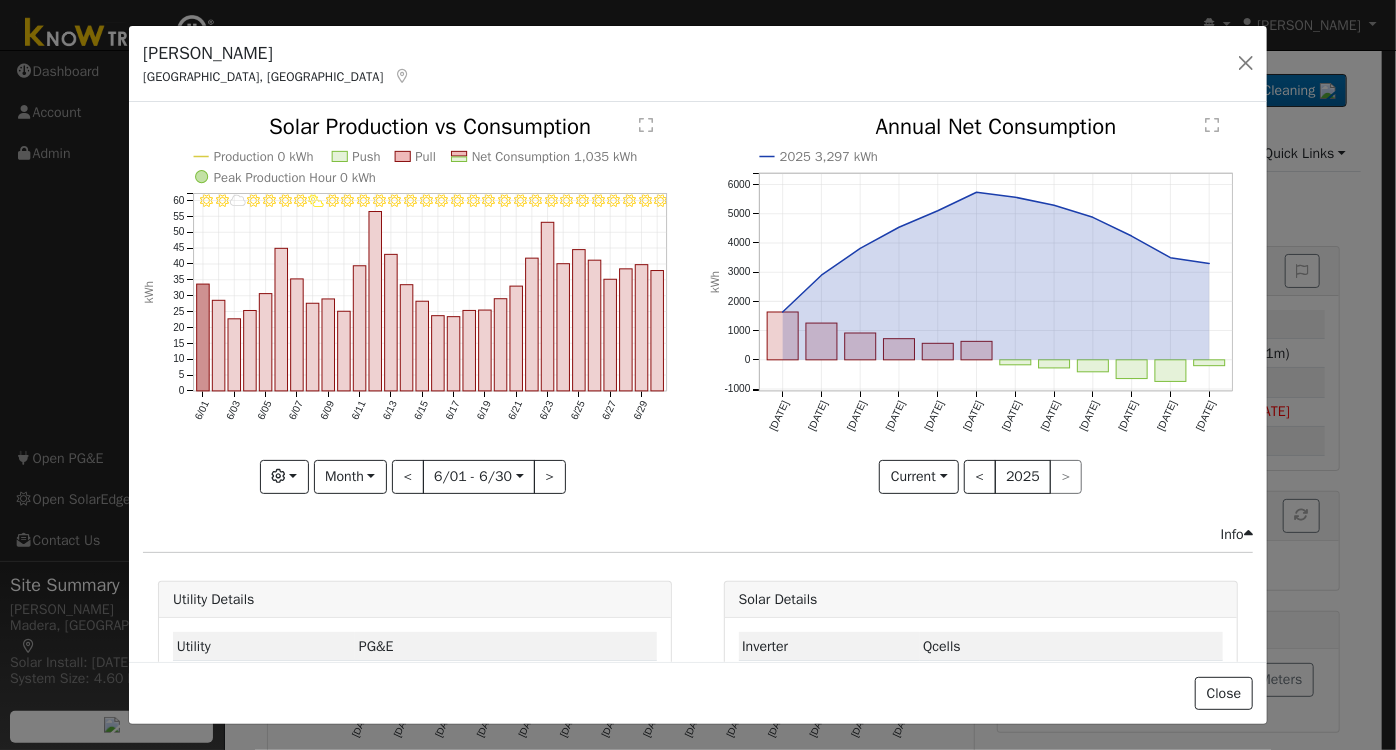 click on "6/30 - Clear 6/29 - Clear 6/28 - Clear 6/27 - Clear 6/26 - Clear 6/25 - MostlyClear 6/24 - Clear 6/23 - Clear 6/22 - Clear 6/21 - Clear 6/20 - Clear 6/19 - Clear 6/18 - Clear 6/17 - Clear 6/16 - Clear 6/15 - Clear 6/14 - Clear 6/13 - Clear 6/12 - Clear 6/11 - Clear 6/10 - Clear 6/09 - MostlyClear 6/08 - PartlyCloudy 6/07 - Clear 6/06 - Clear 6/05 - Clear 6/04 - Clear 6/03 - MostlyCloudy 6/02 - MostlyClear 6/01 - Clear Production 0 kWh Push Pull Net Consumption 1,035 kWh Peak Production Hour 0 kWh 6/01 6/03 6/05 6/07 6/09 6/11 6/13 6/15 6/17 6/19 6/21 6/23 6/25 6/27 6/29 0 5 10 15 20 25 30 35 40 45 50 55 60  Solar Production vs Consumption kWh onclick="" onclick="" onclick="" onclick="" onclick="" onclick="" onclick="" onclick="" onclick="" onclick="" onclick="" onclick="" onclick="" onclick="" onclick="" onclick="" onclick="" onclick="" onclick="" onclick="" onclick="" onclick="" onclick="" onclick="" onclick="" onclick="" onclick="" onclick="" onclick="" onclick="" Graphs Solar Production Previous Year $" 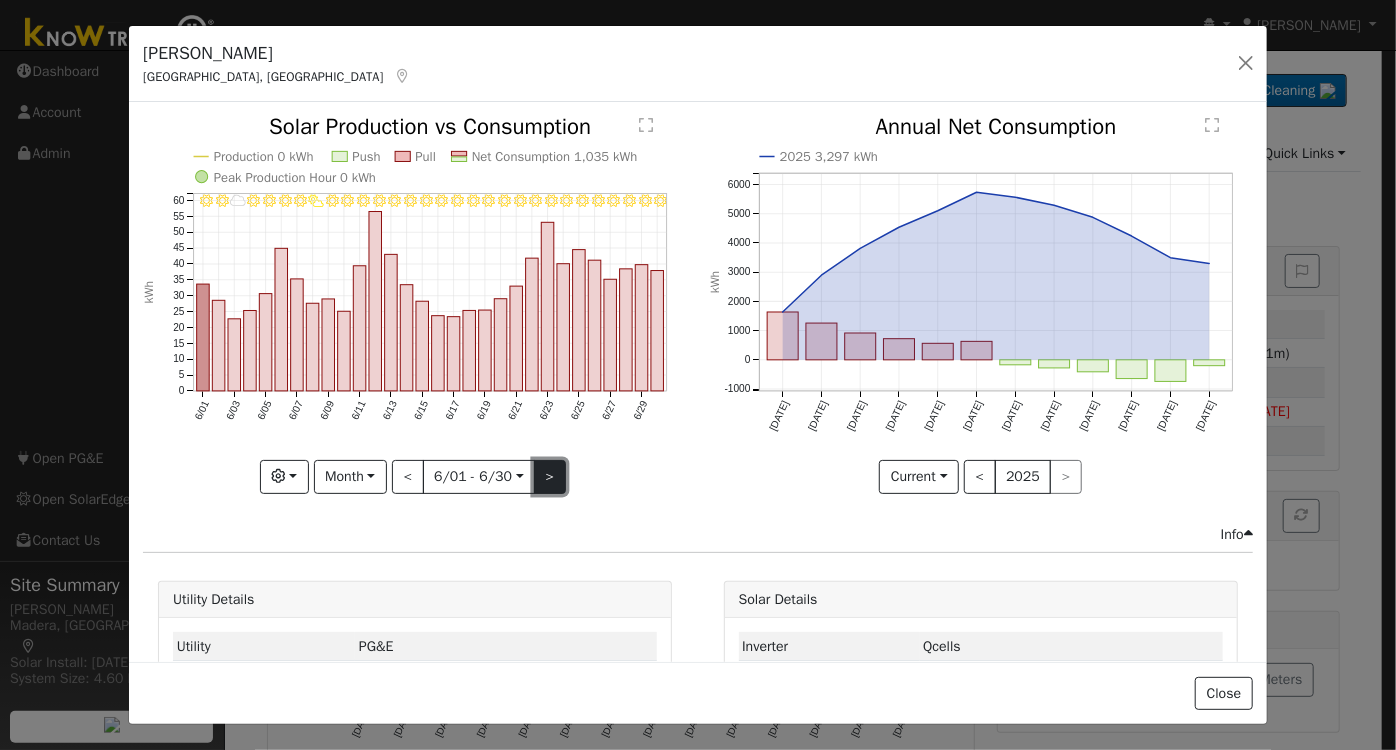 click on ">" at bounding box center (550, 477) 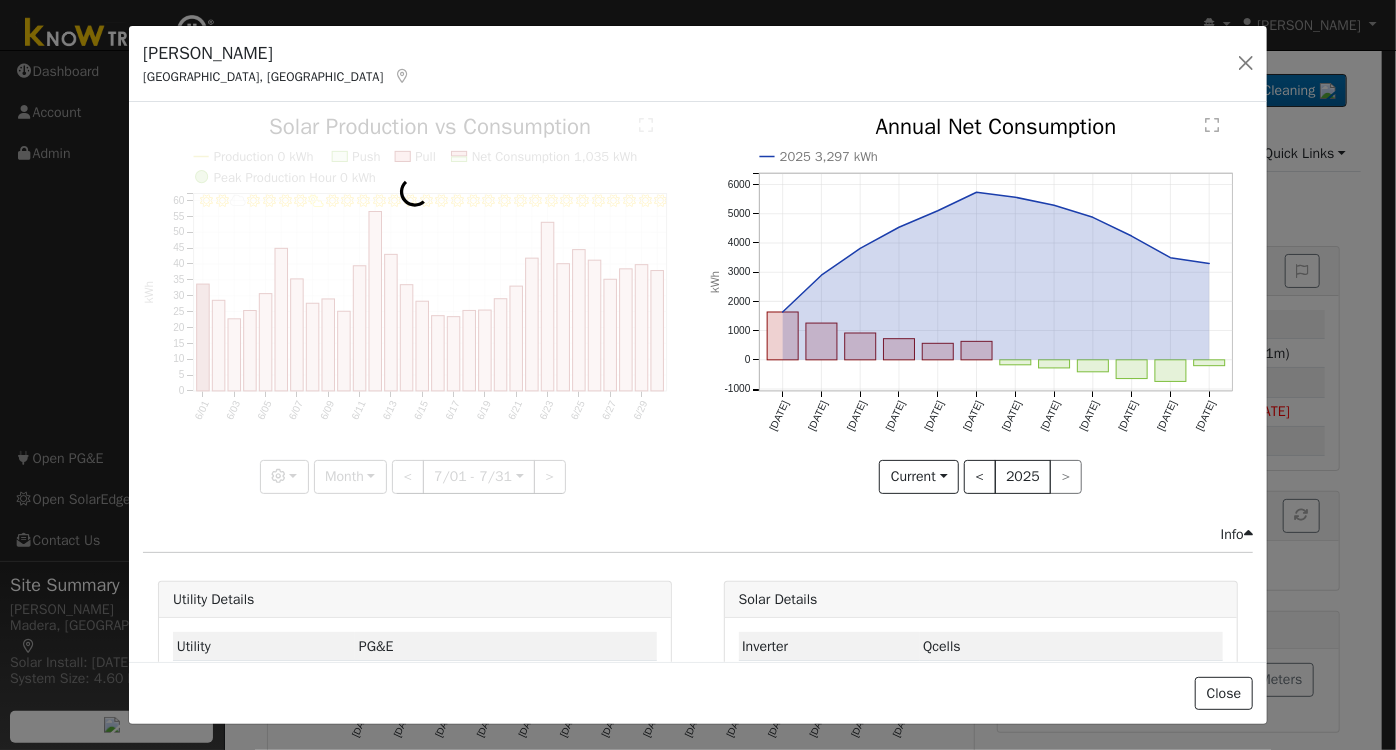 click at bounding box center [415, 304] 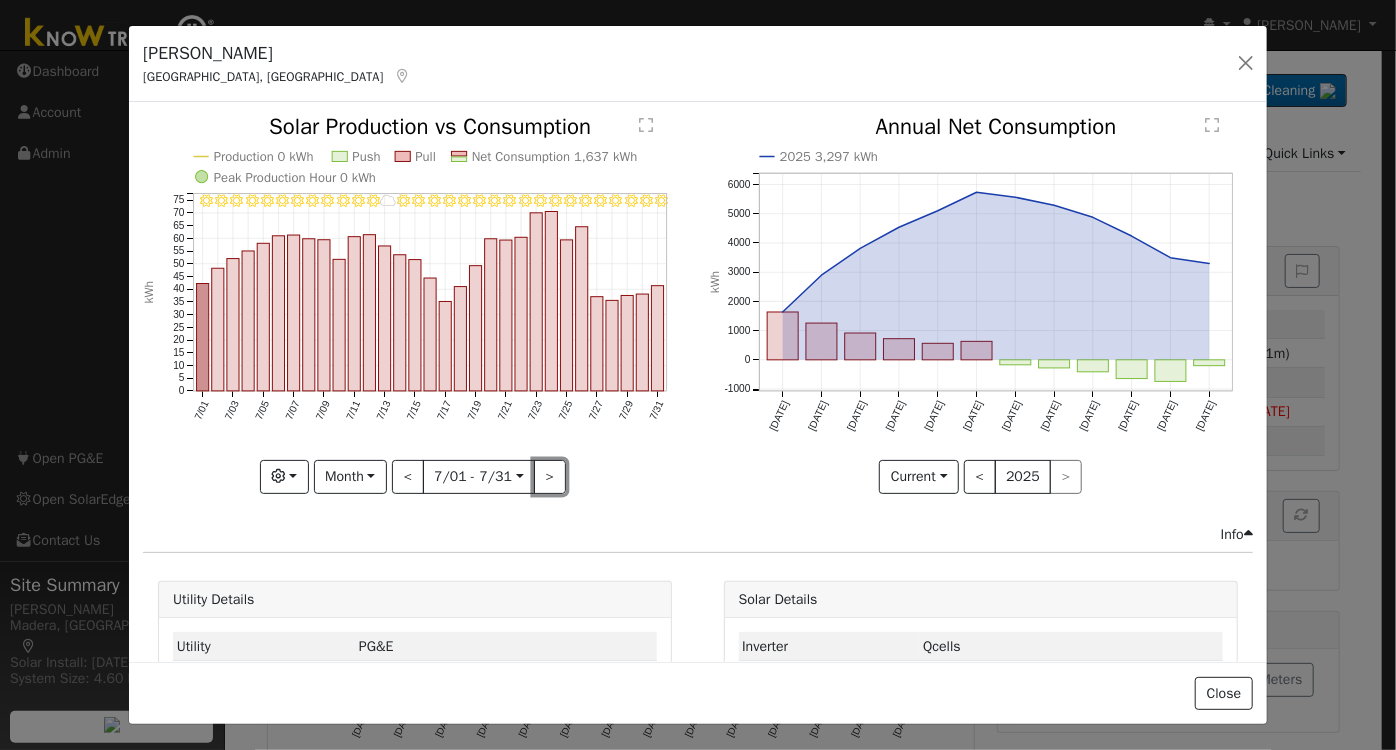 click on ">" at bounding box center [550, 477] 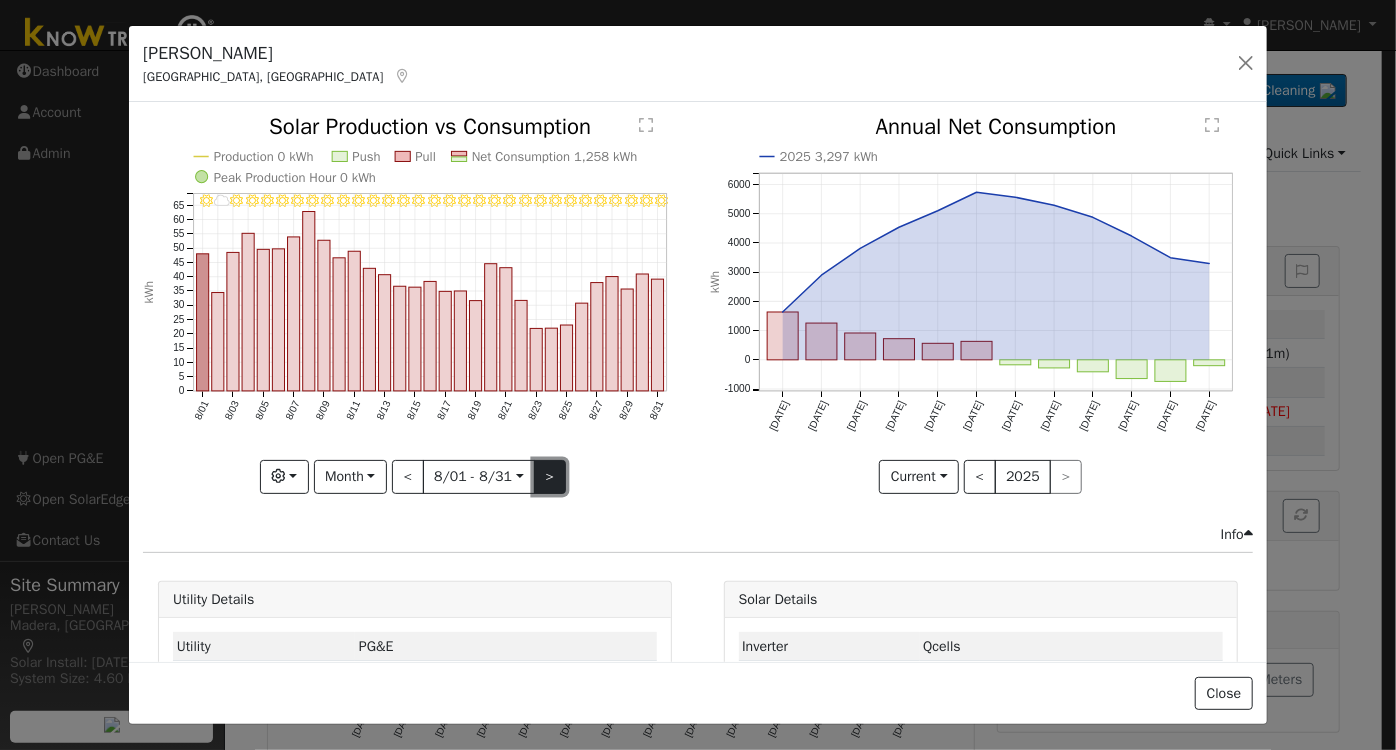 click on ">" at bounding box center [550, 477] 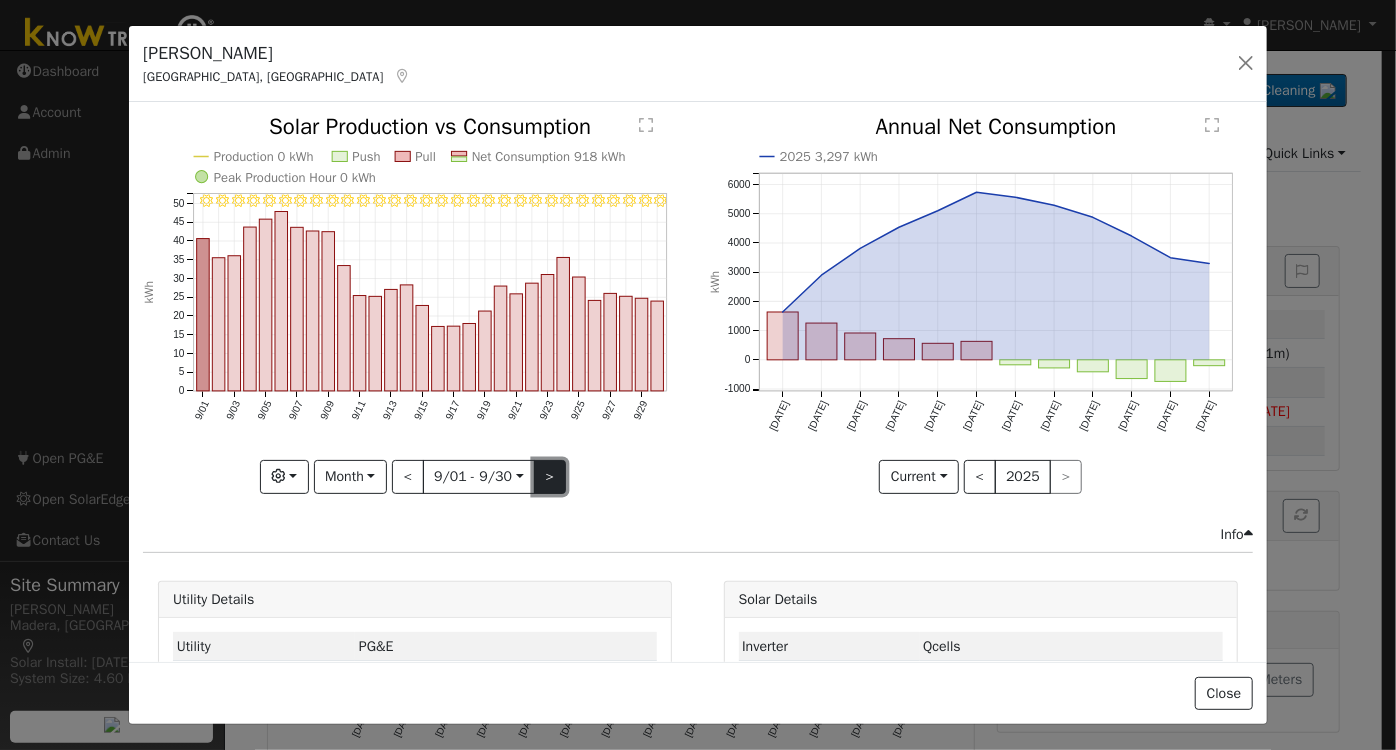 click on ">" at bounding box center (550, 477) 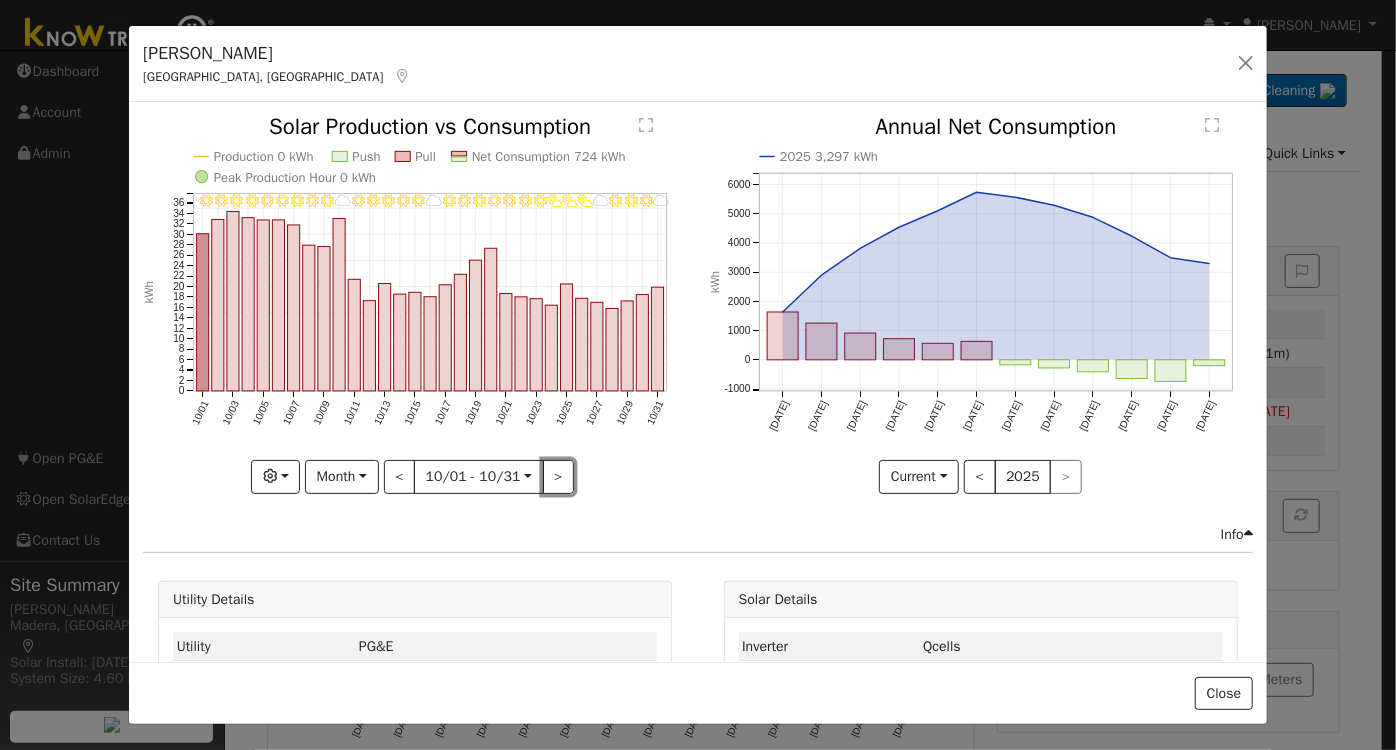 click on ">" at bounding box center [559, 477] 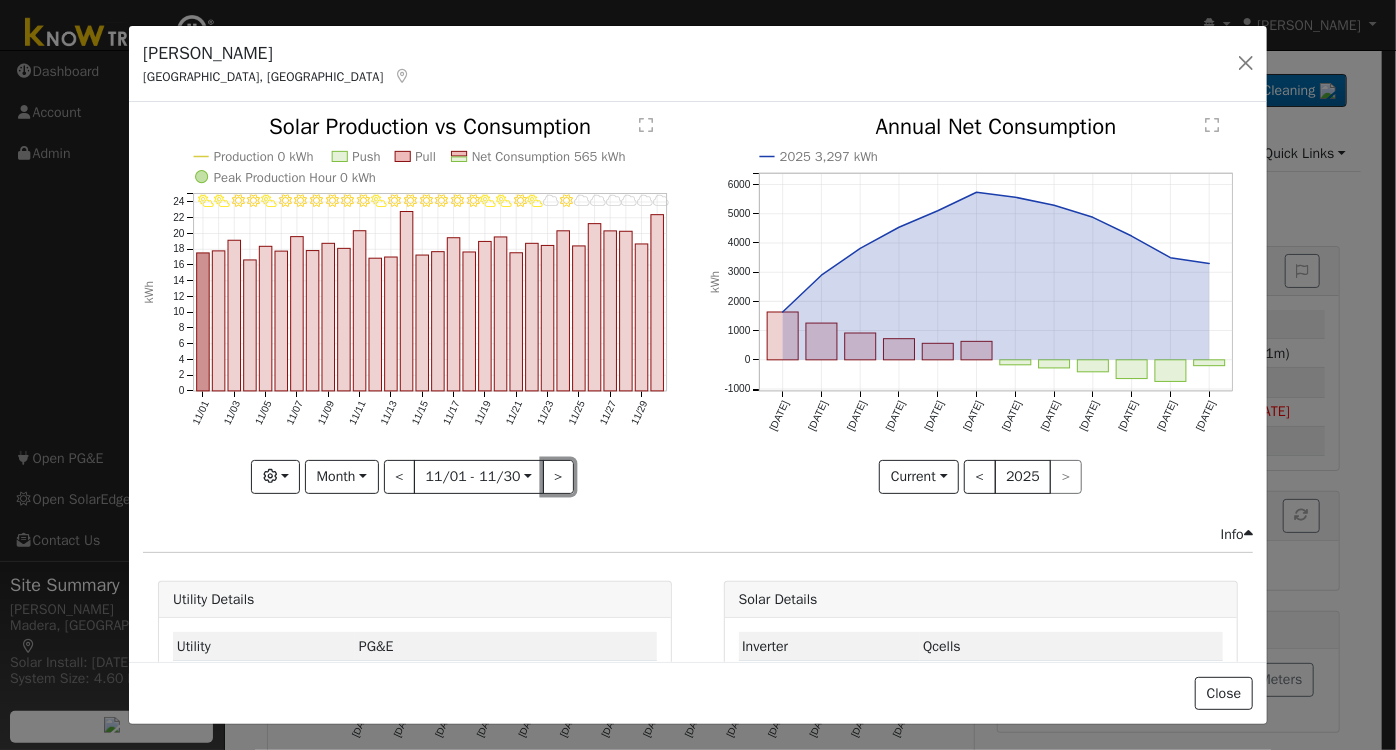 click on ">" at bounding box center (559, 477) 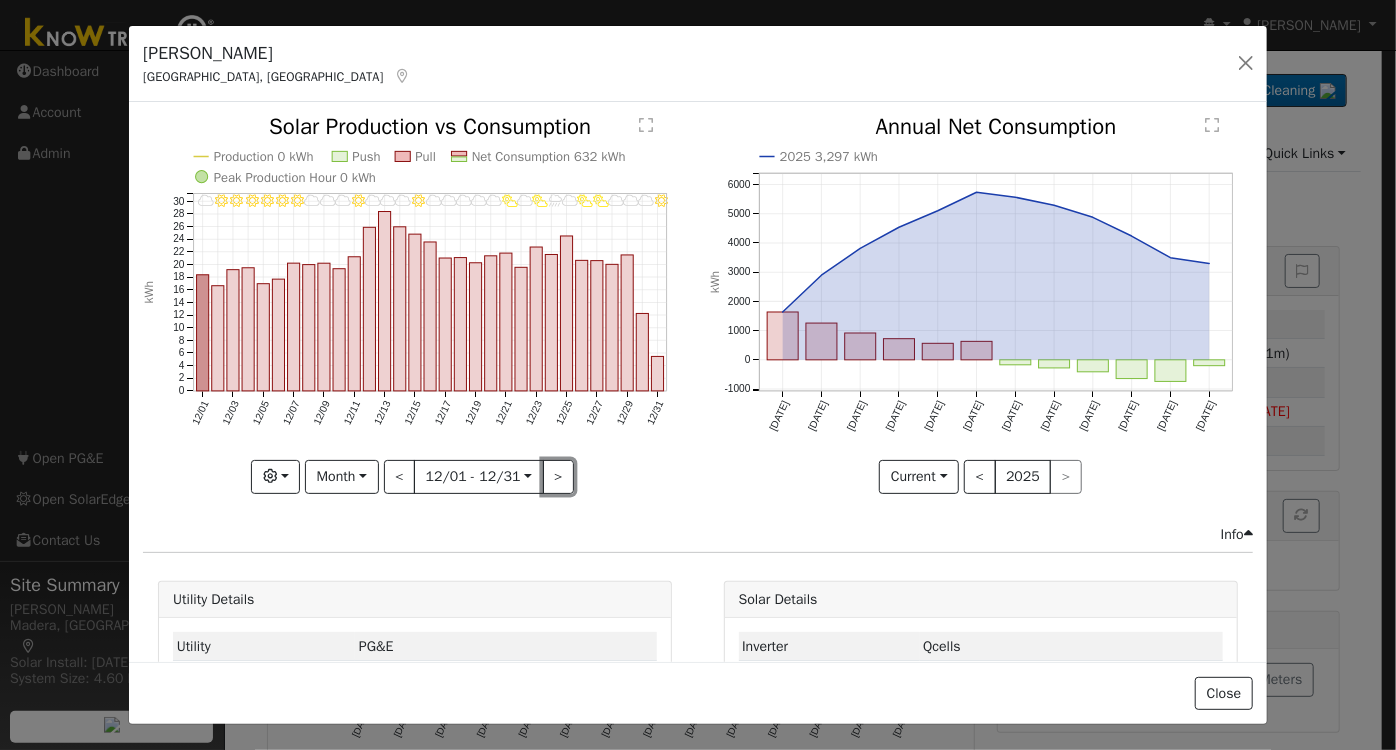 click on ">" at bounding box center (559, 477) 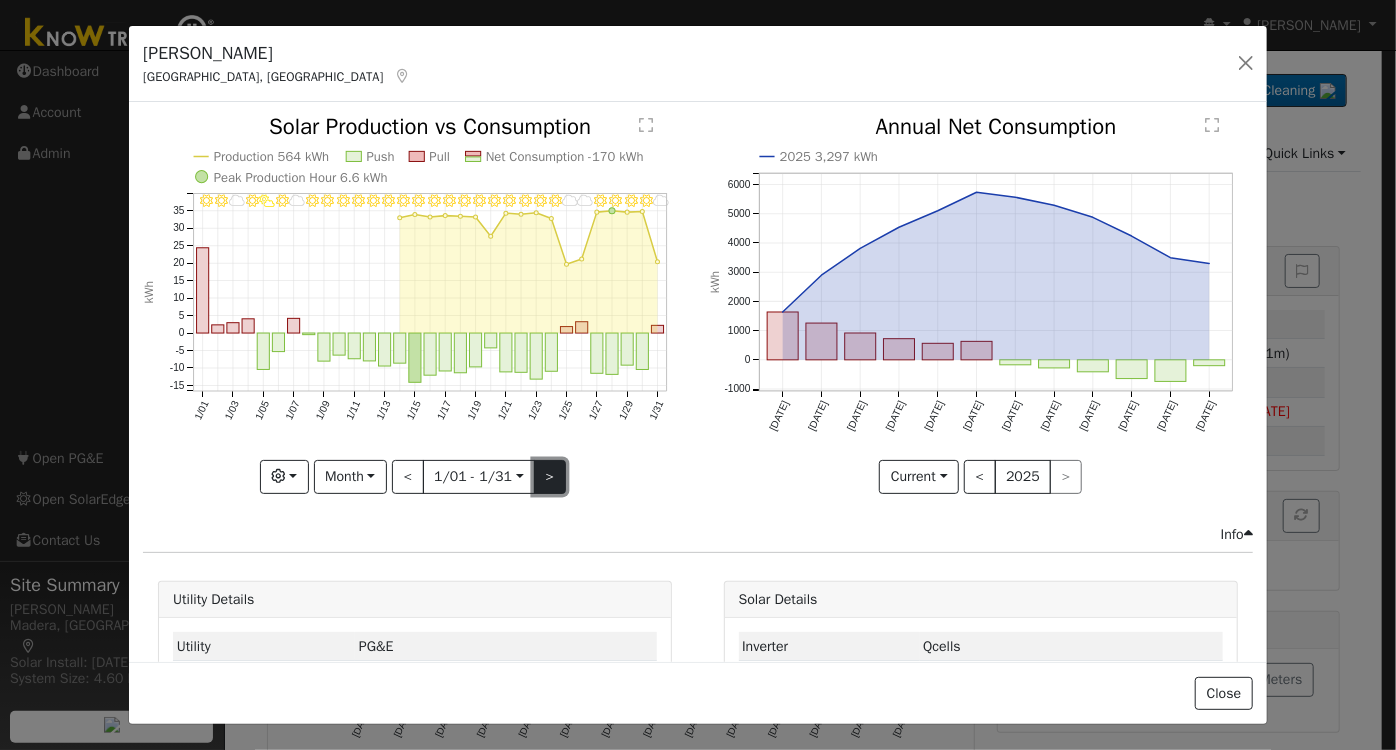 click on ">" at bounding box center [550, 477] 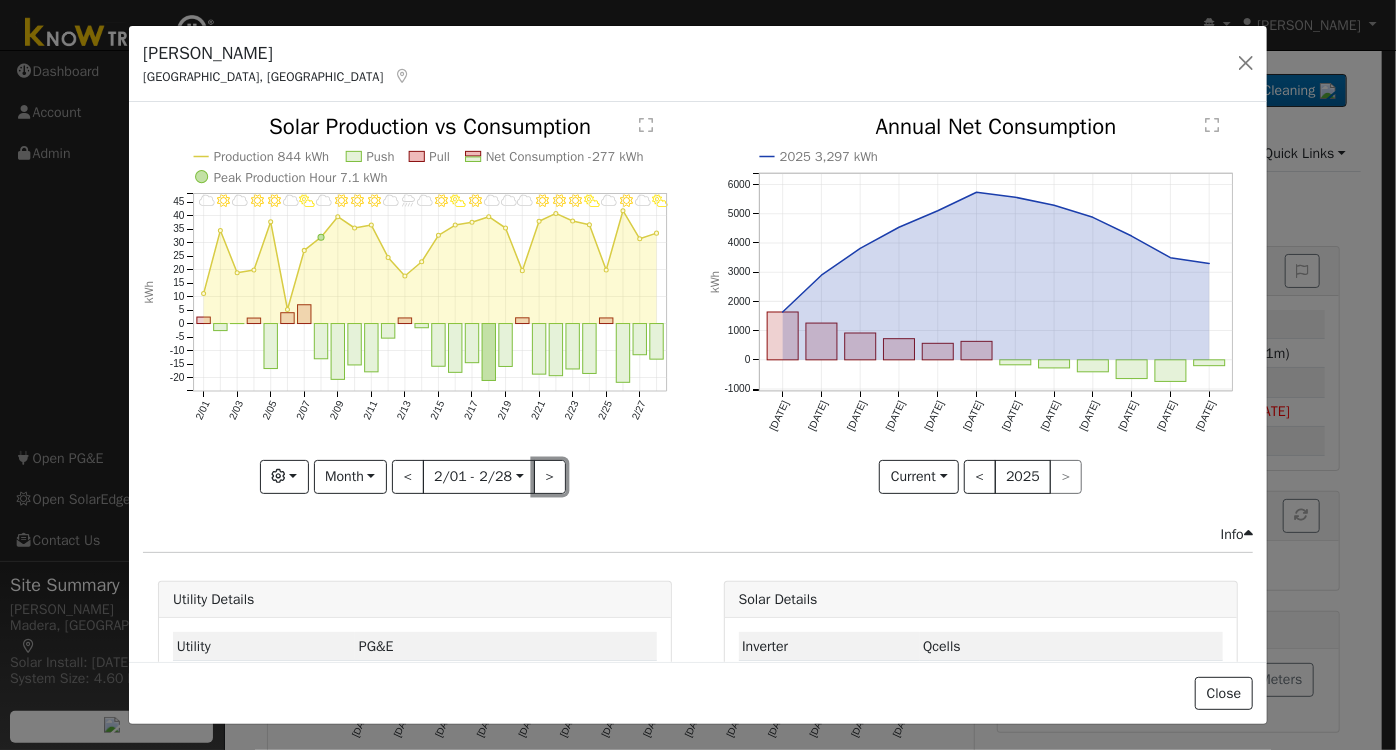 click on ">" at bounding box center (550, 477) 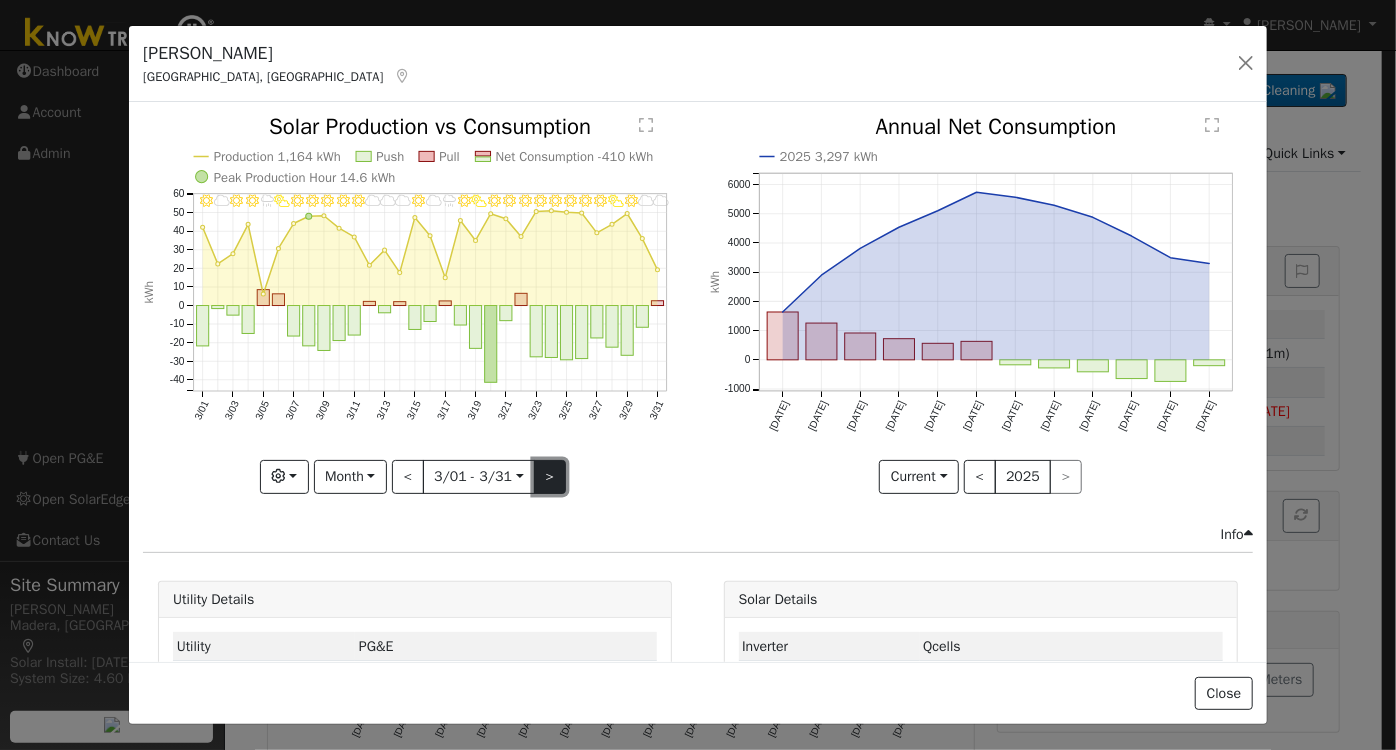 click on ">" at bounding box center (550, 477) 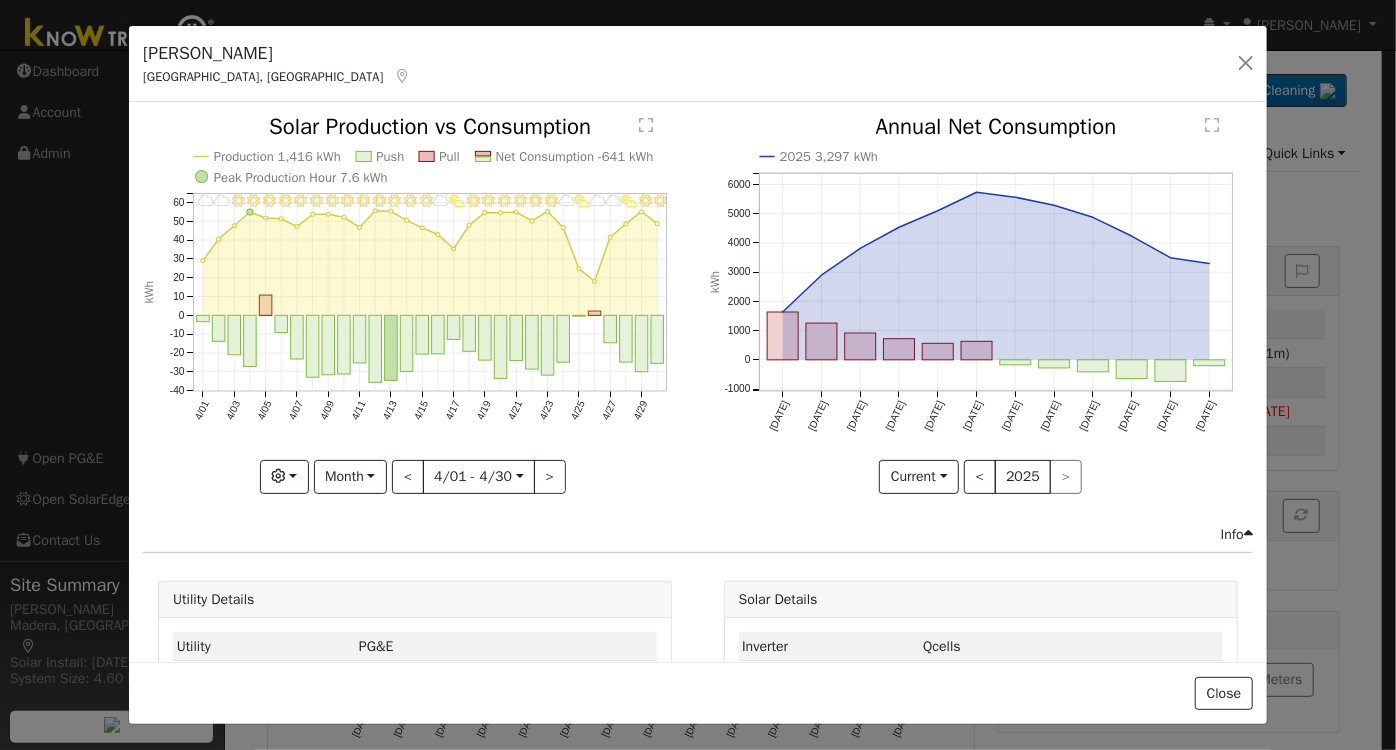 click on "4/30 - MostlyClear 4/29 - Clear 4/28 - PartlyCloudy 4/27 - Cloudy 4/26 - MostlyCloudy 4/25 - PartlyCloudy 4/24 - MostlyCloudy 4/23 - Clear 4/22 - MostlyClear 4/21 - Clear 4/20 - Clear 4/19 - Clear 4/18 - MostlyClear 4/17 - PartlyCloudy 4/16 - MostlyCloudy 4/15 - MostlyClear 4/14 - MostlyClear 4/13 - Clear 4/12 - Clear 4/11 - MostlyClear 4/10 - MostlyClear 4/09 - Clear 4/08 - MostlyClear 4/07 - MostlyClear 4/06 - Clear 4/05 - MostlyClear 4/04 - Clear 4/03 - Clear 4/02 - Cloudy 4/01 - Cloudy Production 1,416 kWh Push Pull Net Consumption -641 kWh Peak Production Hour 7.6 kWh 4/01 4/03 4/05 4/07 4/09 4/11 4/13 4/15 4/17 4/19 4/21 4/23 4/25 4/27 4/29 -40 -30 -20 -10 0 10 20 30 40 50 60  Solar Production vs Consumption kWh onclick="" onclick="" onclick="" onclick="" onclick="" onclick="" onclick="" onclick="" onclick="" onclick="" onclick="" onclick="" onclick="" onclick="" onclick="" onclick="" onclick="" onclick="" onclick="" onclick="" onclick="" onclick="" onclick="" onclick="" onclick="" onclick=""" 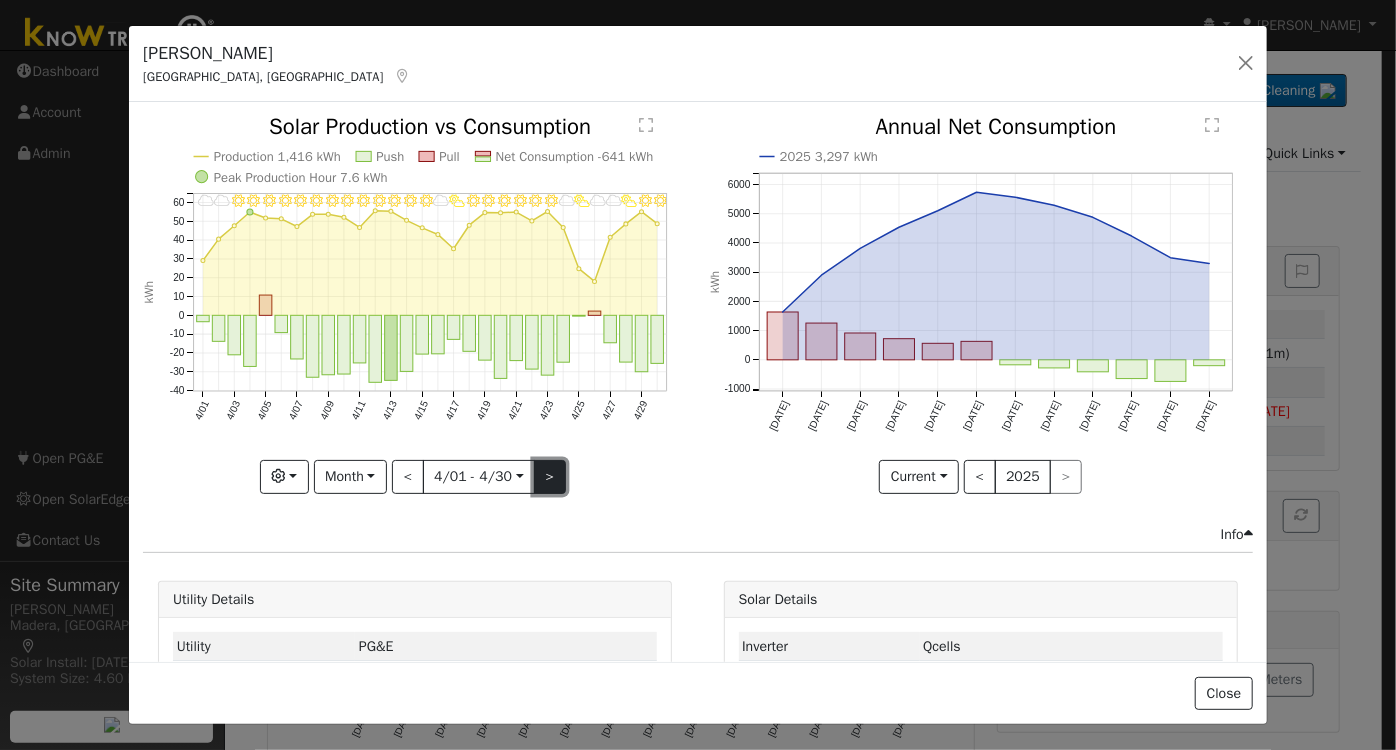 click on ">" at bounding box center (550, 477) 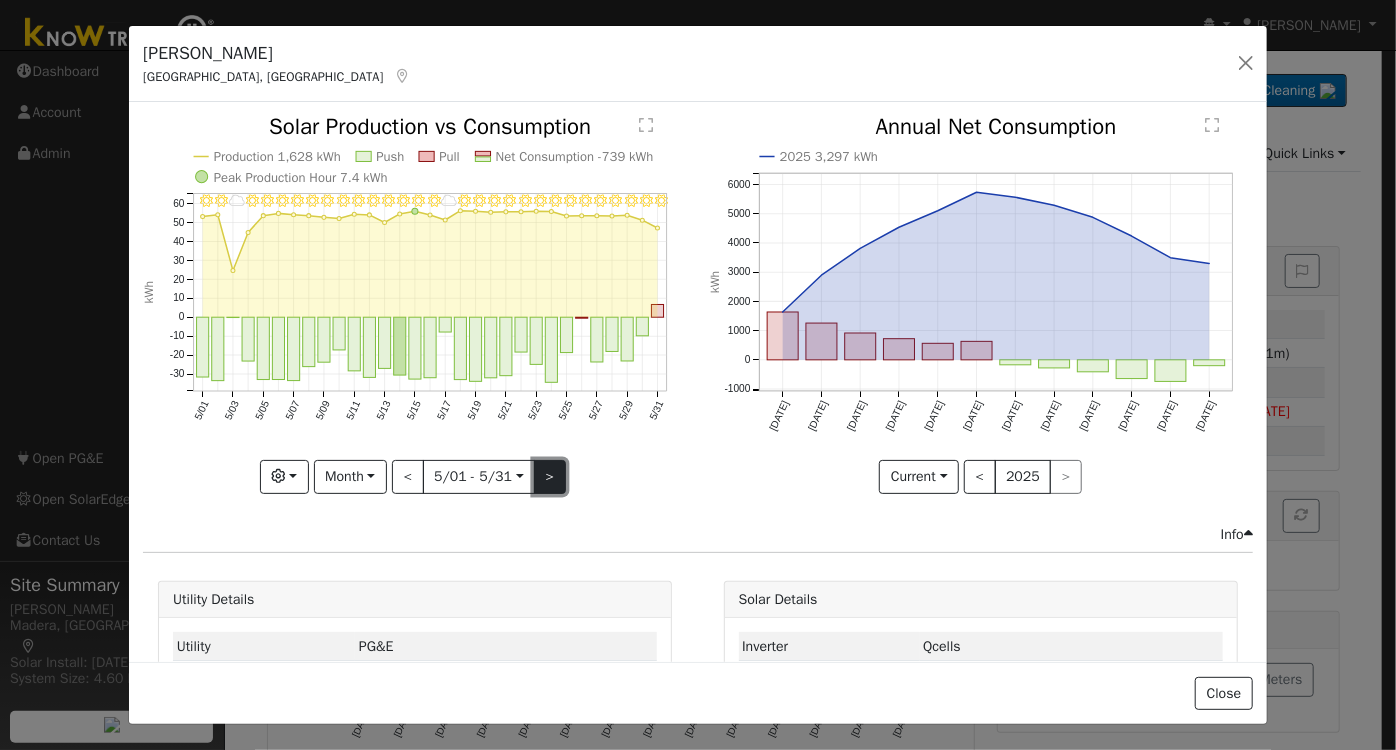 click on ">" at bounding box center (550, 477) 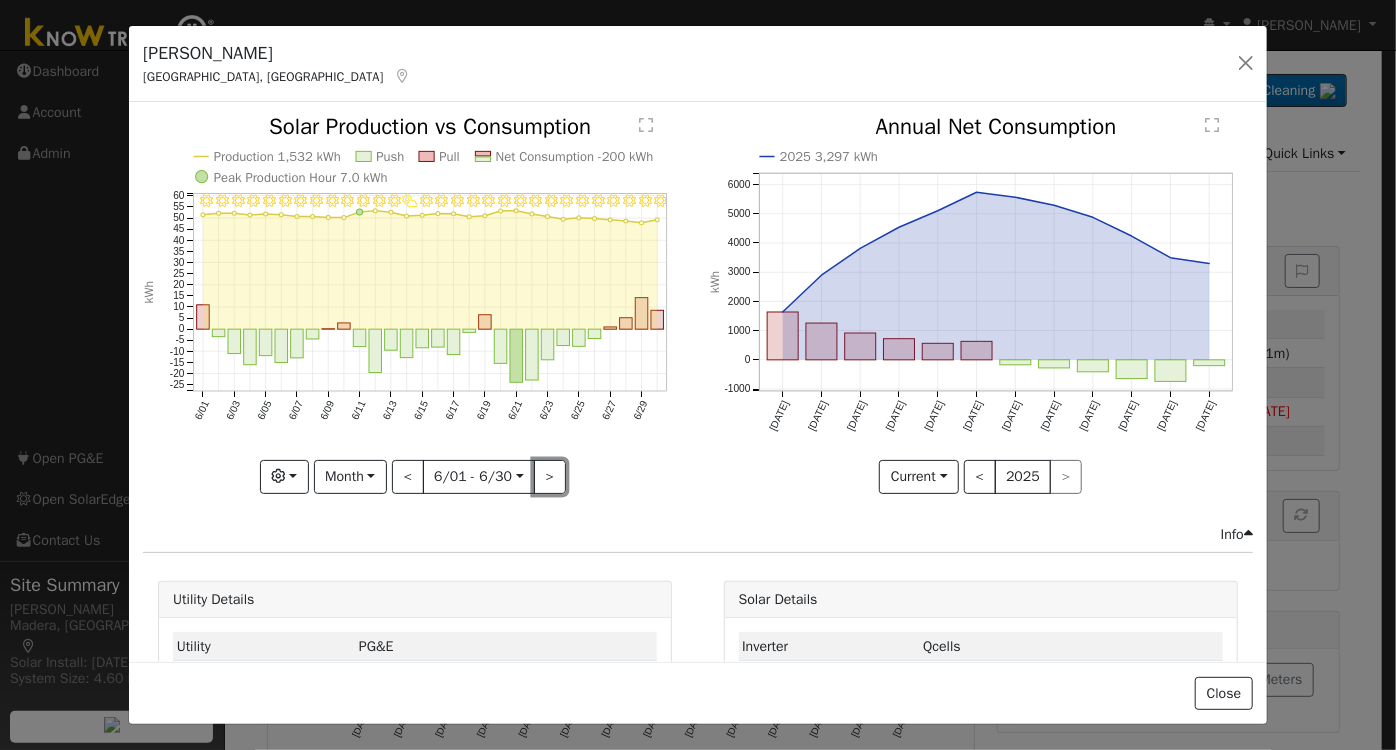 click on ">" at bounding box center [550, 477] 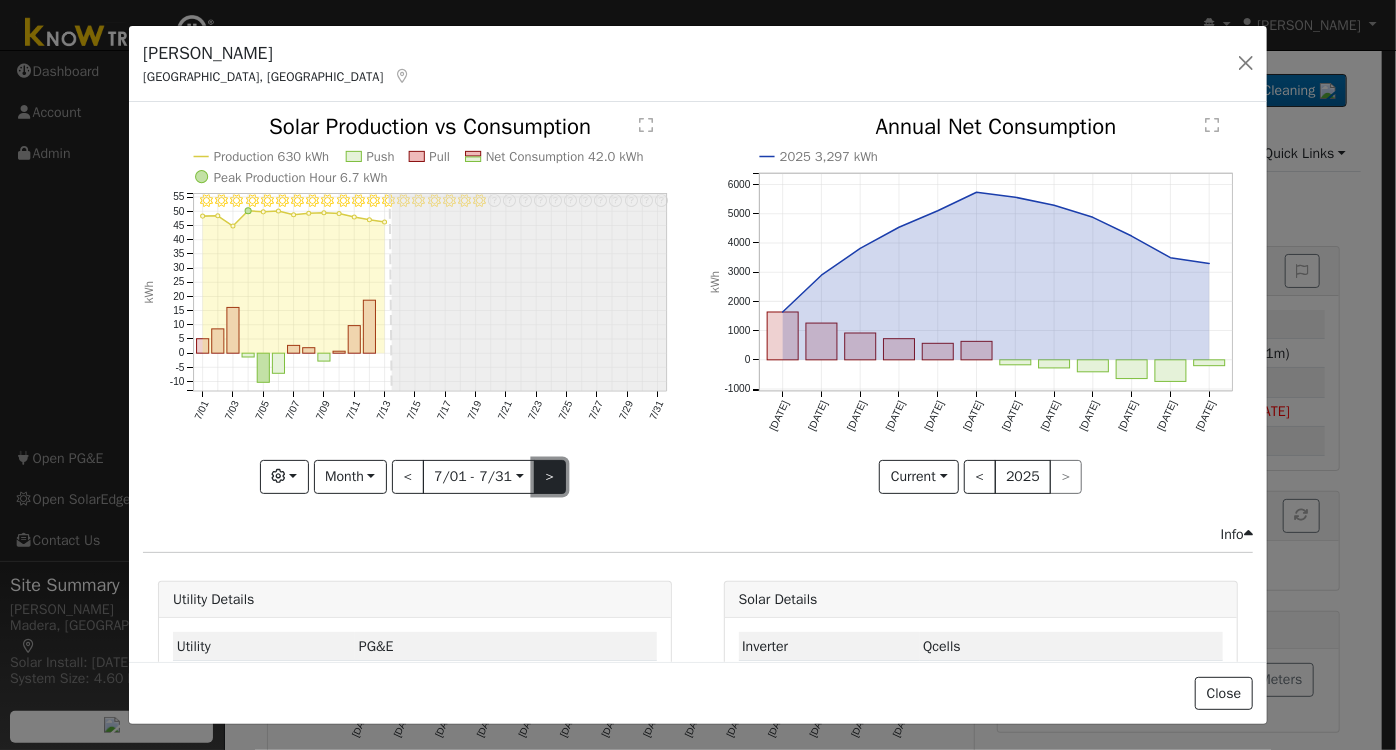 click on ">" at bounding box center [550, 477] 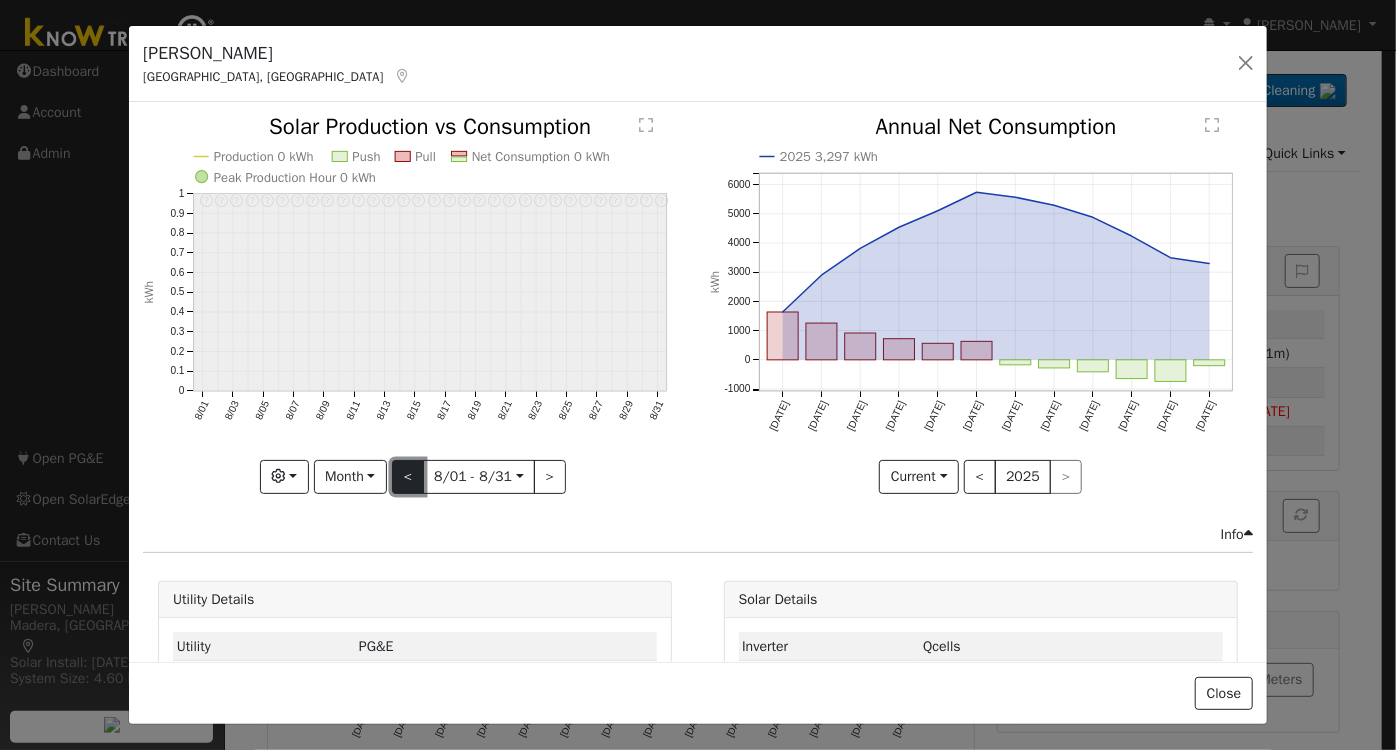 click on "<" at bounding box center (408, 477) 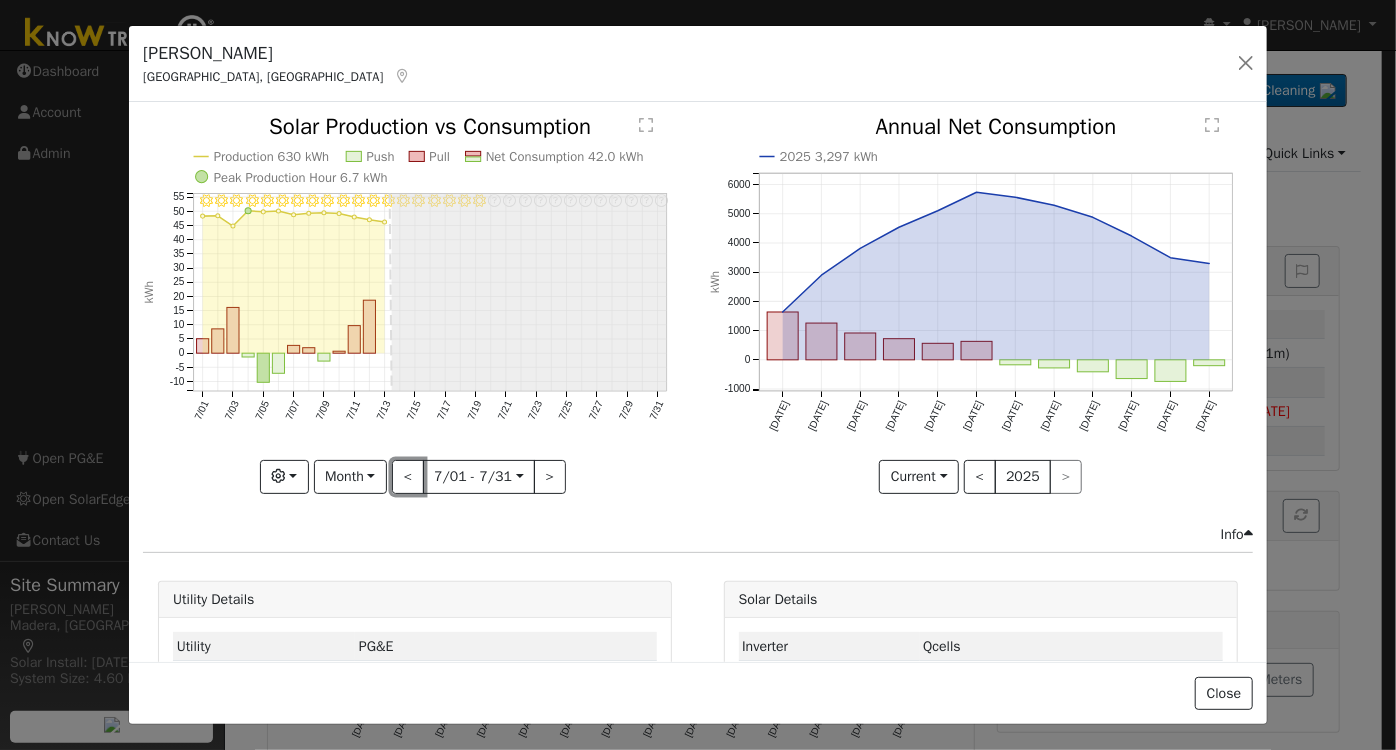 click on "<" at bounding box center [408, 477] 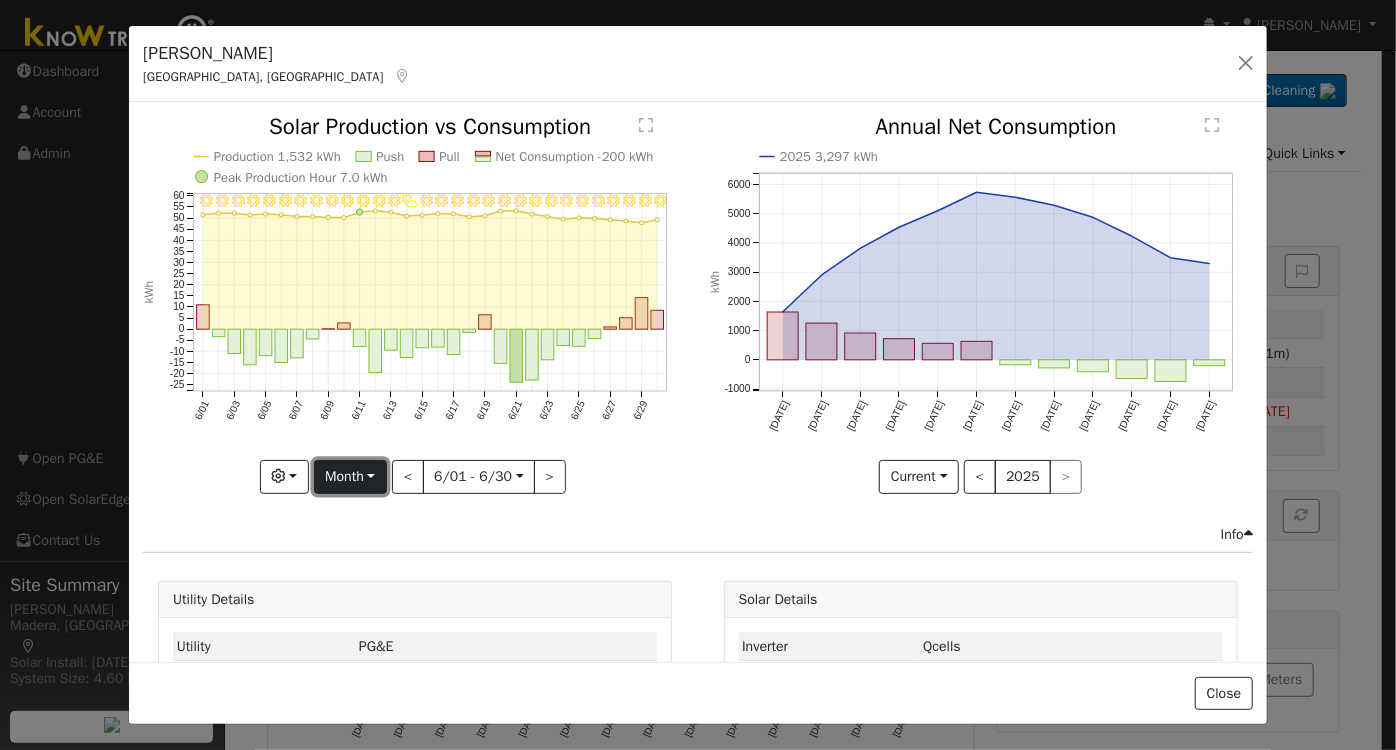 click on "Month" at bounding box center [350, 477] 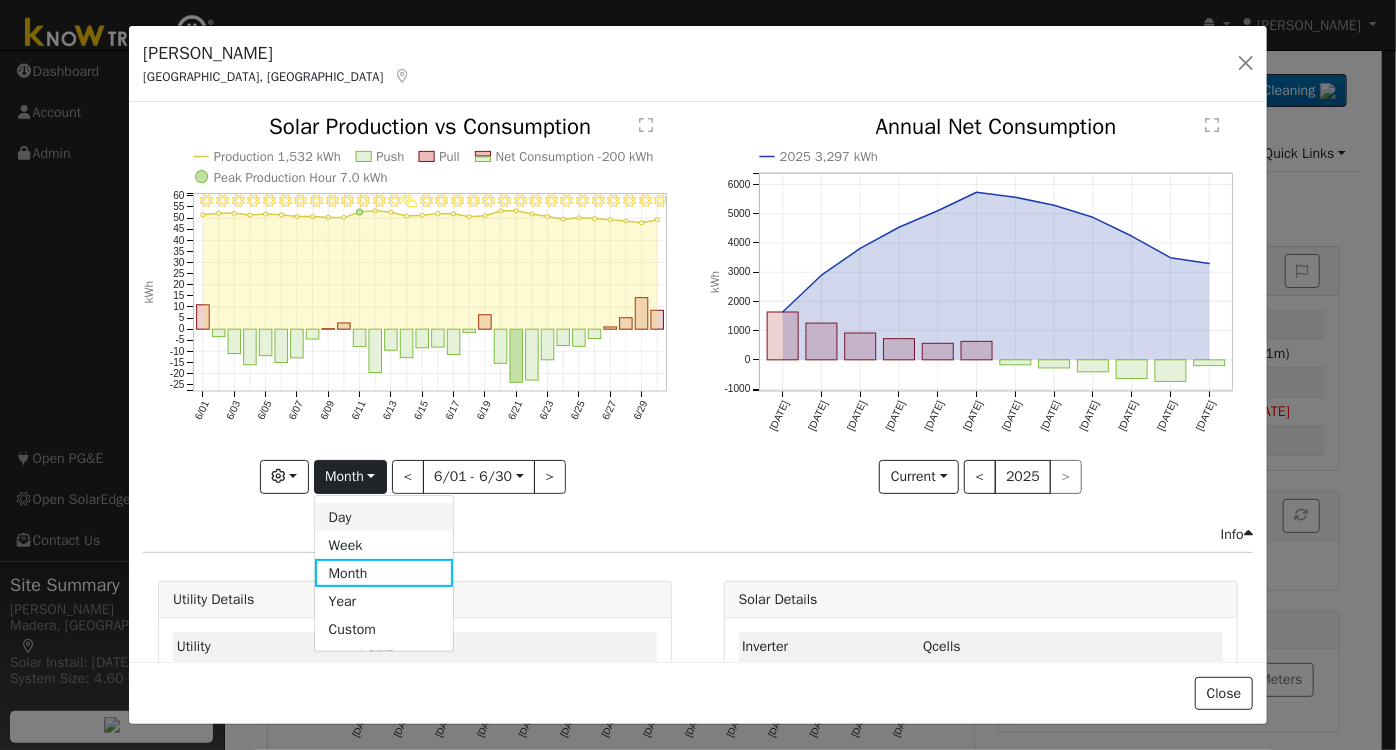 click on "Day" at bounding box center [384, 517] 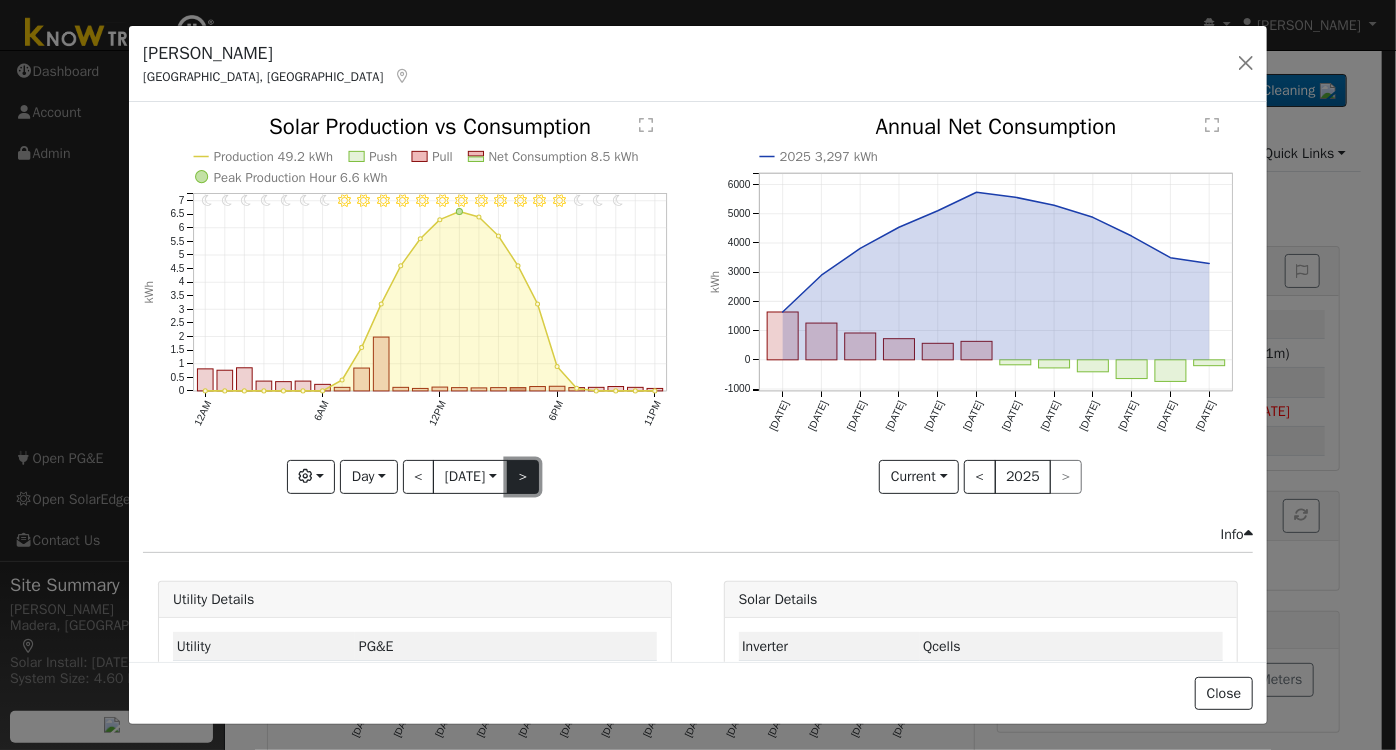 click on ">" at bounding box center (523, 477) 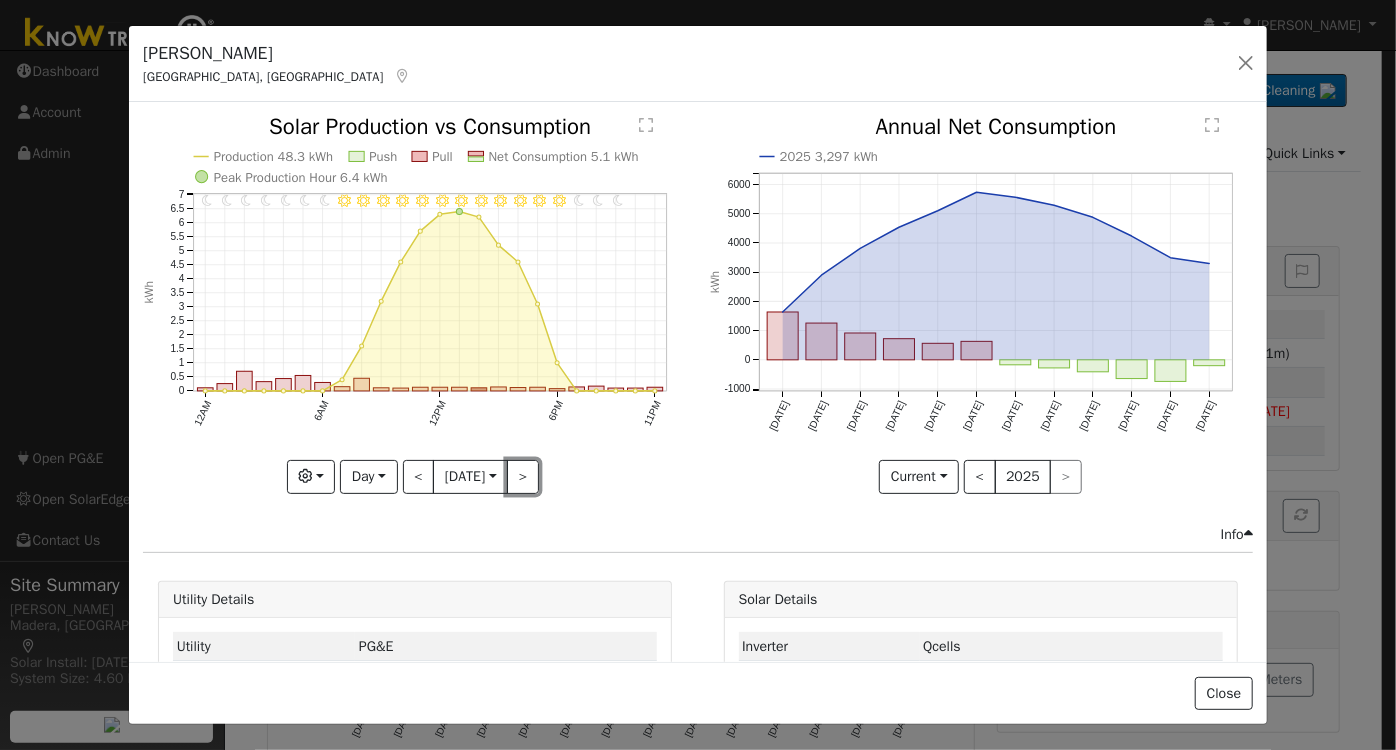 click on ">" at bounding box center (523, 477) 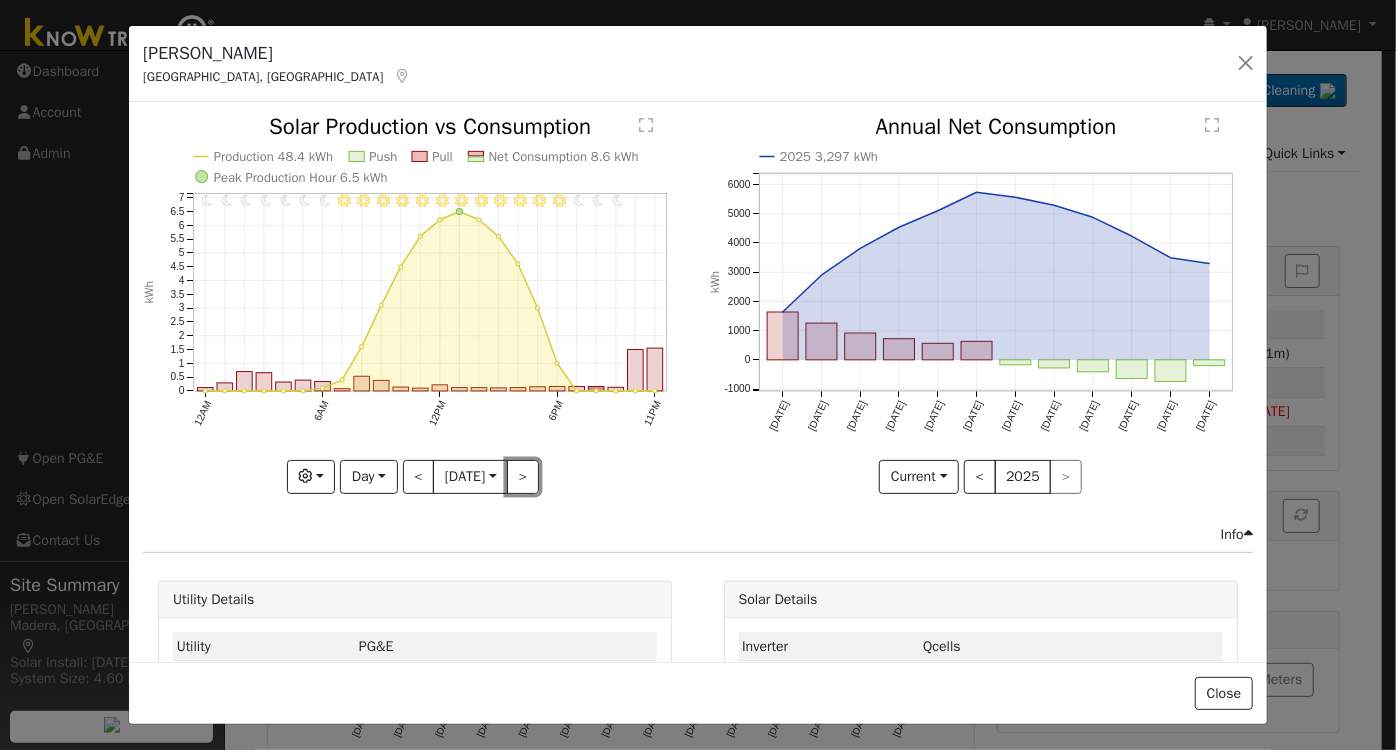 click on ">" at bounding box center (523, 477) 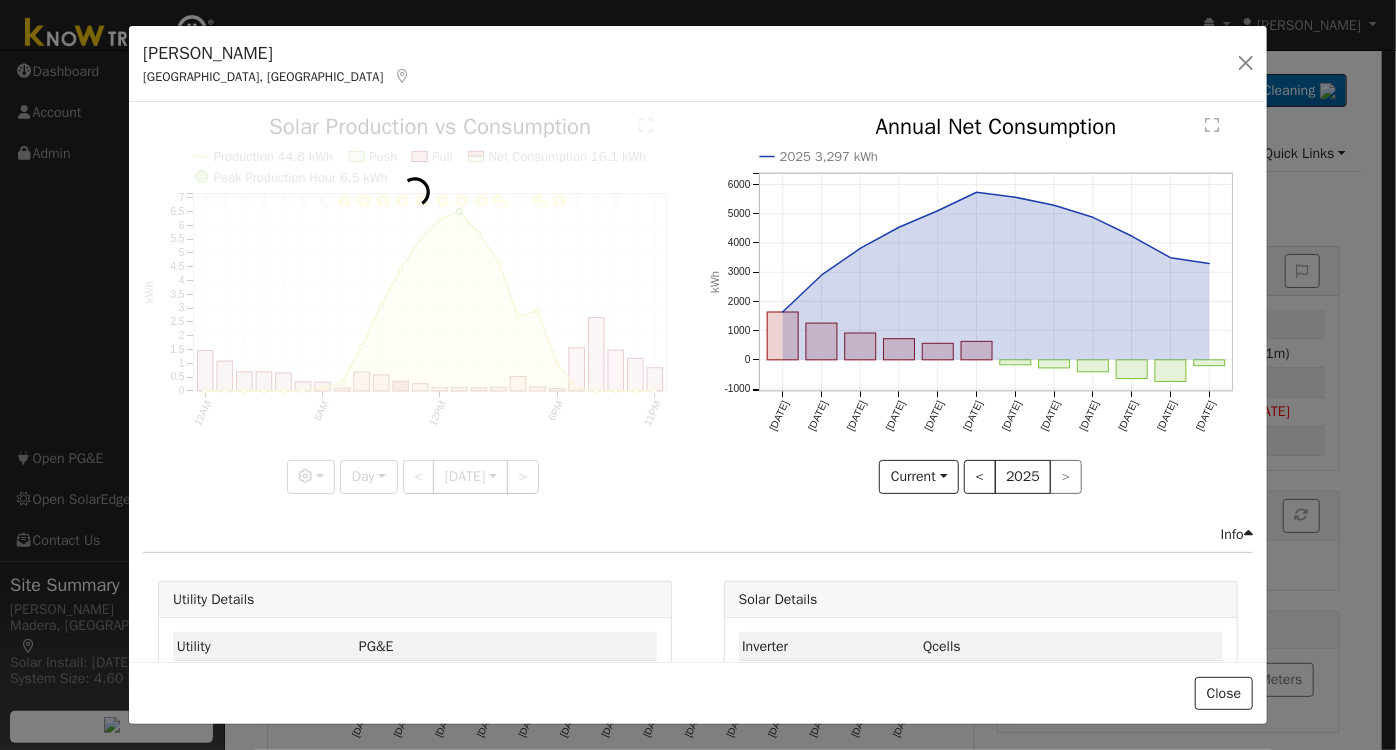 click at bounding box center (415, 304) 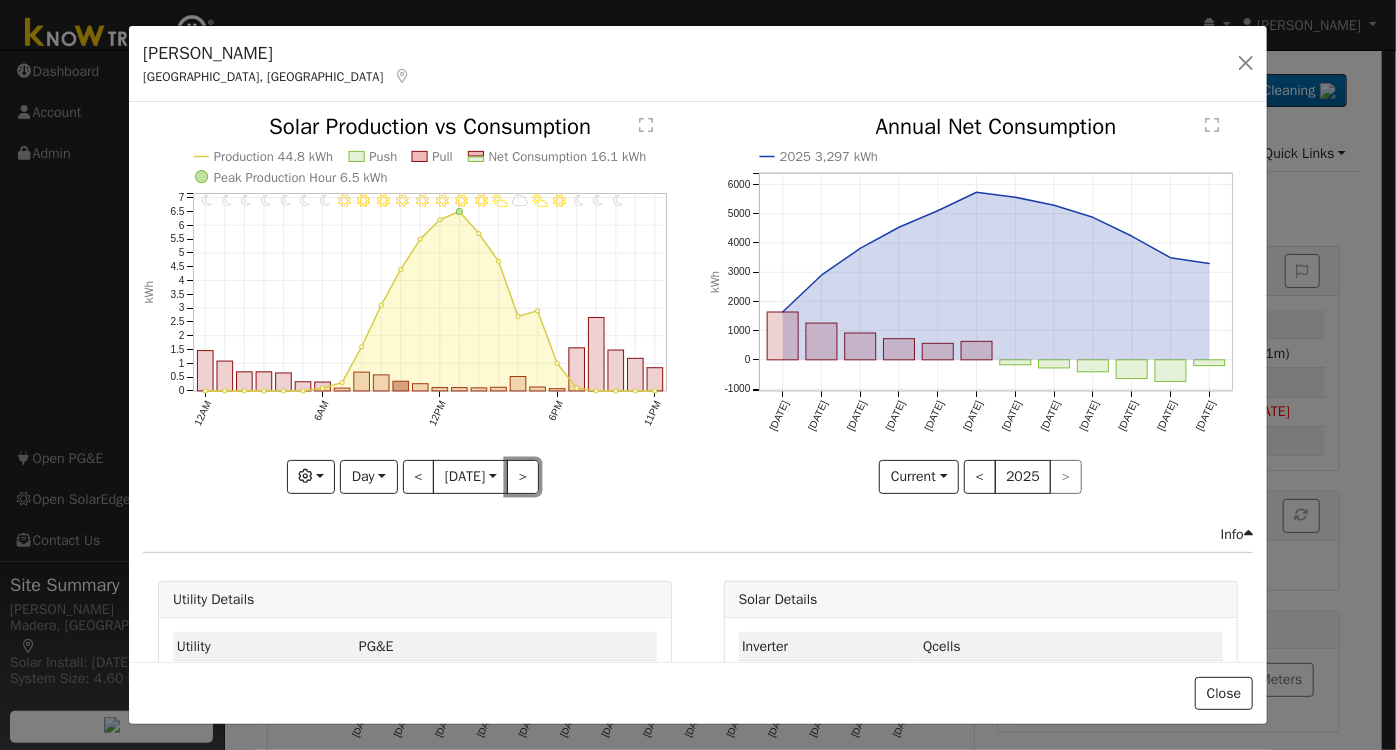 click on ">" at bounding box center (523, 477) 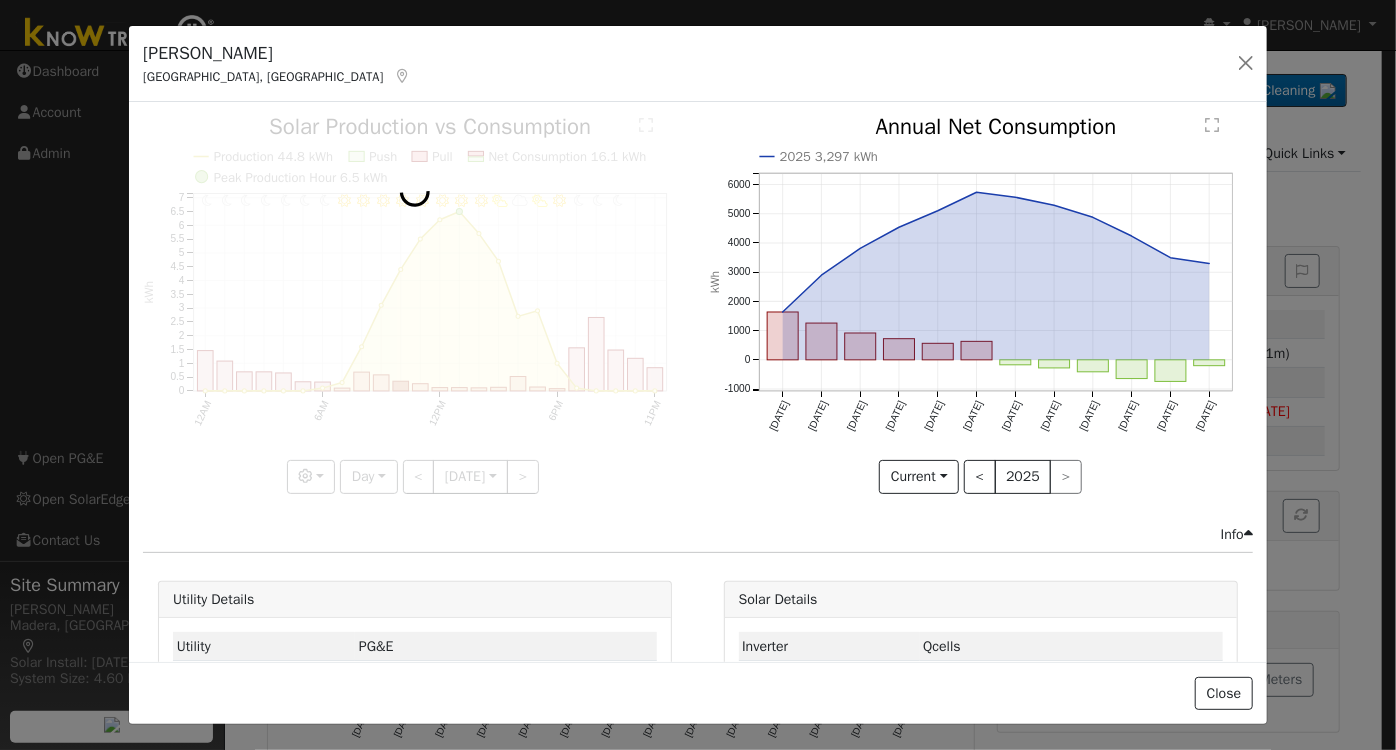 click at bounding box center [415, 304] 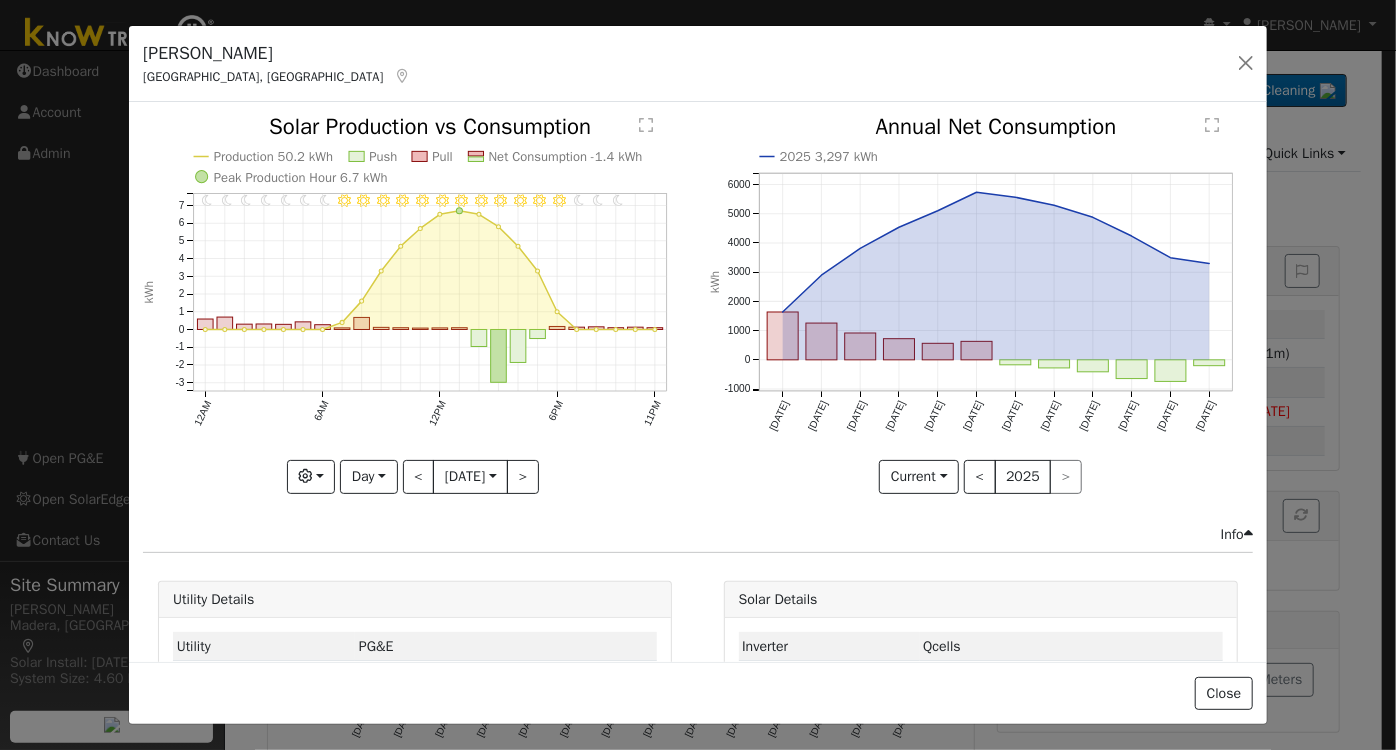 click at bounding box center (415, 304) 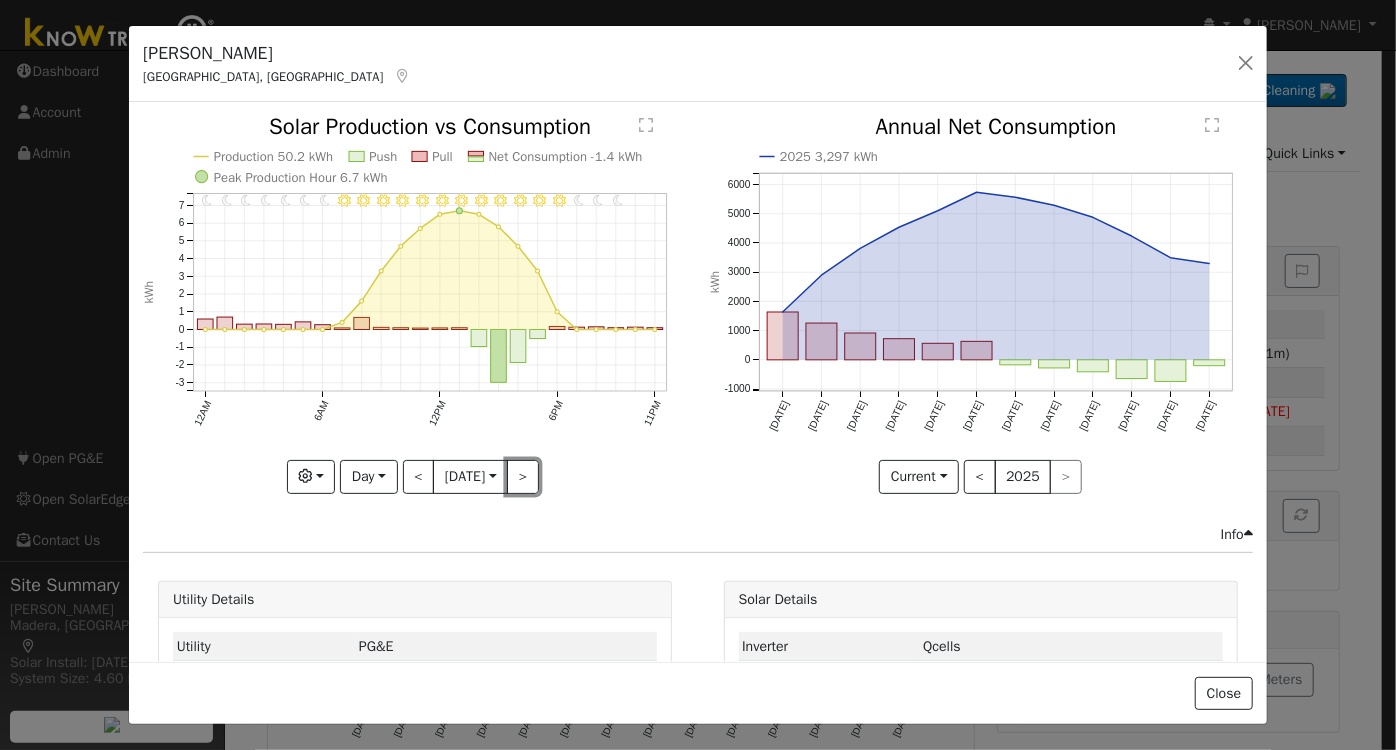 click on ">" at bounding box center (523, 477) 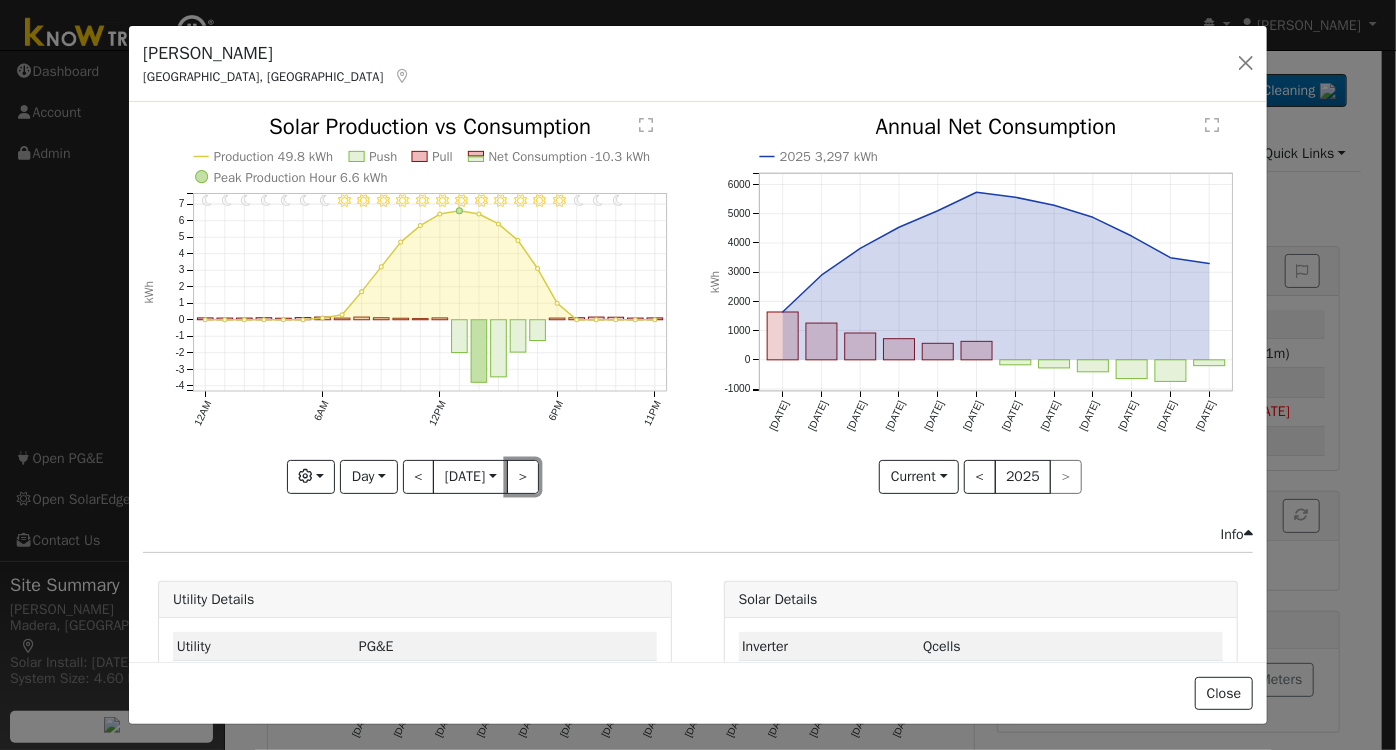 click on ">" at bounding box center [523, 477] 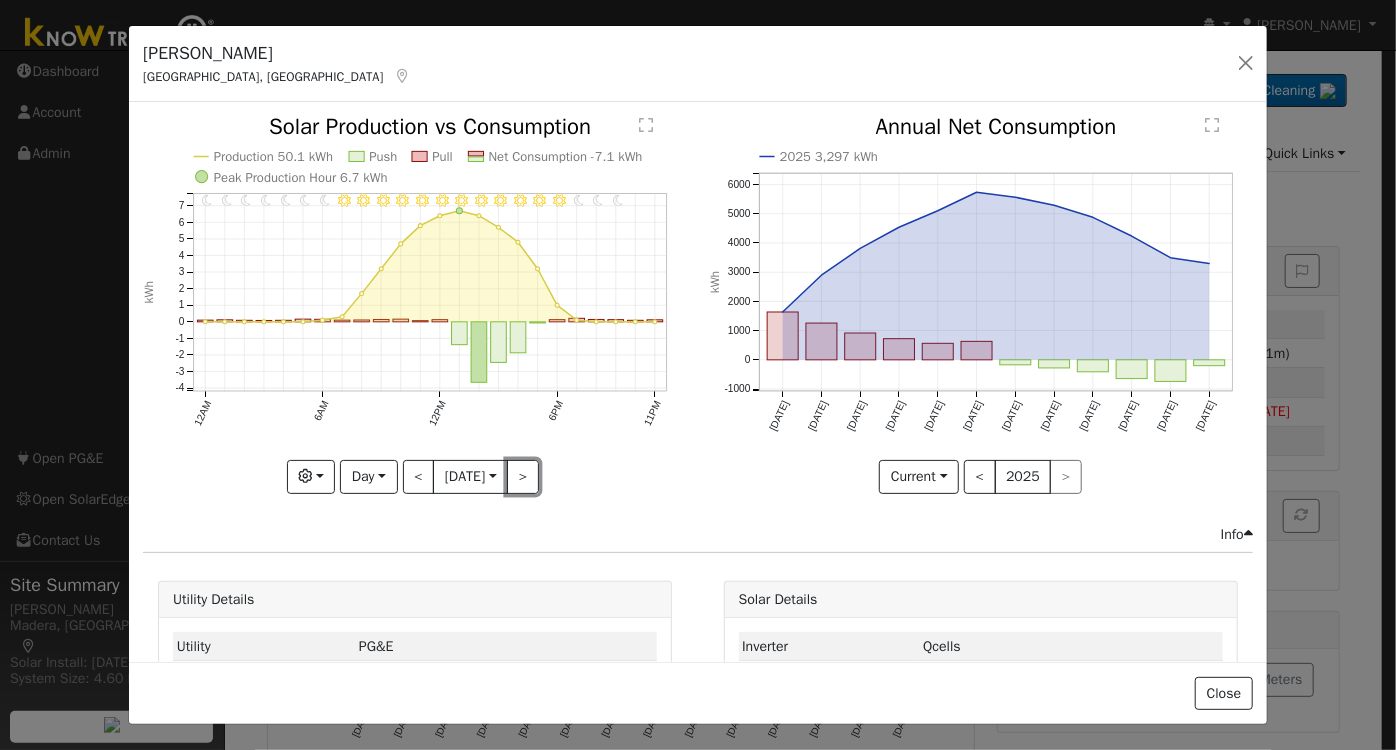 click on ">" at bounding box center [523, 477] 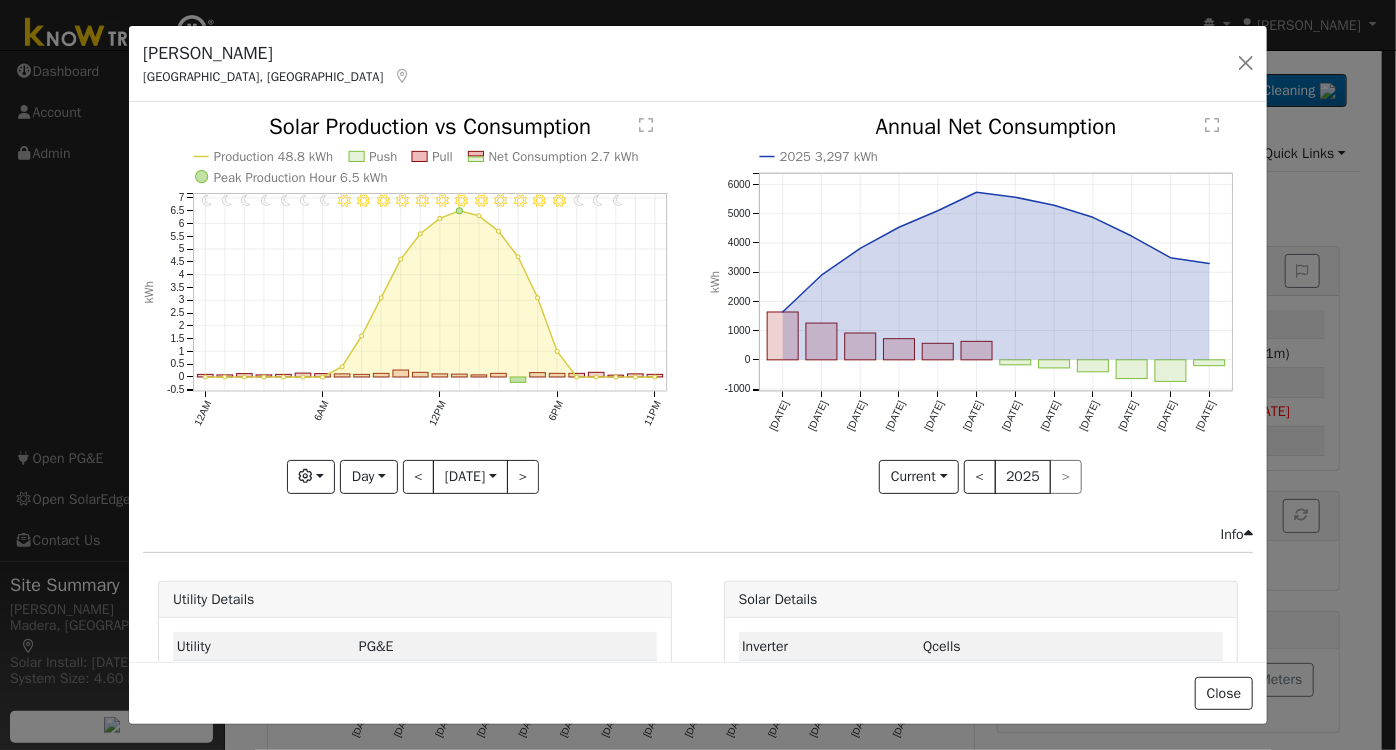 click on "11PM - undefined 10PM - undefined 9PM - Clear 8PM - Clear 7PM - Clear 6PM - Clear 5PM - Clear 4PM - Clear 3PM - Clear 2PM - Clear 1PM - Clear 12PM - Clear 11AM - Clear 10AM - Clear 9AM - Clear 8AM - Clear 7AM - Clear 6AM - Clear 5AM - Clear 4AM - Clear 3AM - Clear 2AM - Clear 1AM - Clear 12AM - Clear Production 48.8 kWh Push Pull Net Consumption 2.7 kWh Peak Production Hour 6.5 kWh 12AM 6AM 12PM 6PM 11PM -0.5 0 0.5 1 1.5 2 2.5 3 3.5 4 4.5 5 5.5 6 6.5 7  Solar Production vs Consumption kWh onclick="" onclick="" onclick="" onclick="" onclick="" onclick="" onclick="" onclick="" onclick="" onclick="" onclick="" onclick="" onclick="" onclick="" onclick="" onclick="" onclick="" onclick="" onclick="" onclick="" onclick="" onclick="" onclick="" onclick="" onclick="" onclick="" onclick="" onclick="" onclick="" onclick="" onclick="" onclick="" onclick="" onclick="" onclick="" onclick="" onclick="" onclick="" onclick="" onclick="" onclick="" onclick="" onclick="" onclick="" onclick="" onclick="" onclick="" onclick=""" 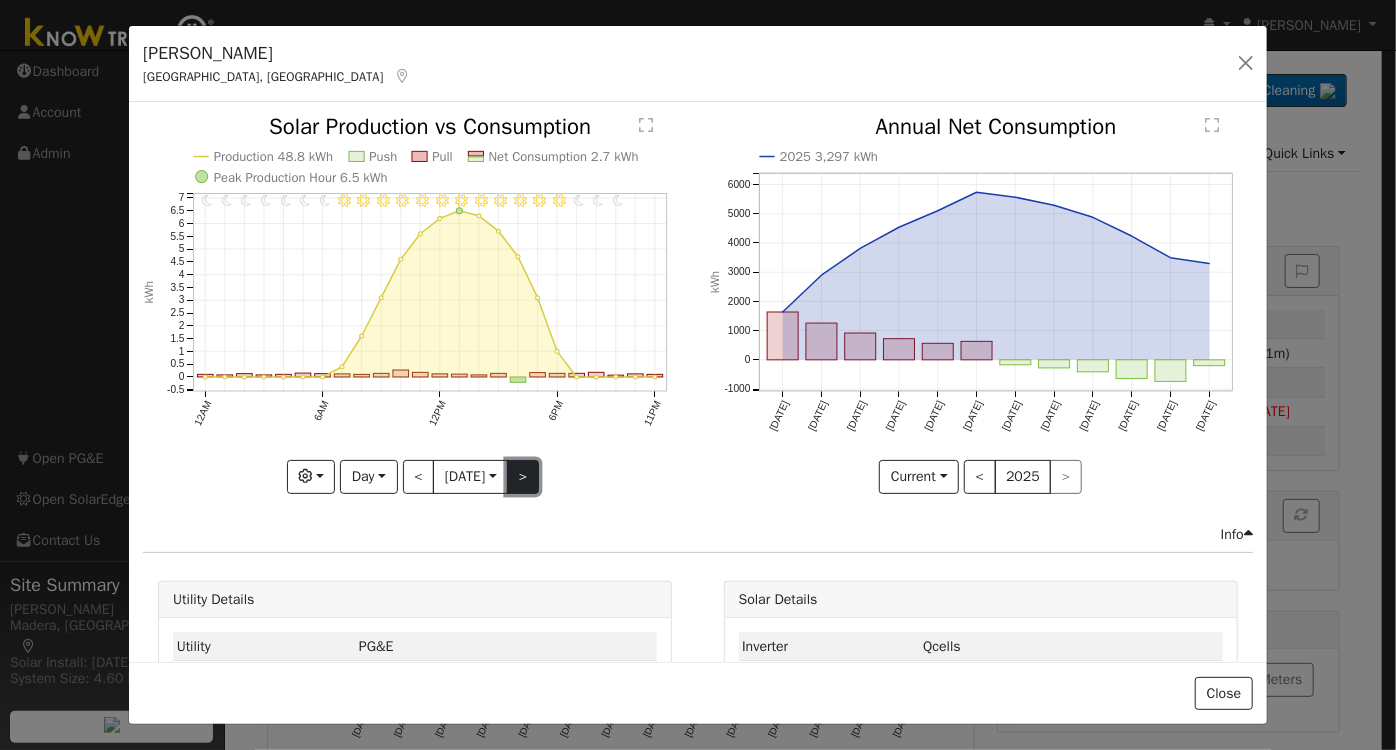 click on ">" at bounding box center (523, 477) 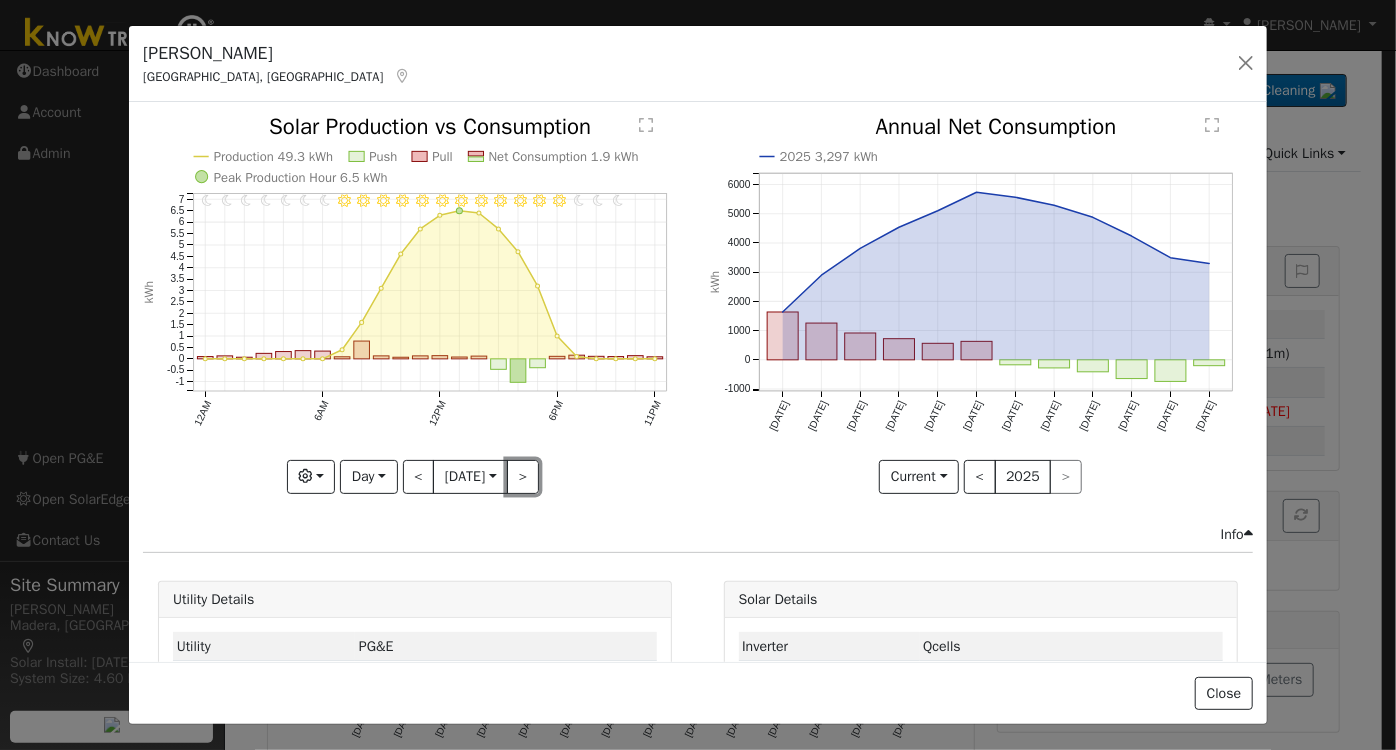 click on ">" at bounding box center (523, 477) 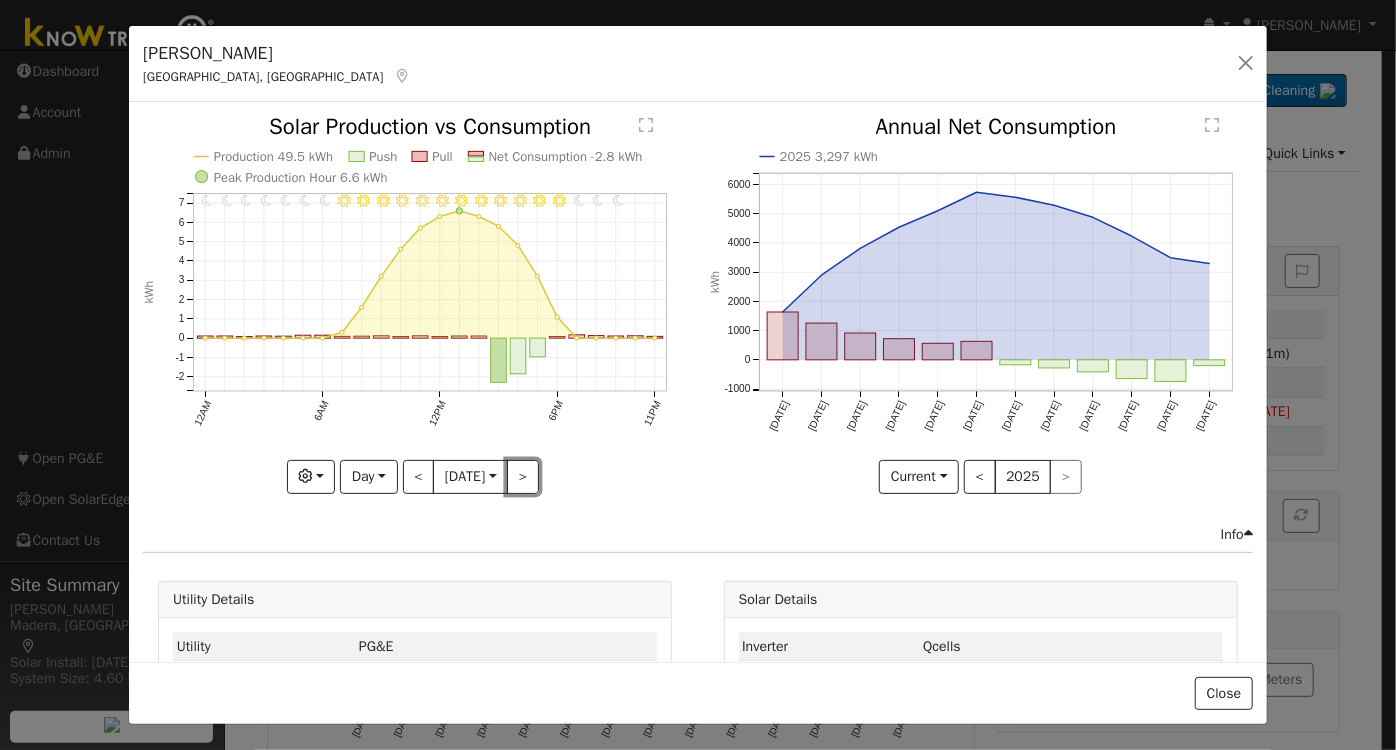 click on ">" at bounding box center [523, 477] 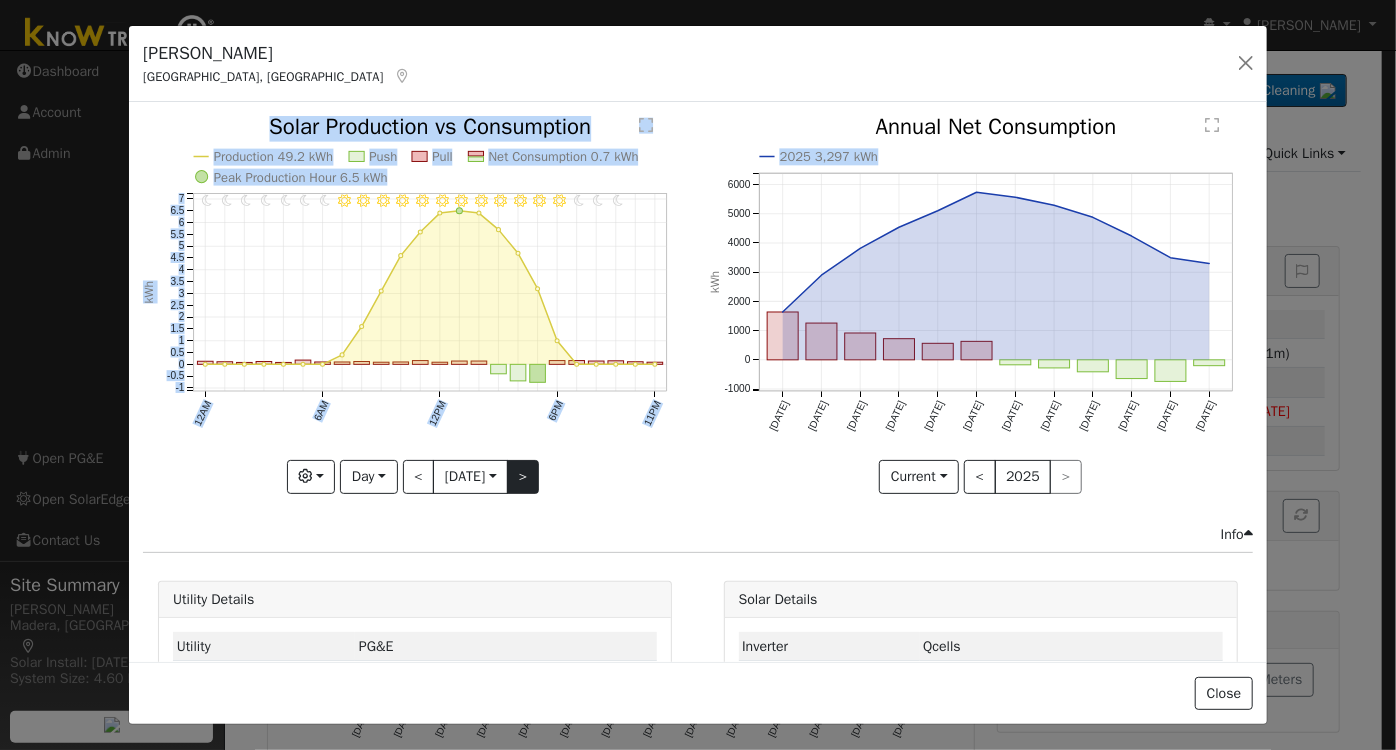 click on "11PM - undefined 10PM - undefined 9PM - Clear 8PM - Clear 7PM - Clear 6PM - Clear 5PM - Clear 4PM - Clear 3PM - Clear 2PM - Clear 1PM - Clear 12PM - Clear 11AM - Clear 10AM - Clear 9AM - Clear 8AM - Clear 7AM - Clear 6AM - Clear 5AM - Clear 4AM - Clear 3AM - Clear 2AM - Clear 1AM - Clear 12AM - Clear Production 49.2 kWh Push Pull Net Consumption 0.7 kWh Peak Production Hour 6.5 kWh 12AM 6AM 12PM 6PM 11PM -1 -0.5 0 0.5 1 1.5 2 2.5 3 3.5 4 4.5 5 5.5 6 6.5 7  Solar Production vs Consumption kWh onclick="" onclick="" onclick="" onclick="" onclick="" onclick="" onclick="" onclick="" onclick="" onclick="" onclick="" onclick="" onclick="" onclick="" onclick="" onclick="" onclick="" onclick="" onclick="" onclick="" onclick="" onclick="" onclick="" onclick="" onclick="" onclick="" onclick="" onclick="" onclick="" onclick="" onclick="" onclick="" onclick="" onclick="" onclick="" onclick="" onclick="" onclick="" onclick="" onclick="" onclick="" onclick="" onclick="" onclick="" onclick="" onclick="" onclick="" Graphs" 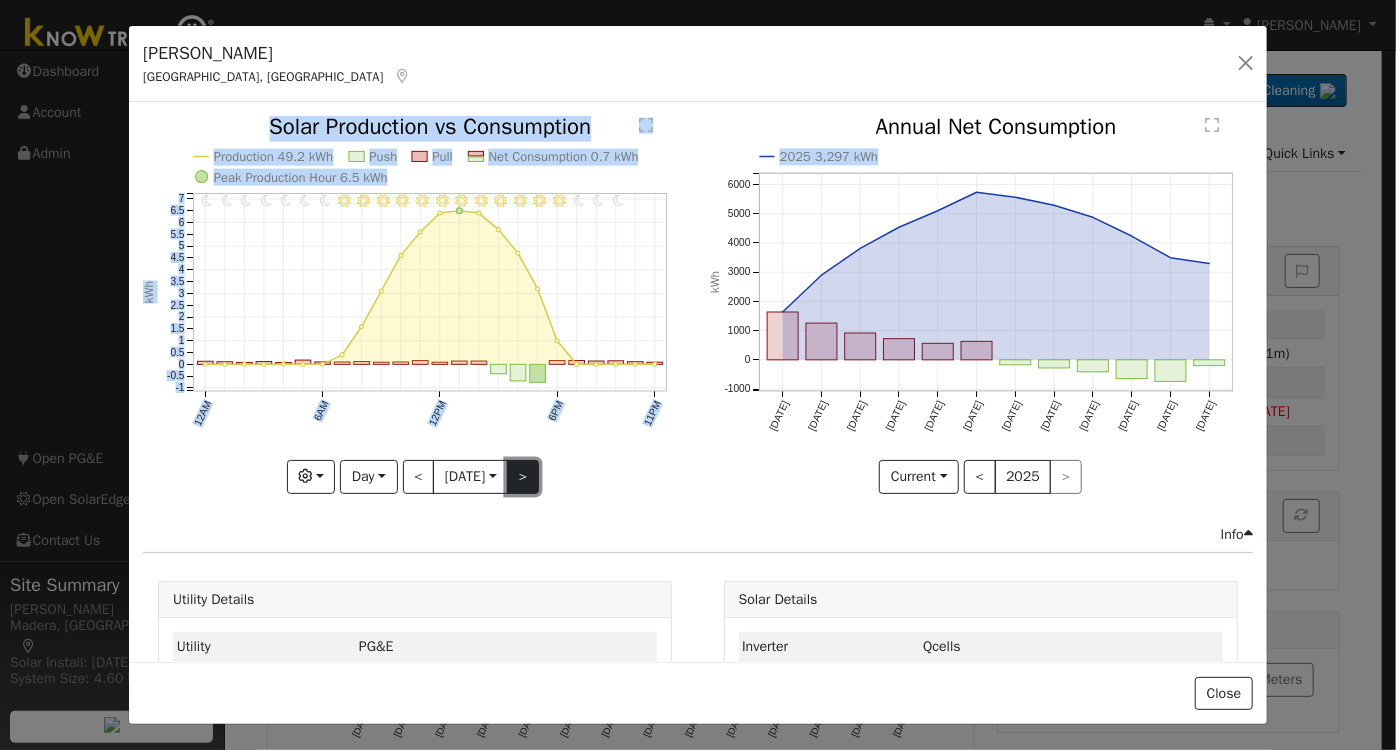click on ">" at bounding box center (523, 477) 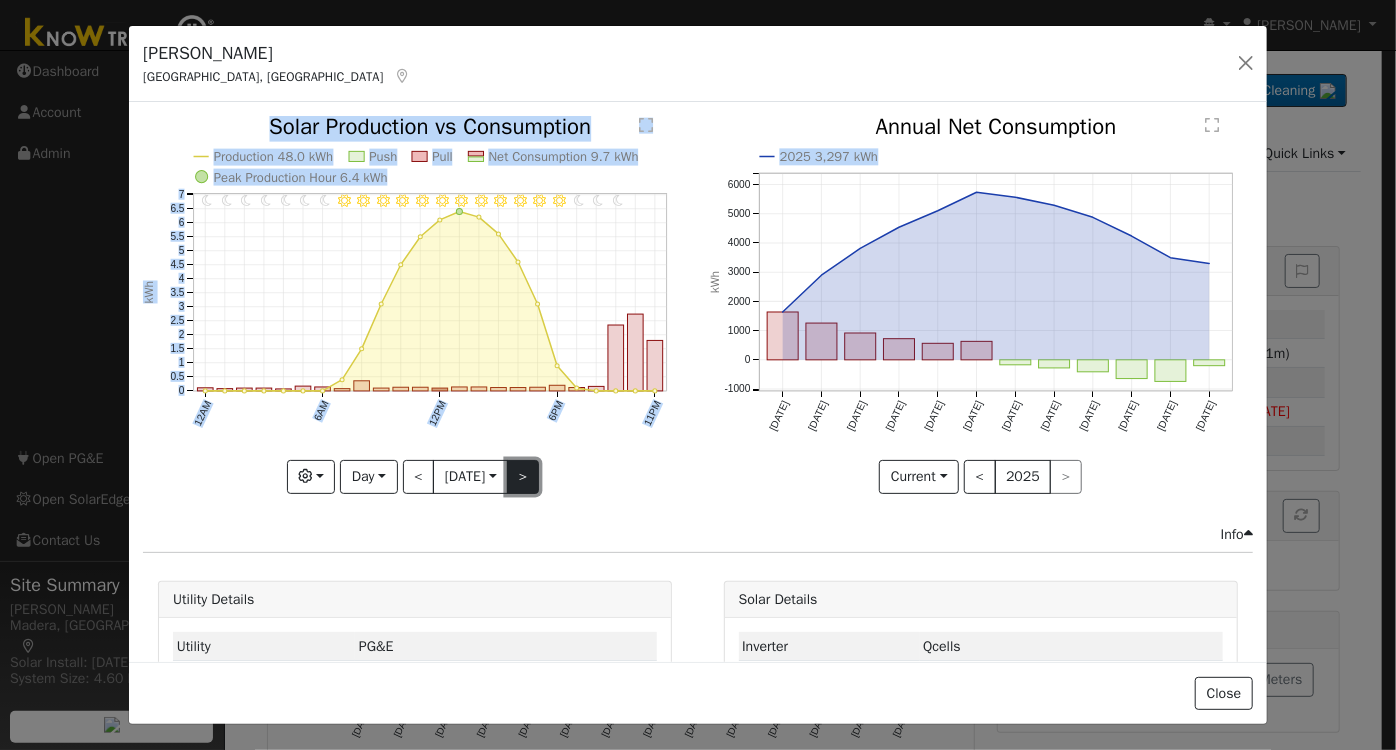 click on ">" at bounding box center [523, 477] 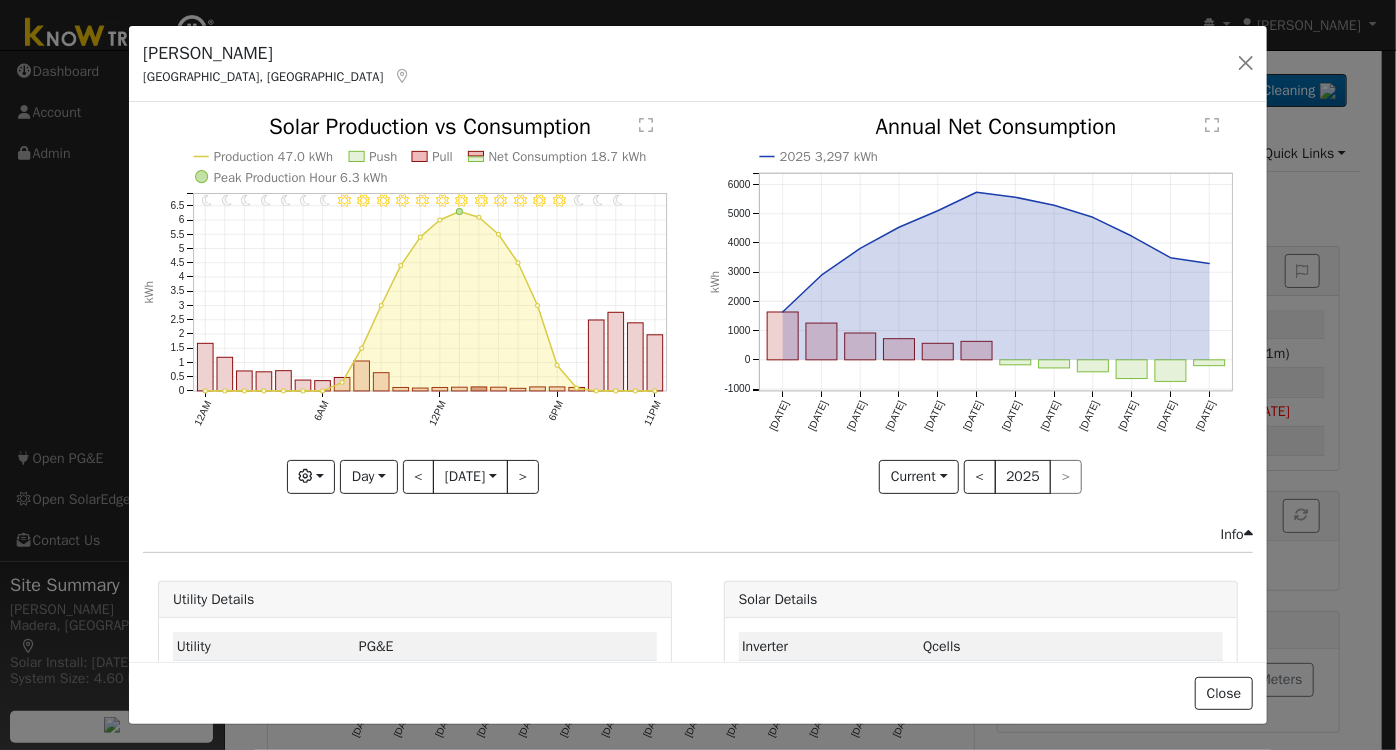 click at bounding box center [415, 304] 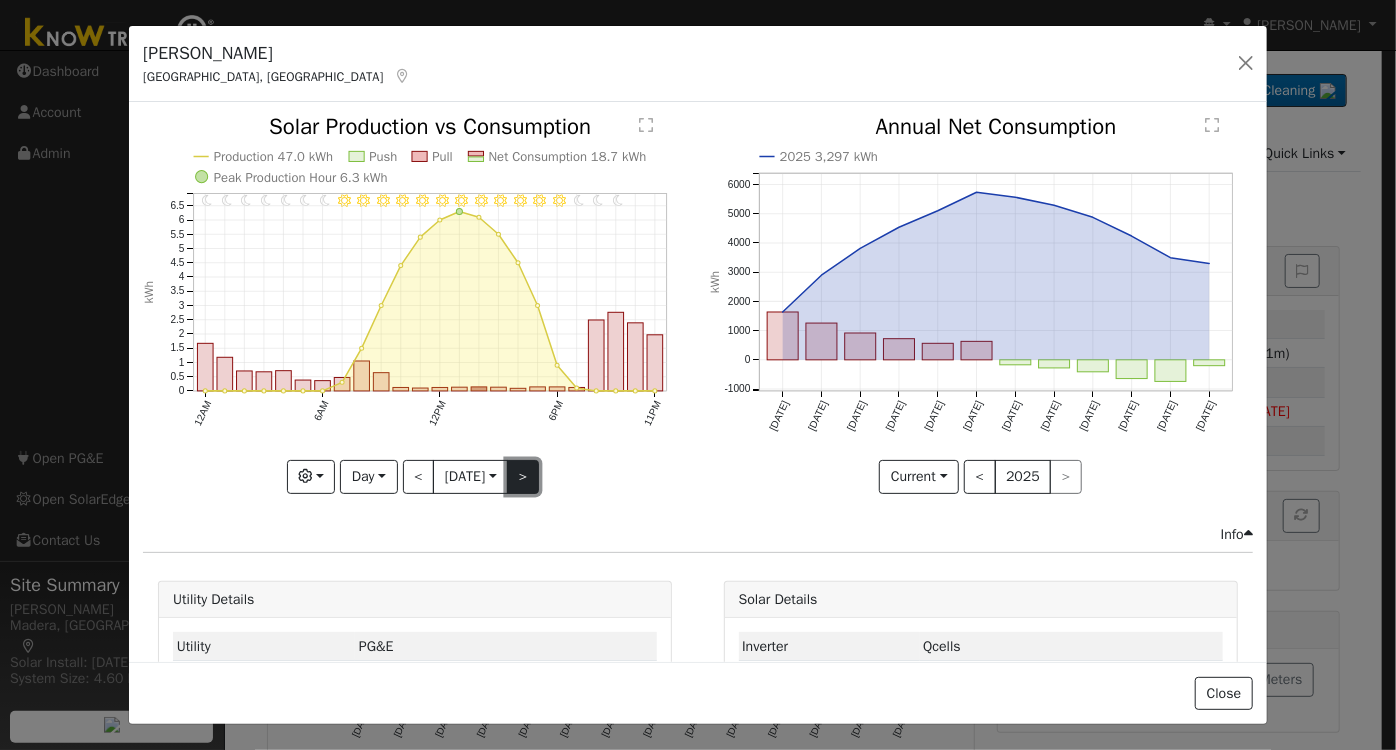 click on ">" at bounding box center (523, 477) 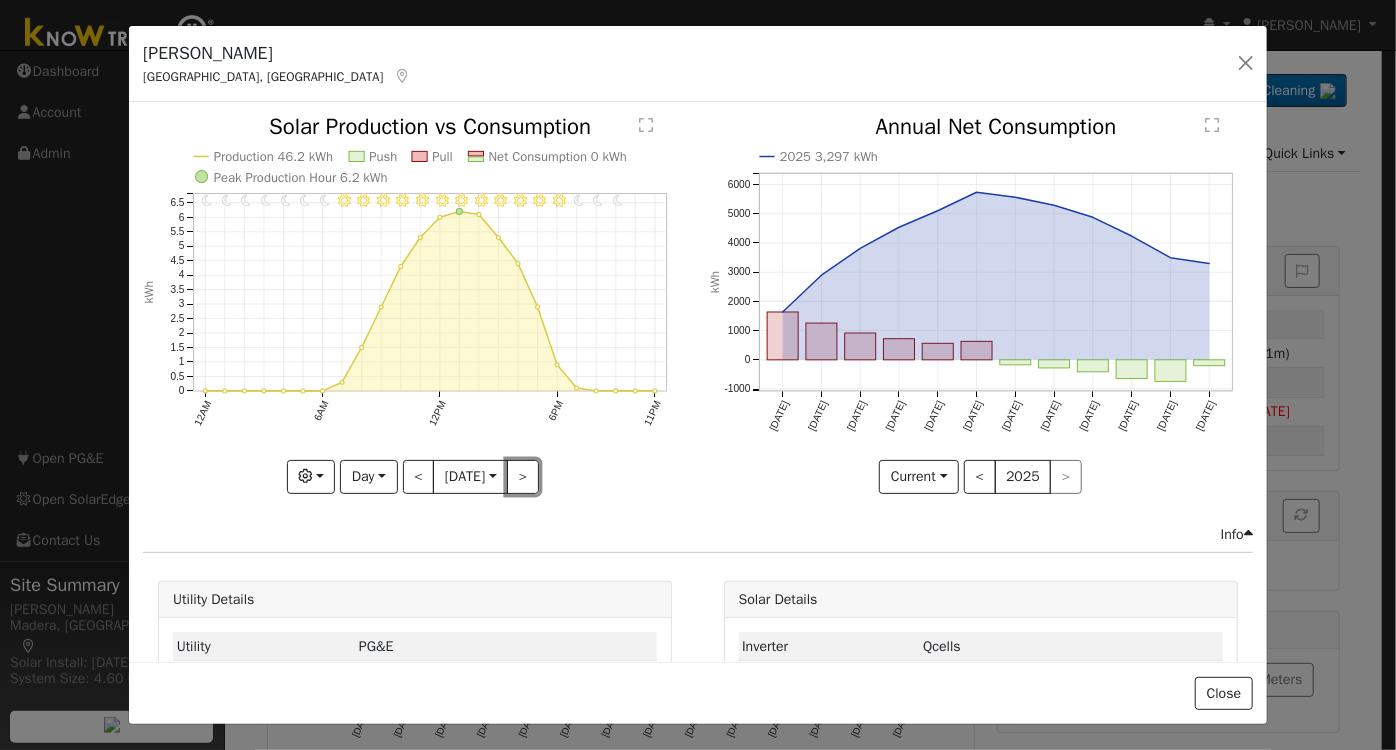 click on ">" at bounding box center (523, 477) 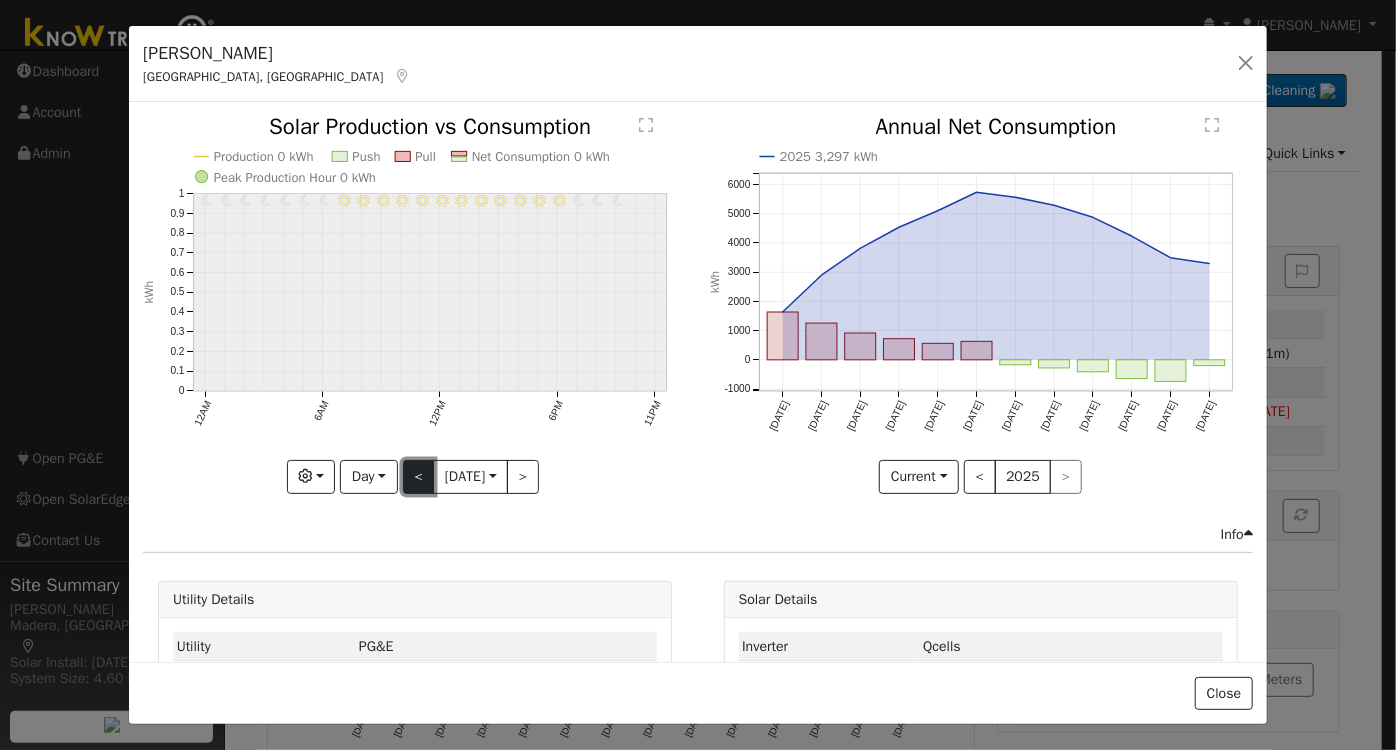 click on "<" at bounding box center [419, 477] 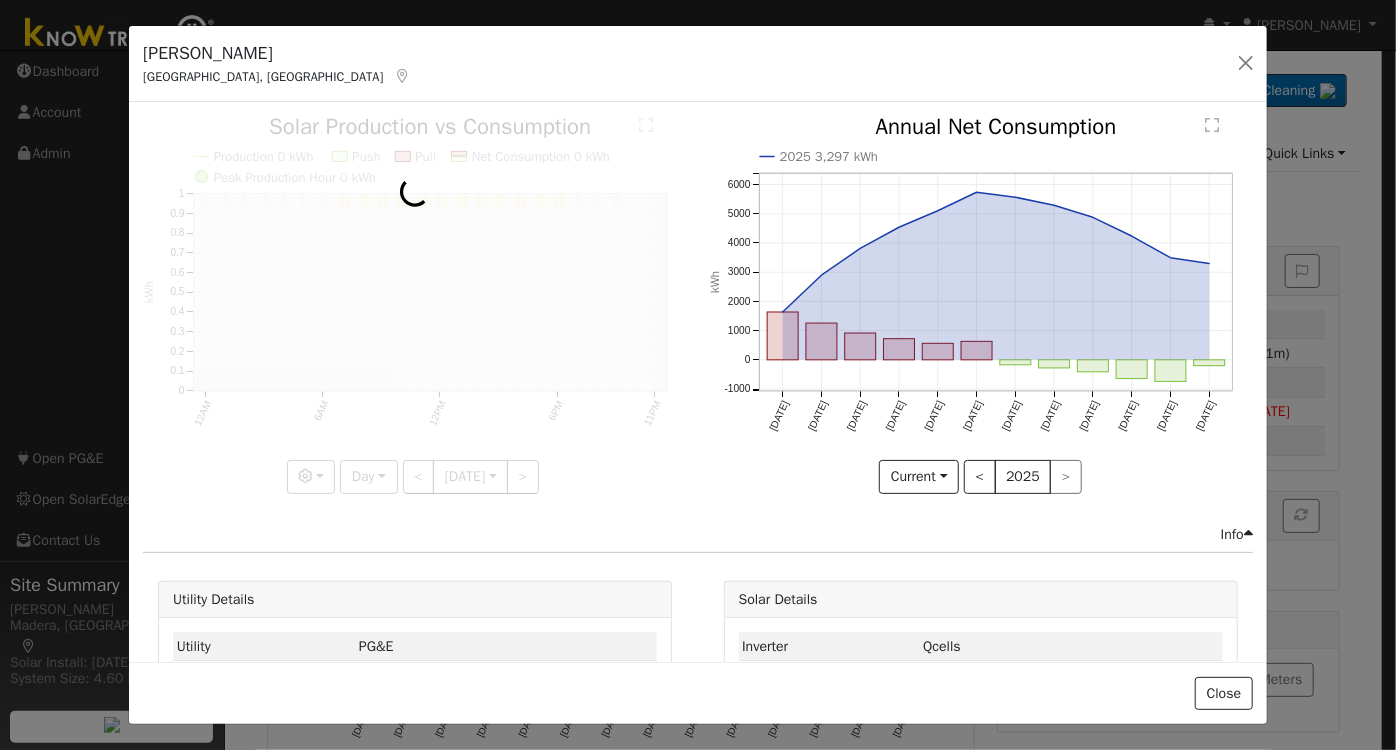 click at bounding box center [415, 304] 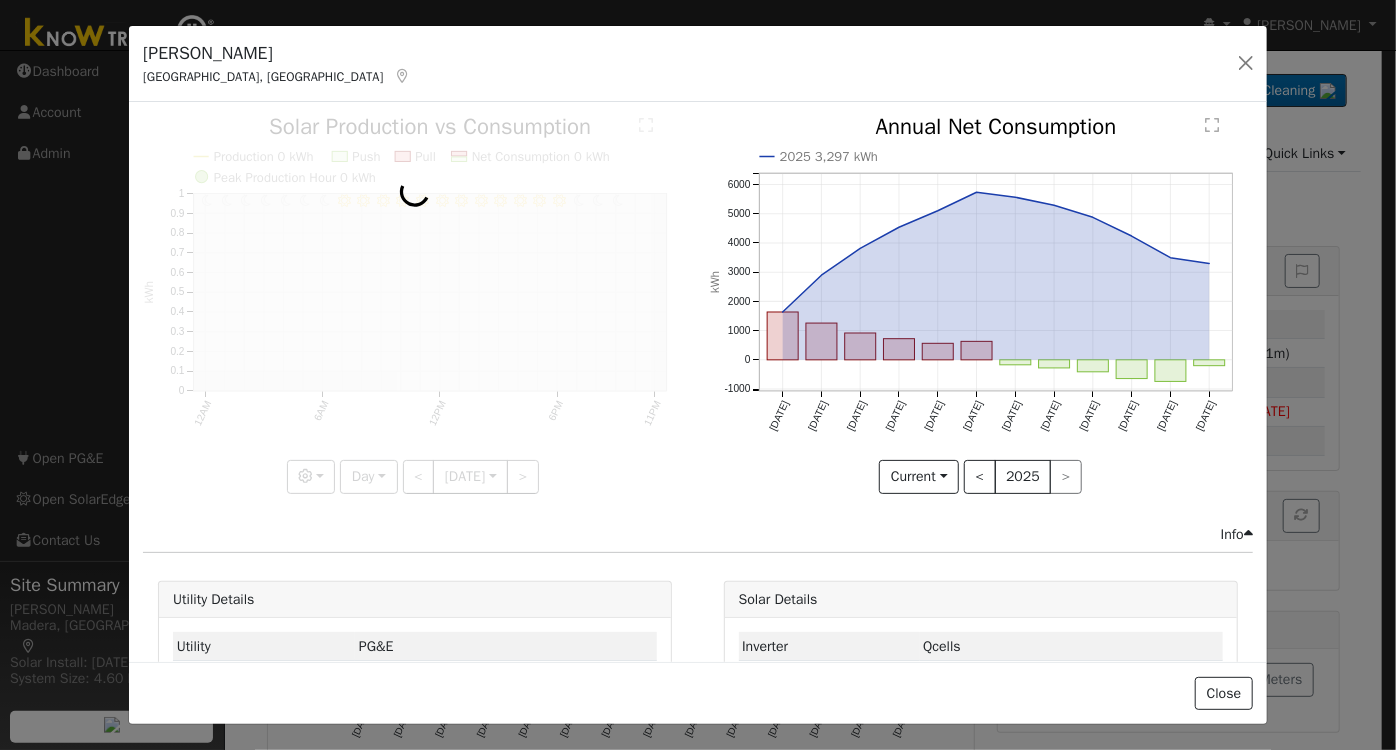 click at bounding box center [415, 304] 